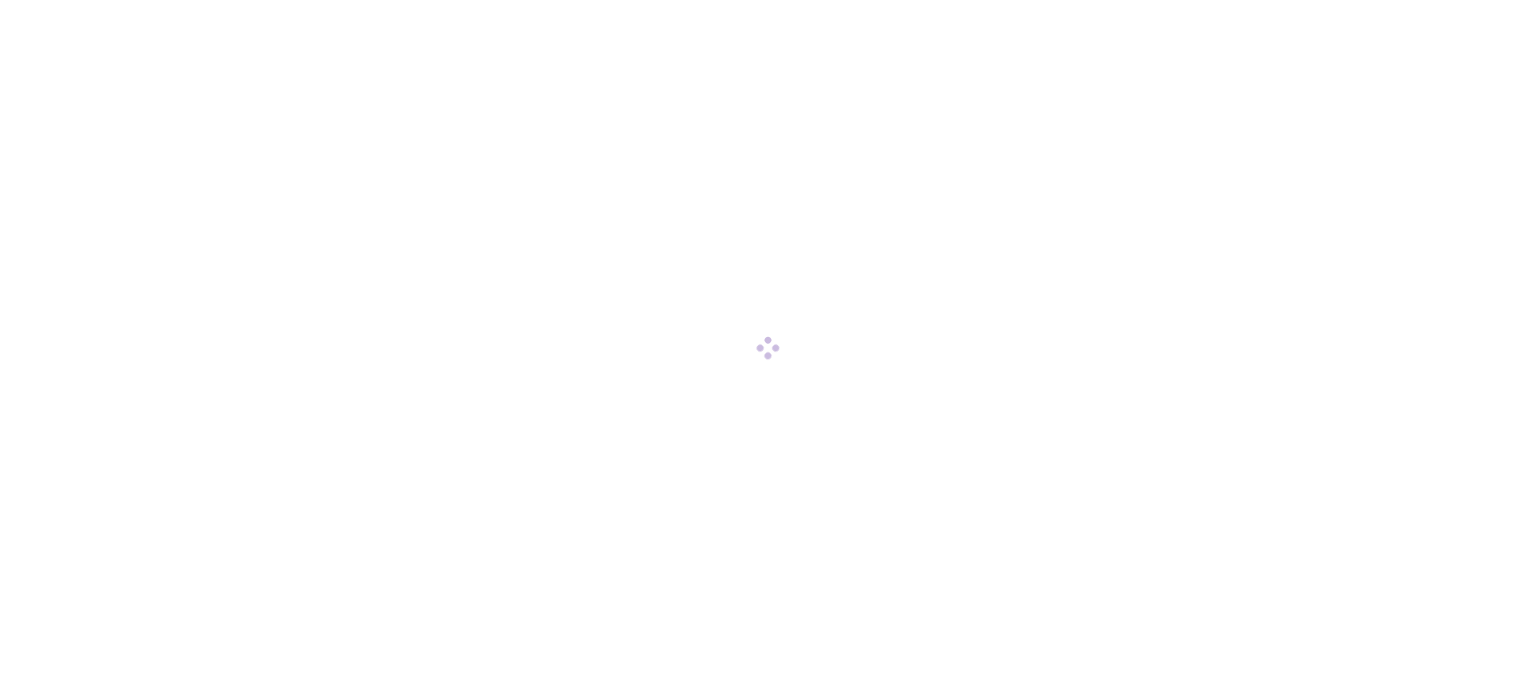scroll, scrollTop: 0, scrollLeft: 0, axis: both 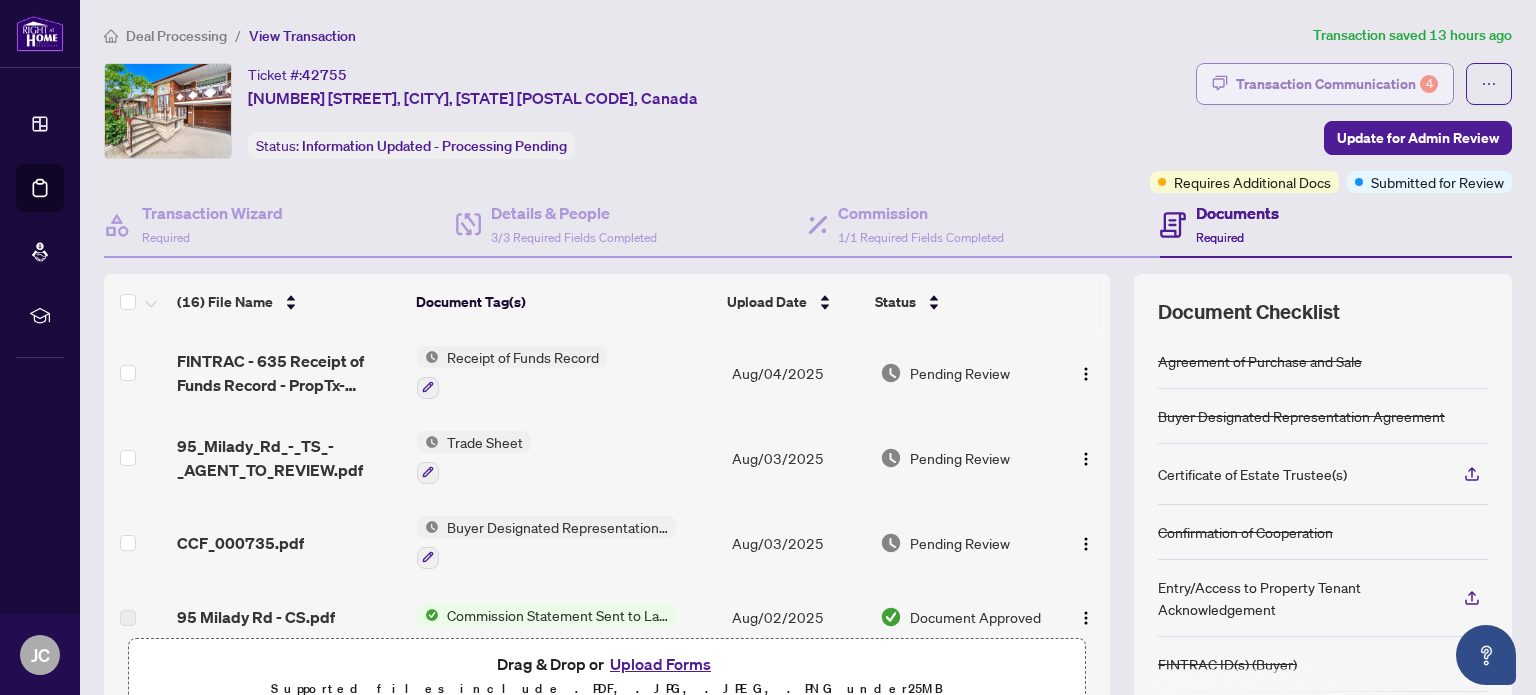 click on "Transaction Communication 4" at bounding box center [1337, 84] 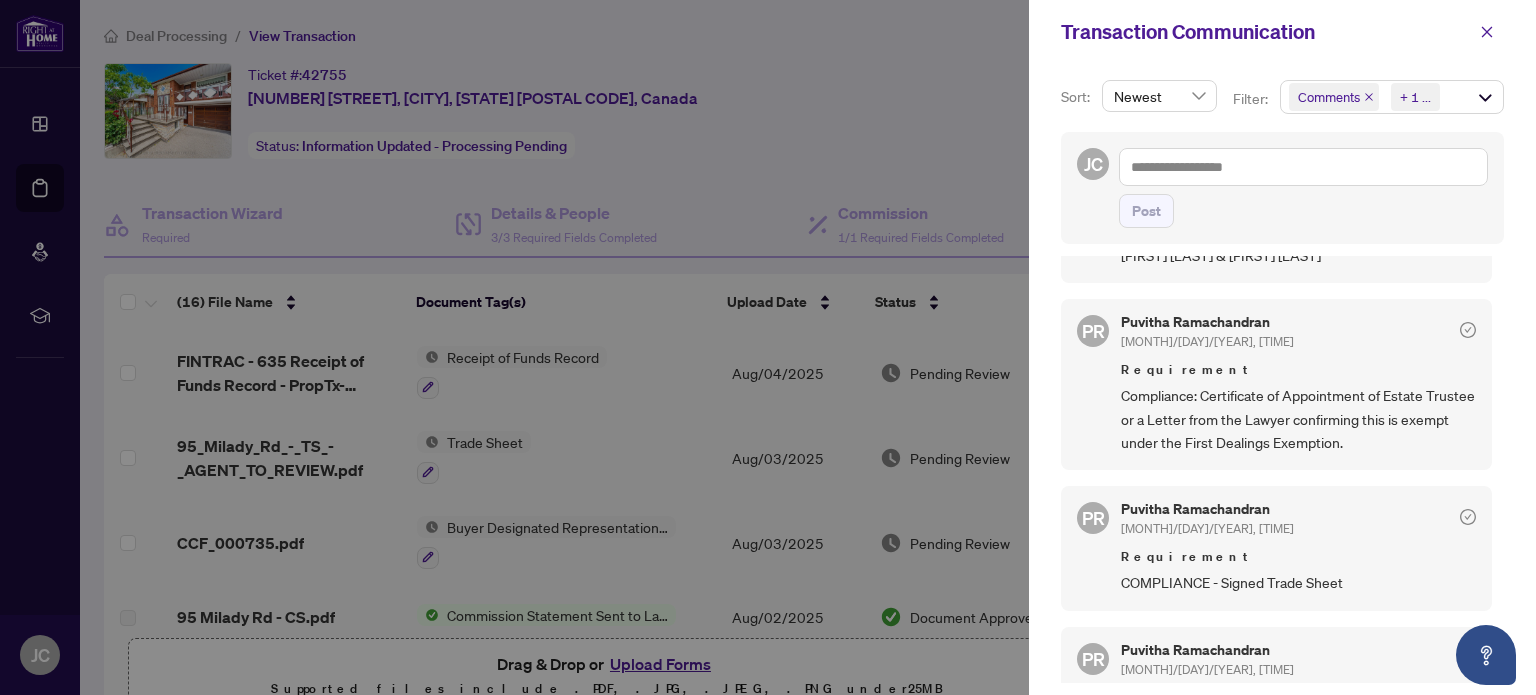 scroll, scrollTop: 328, scrollLeft: 0, axis: vertical 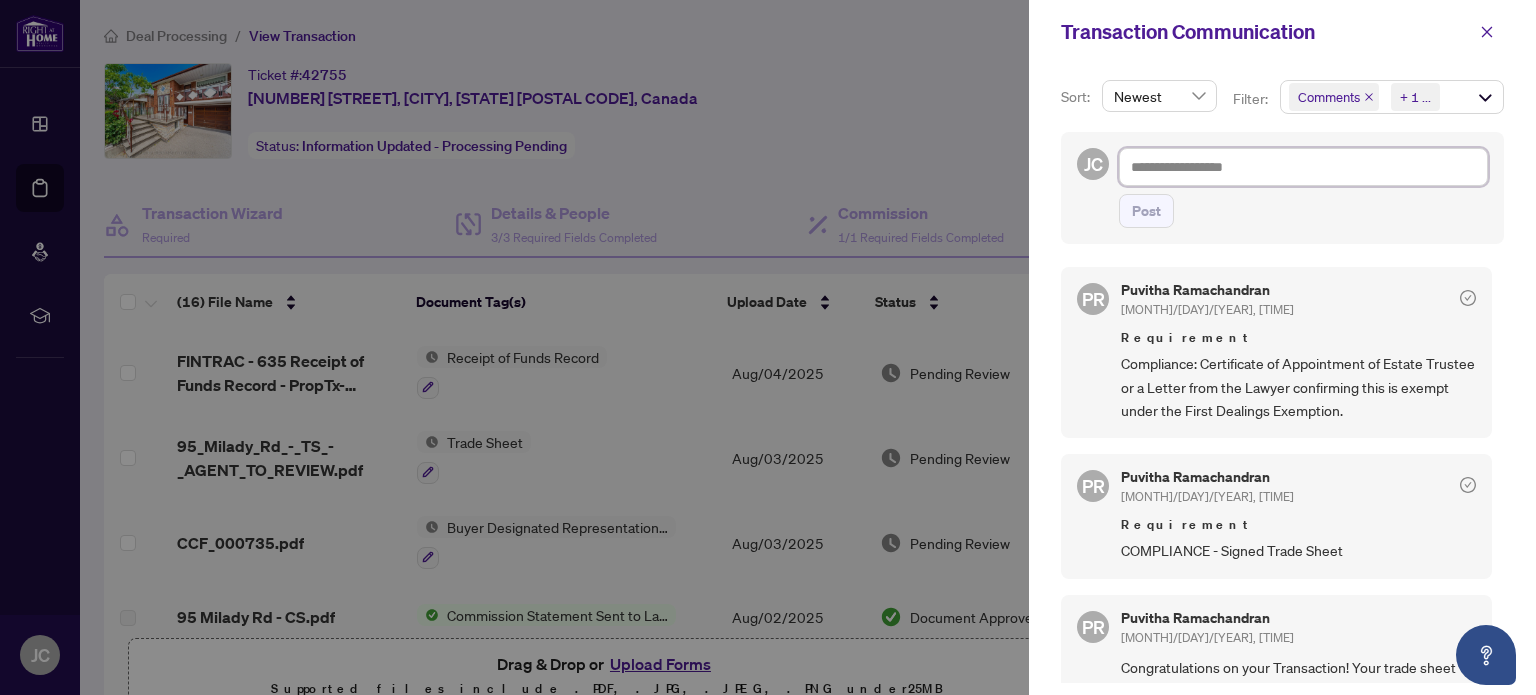 click at bounding box center [1303, 167] 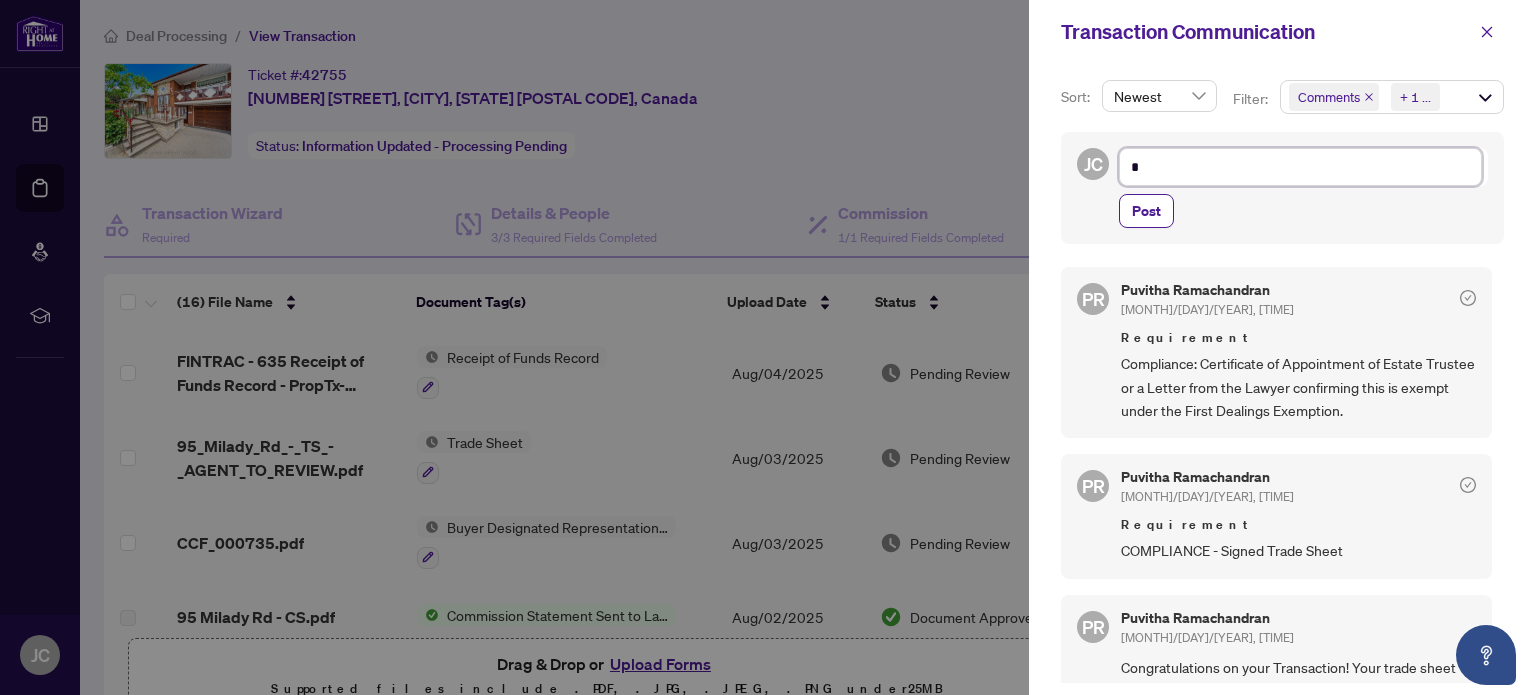 type on "*" 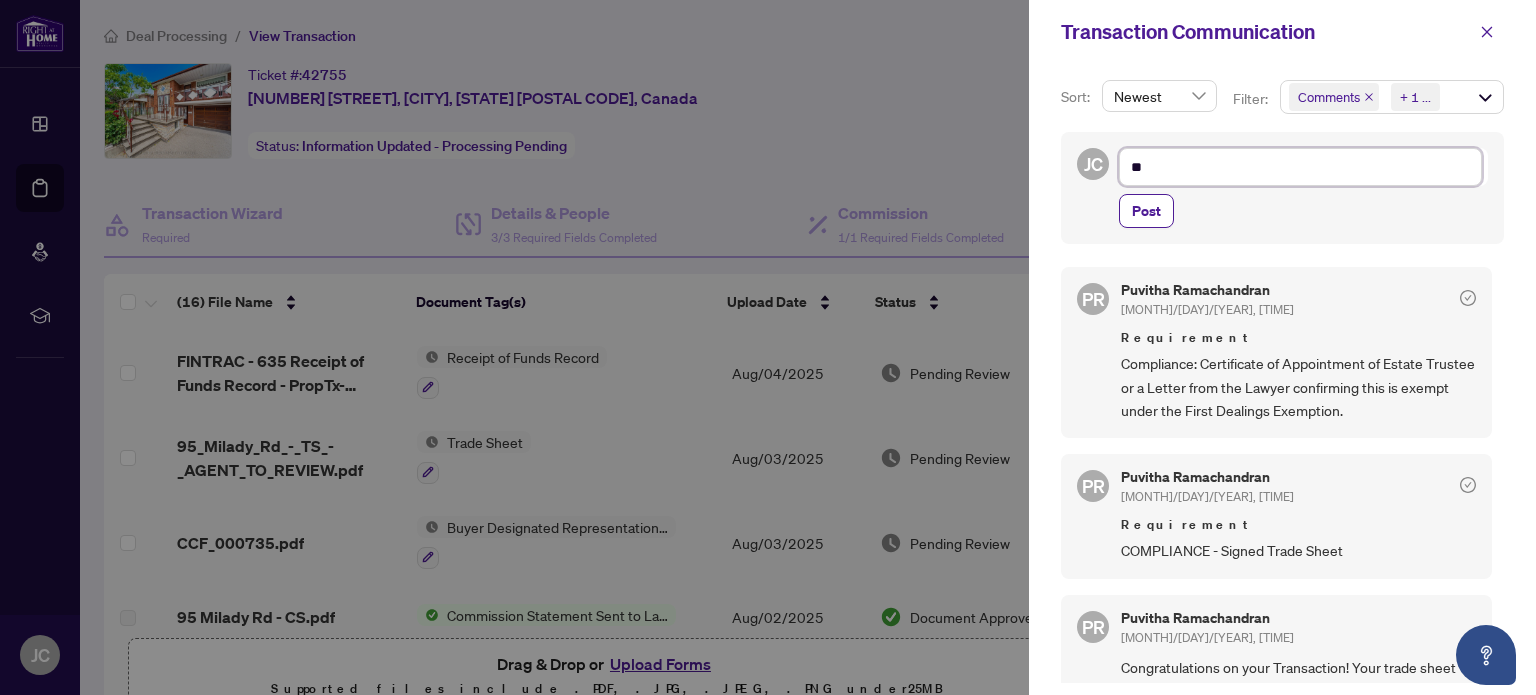 type on "***" 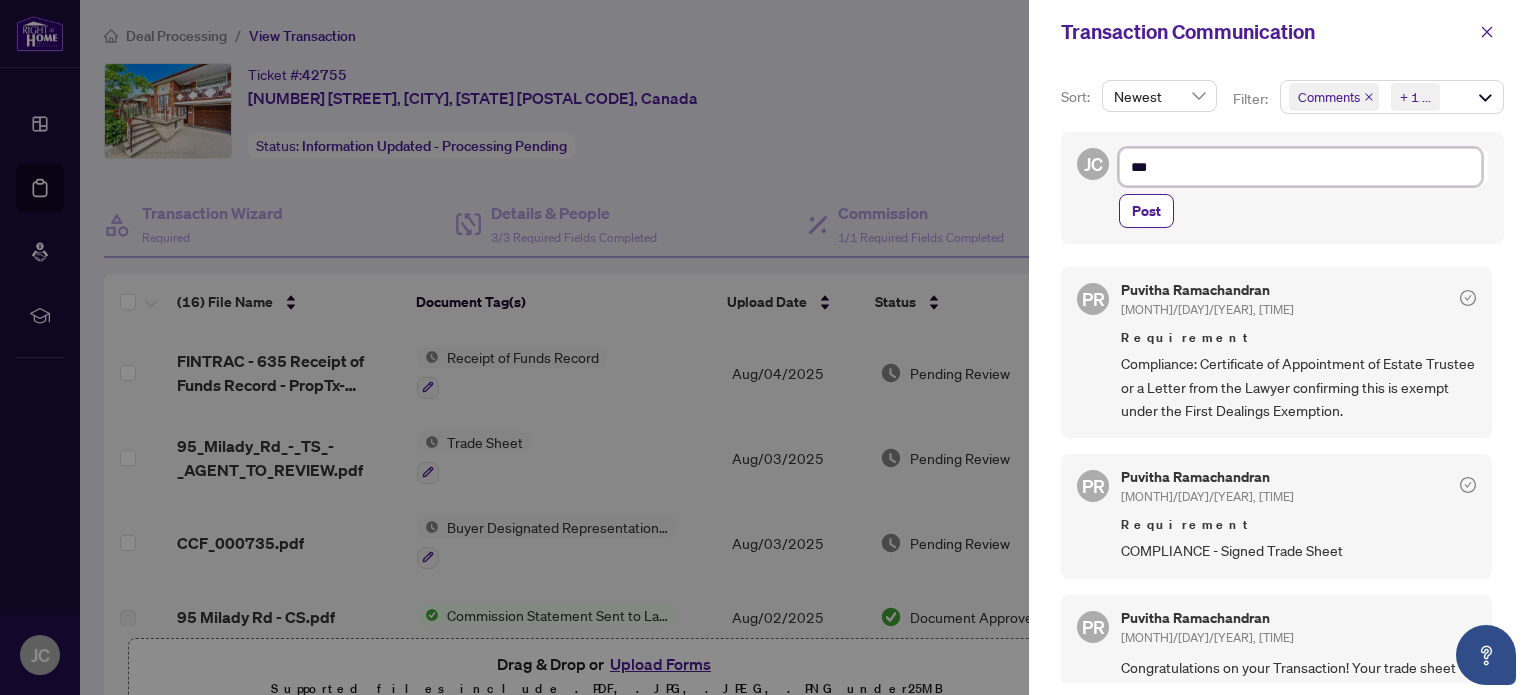 type on "***" 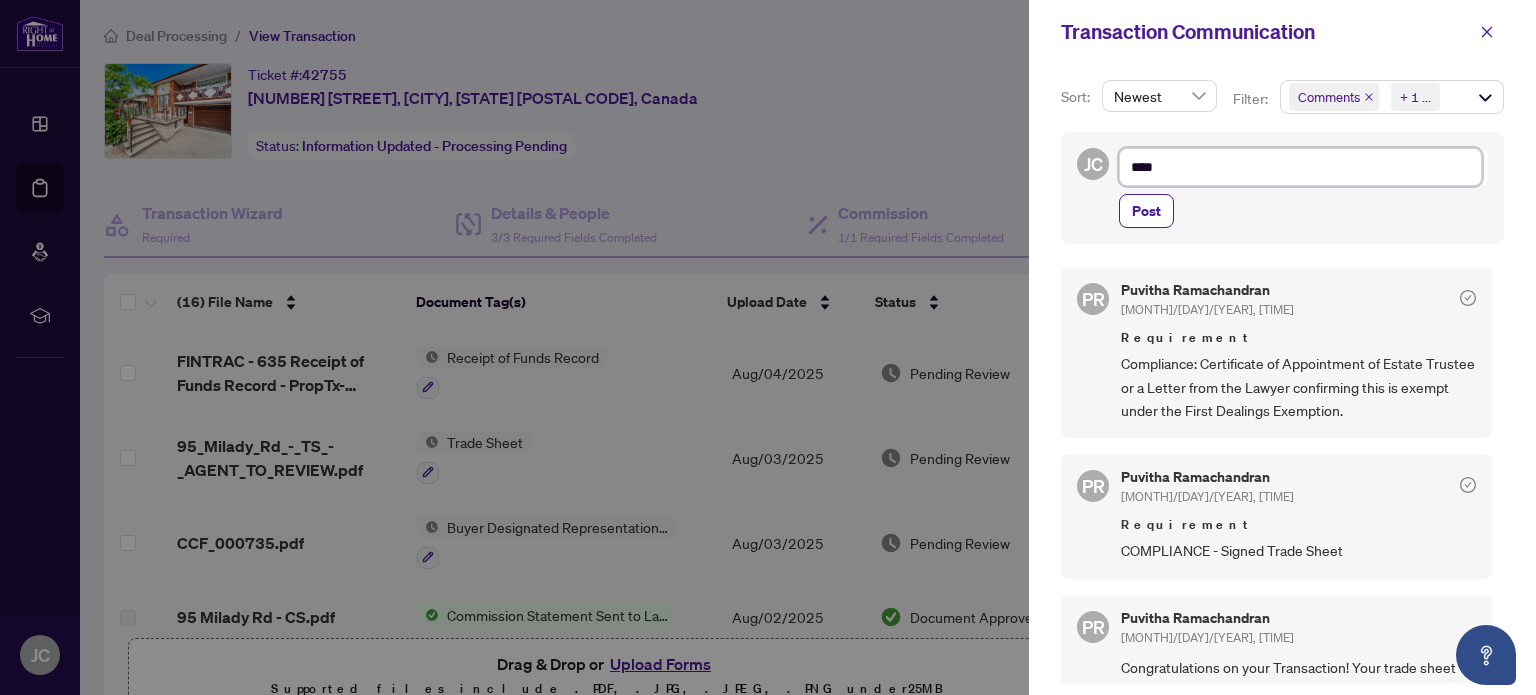 type on "****" 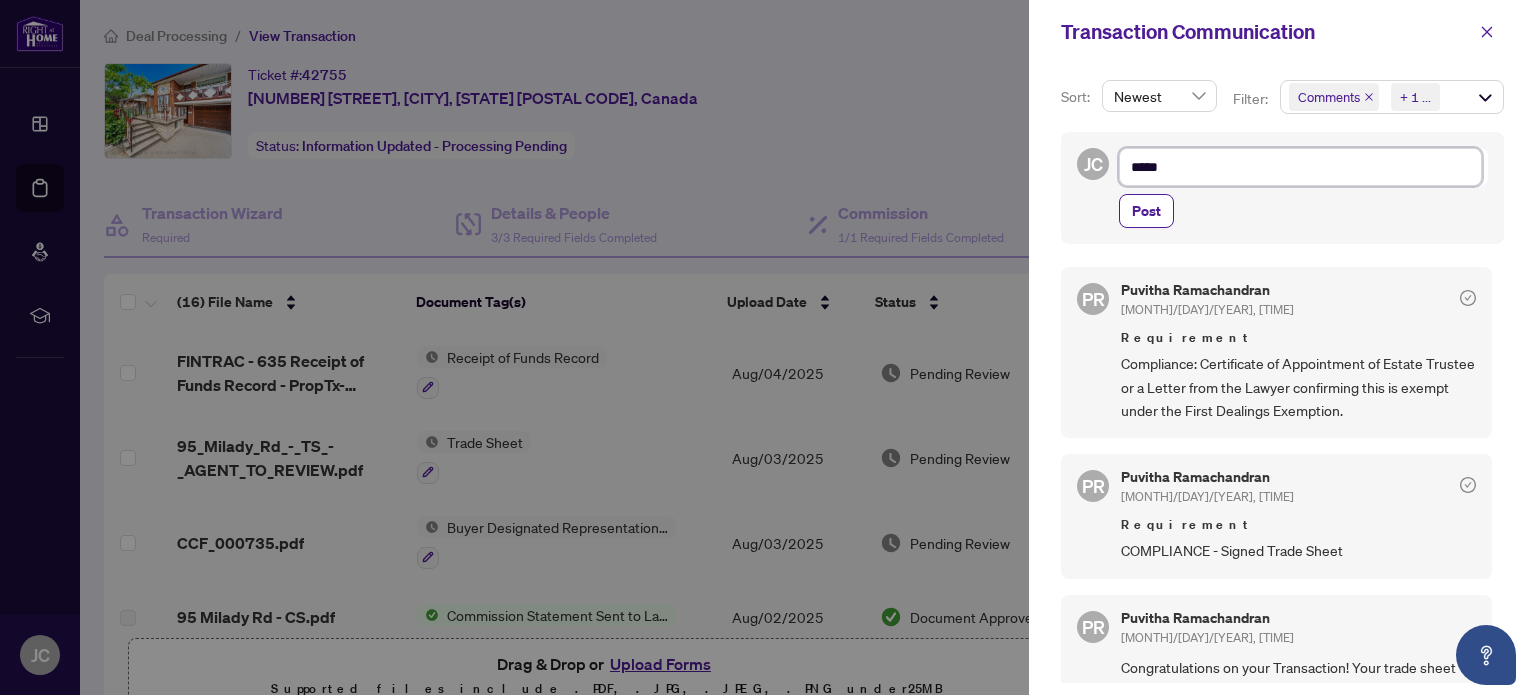 type on "******" 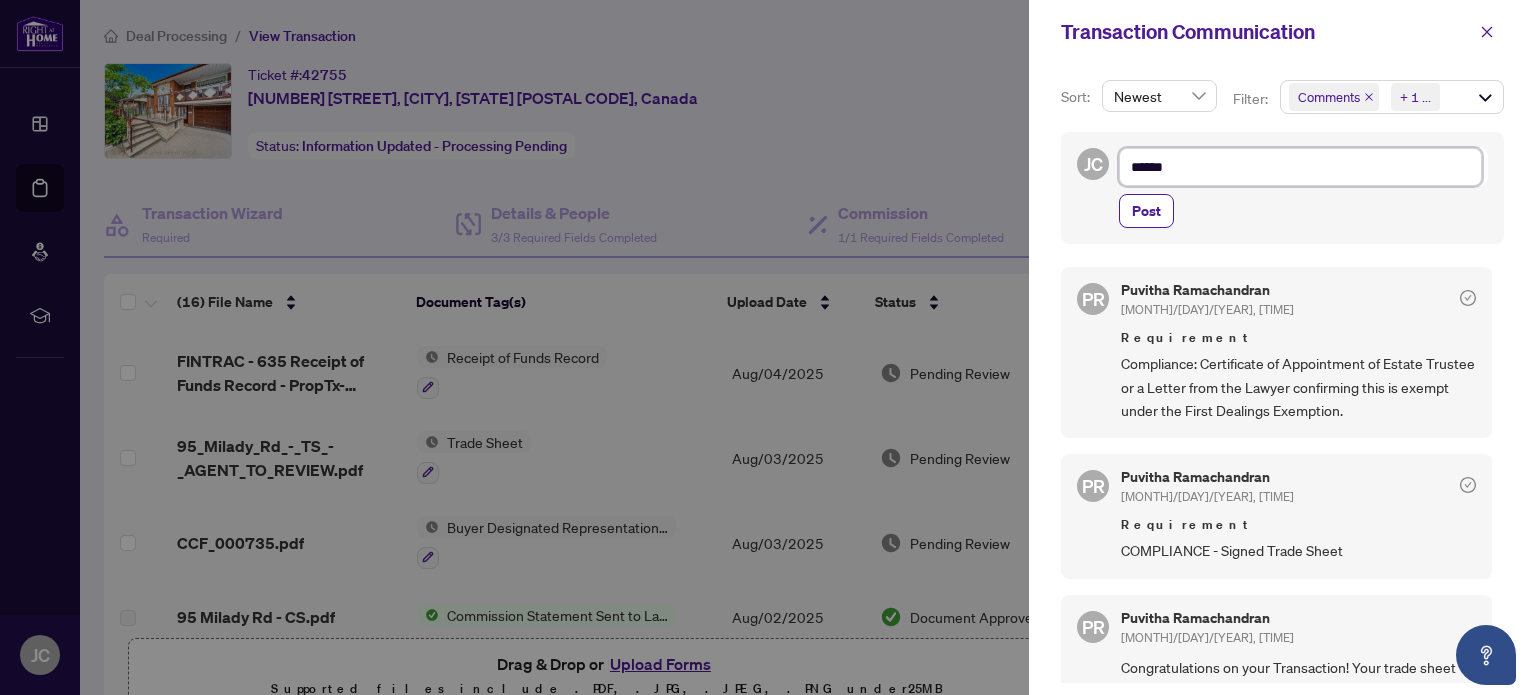 type on "*******" 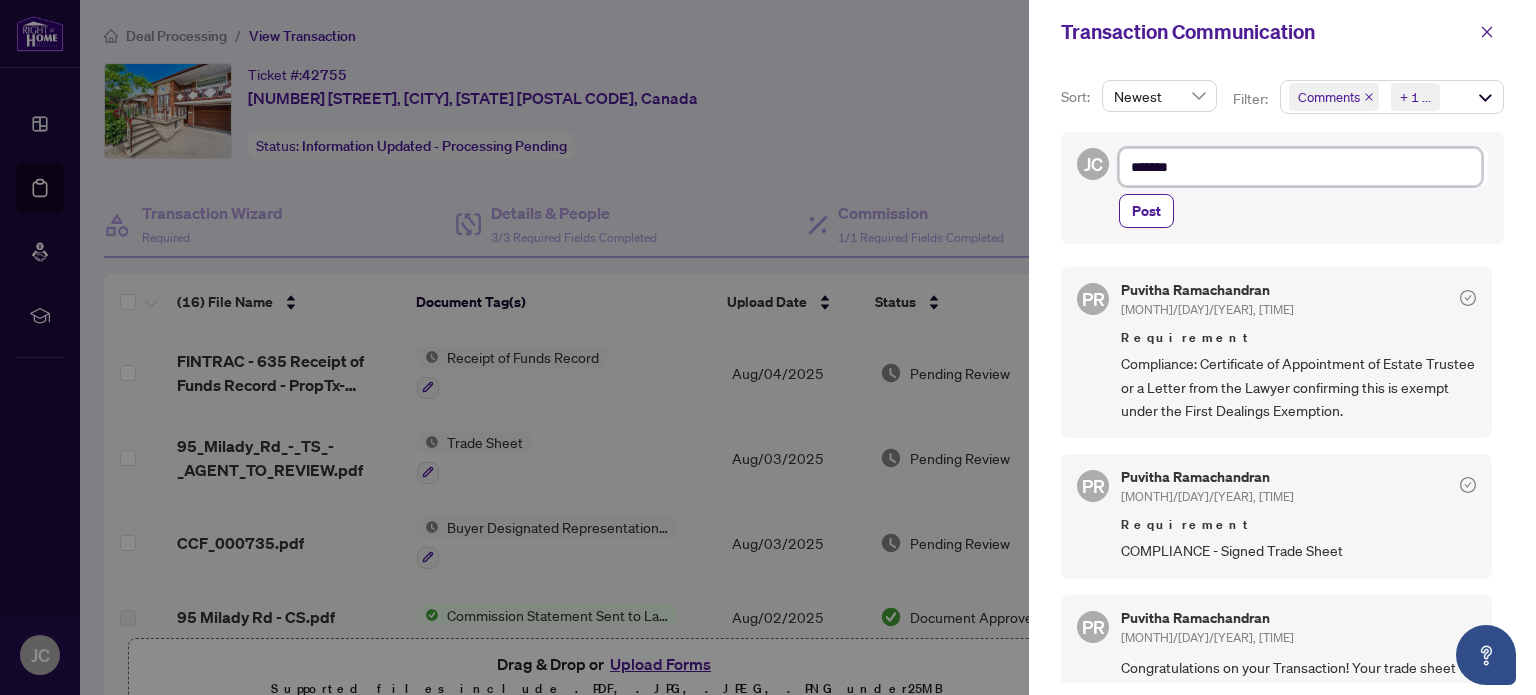 type on "********" 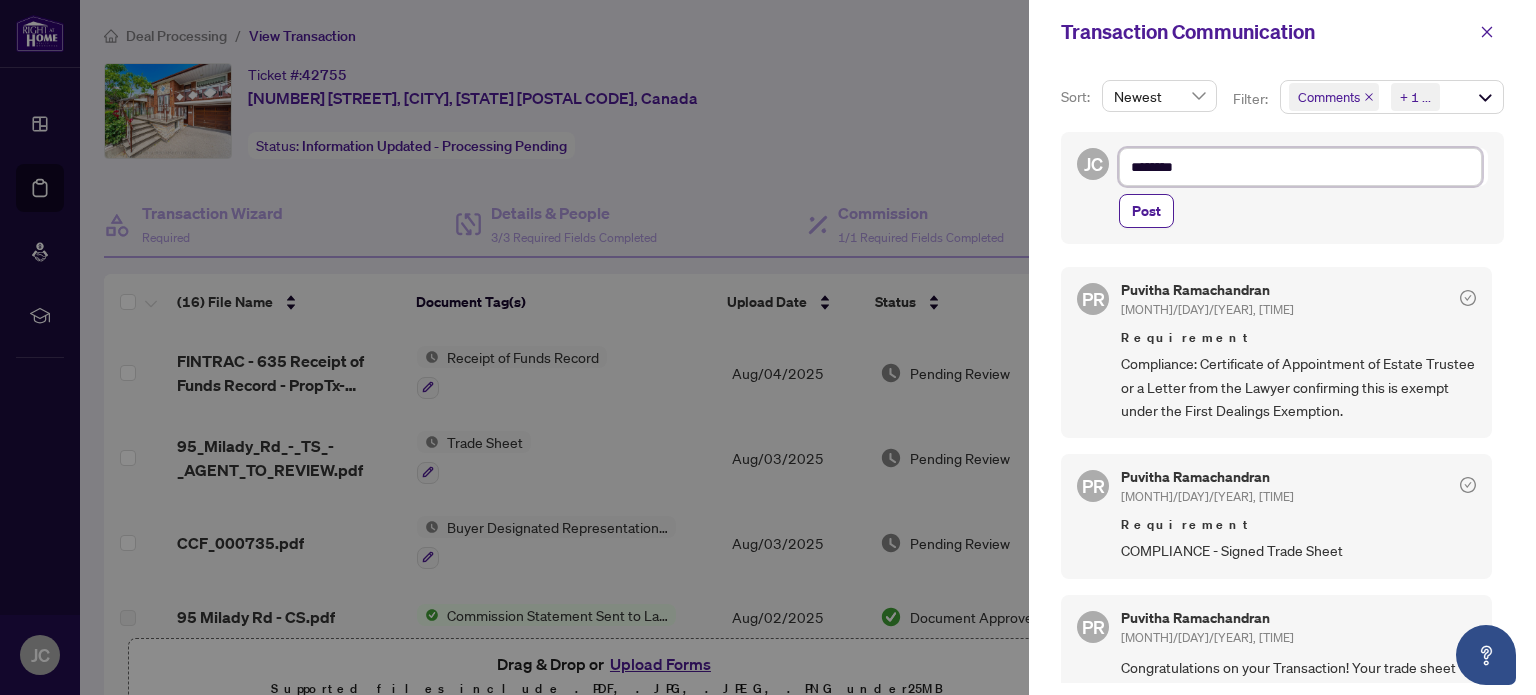 type on "*********" 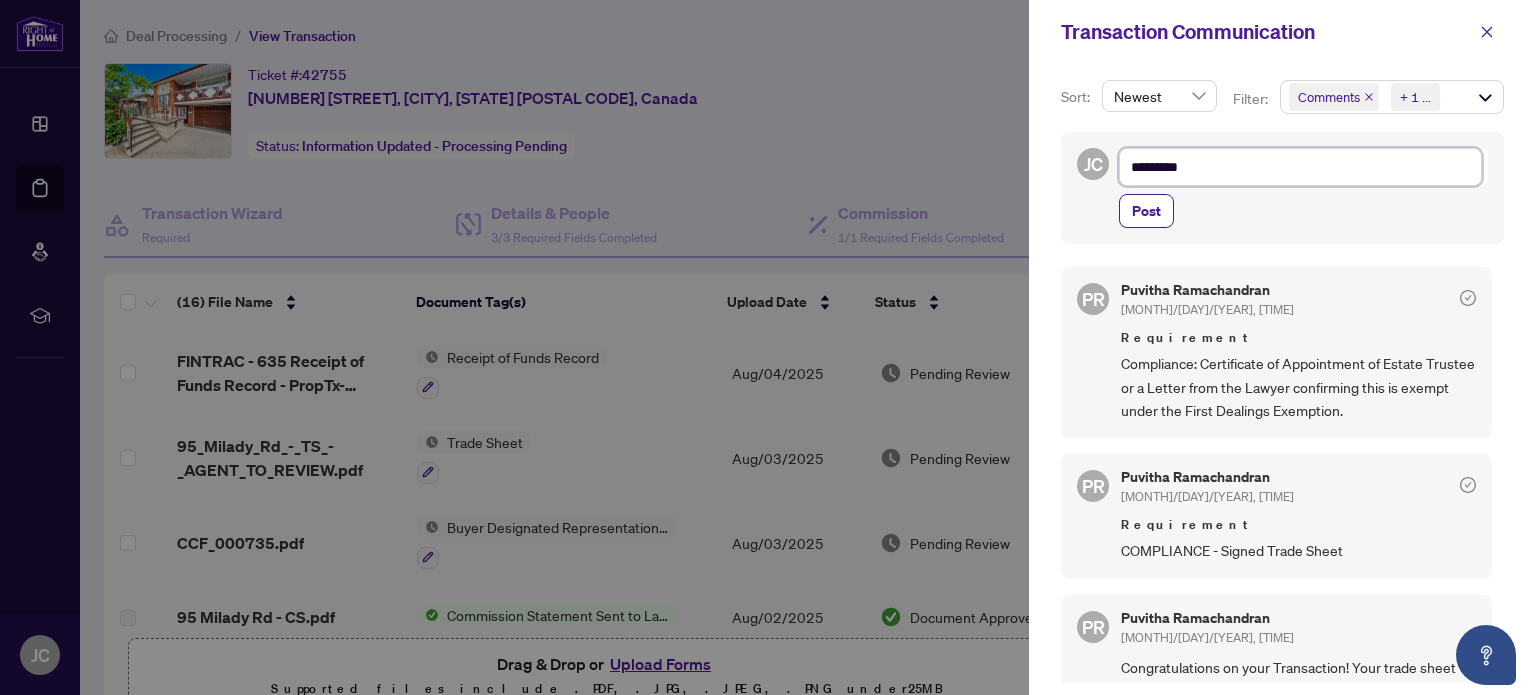 type on "*********" 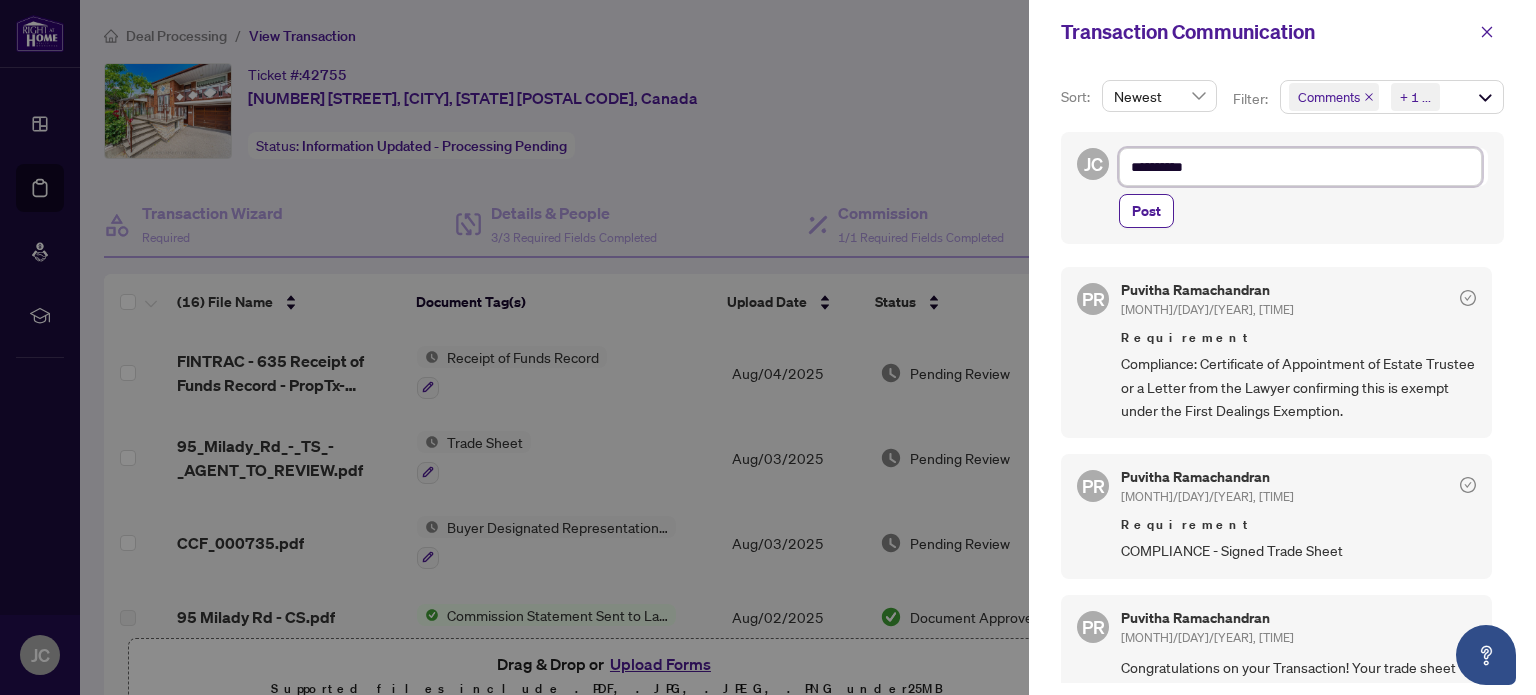 type on "**********" 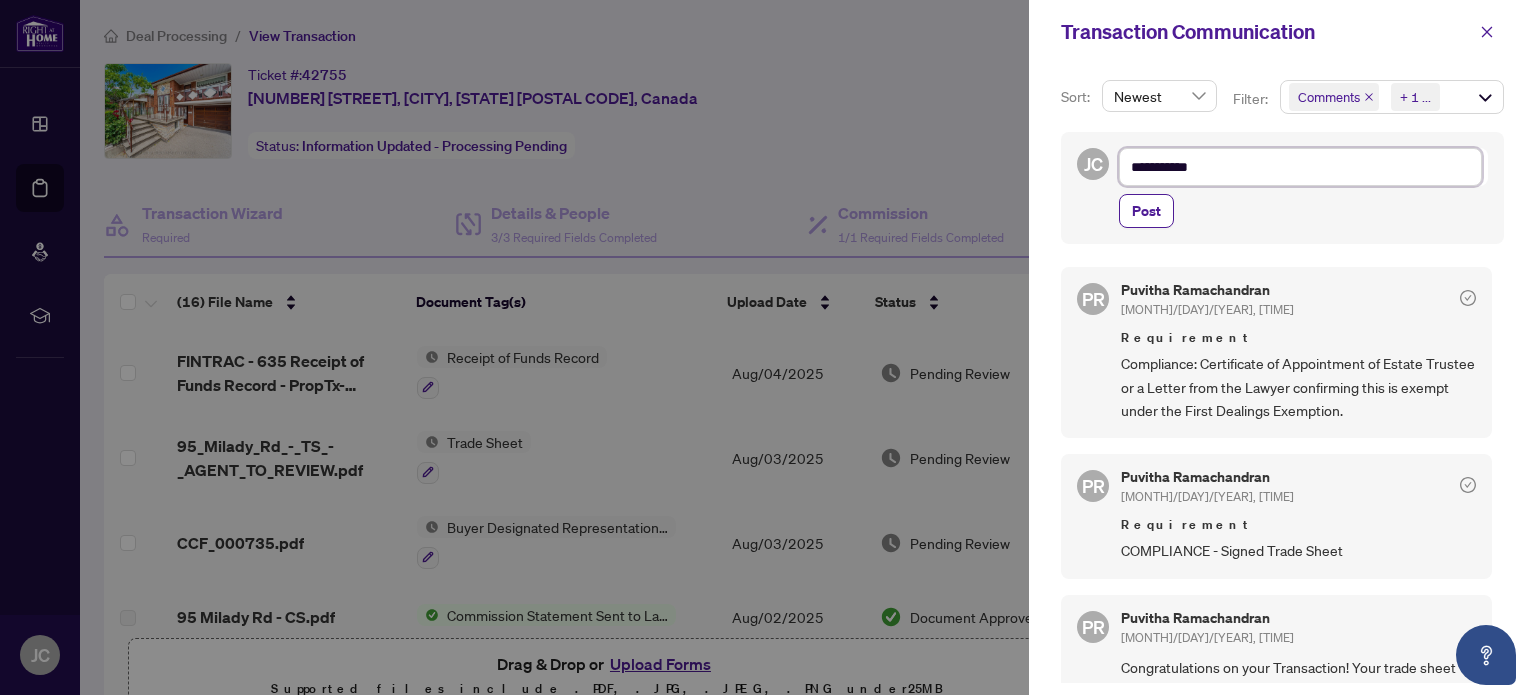 type on "**********" 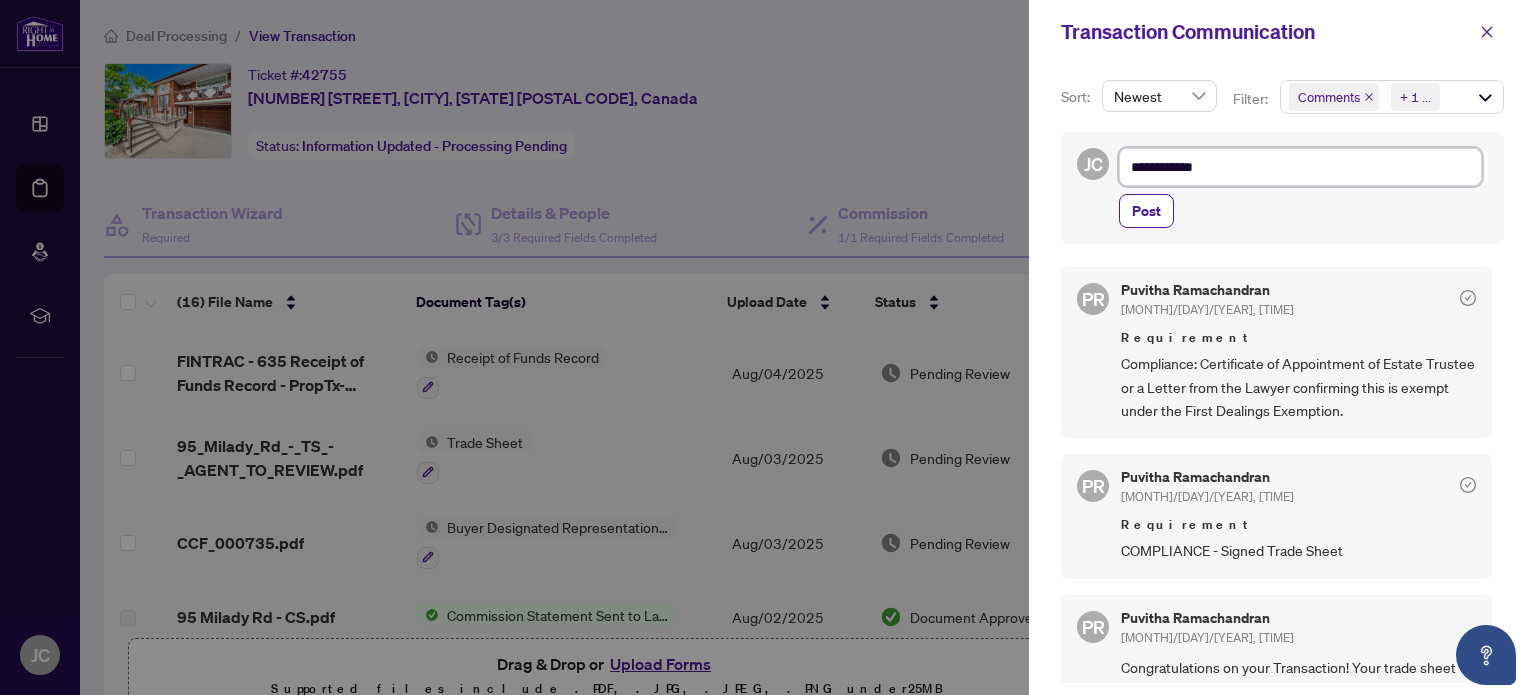 type on "**********" 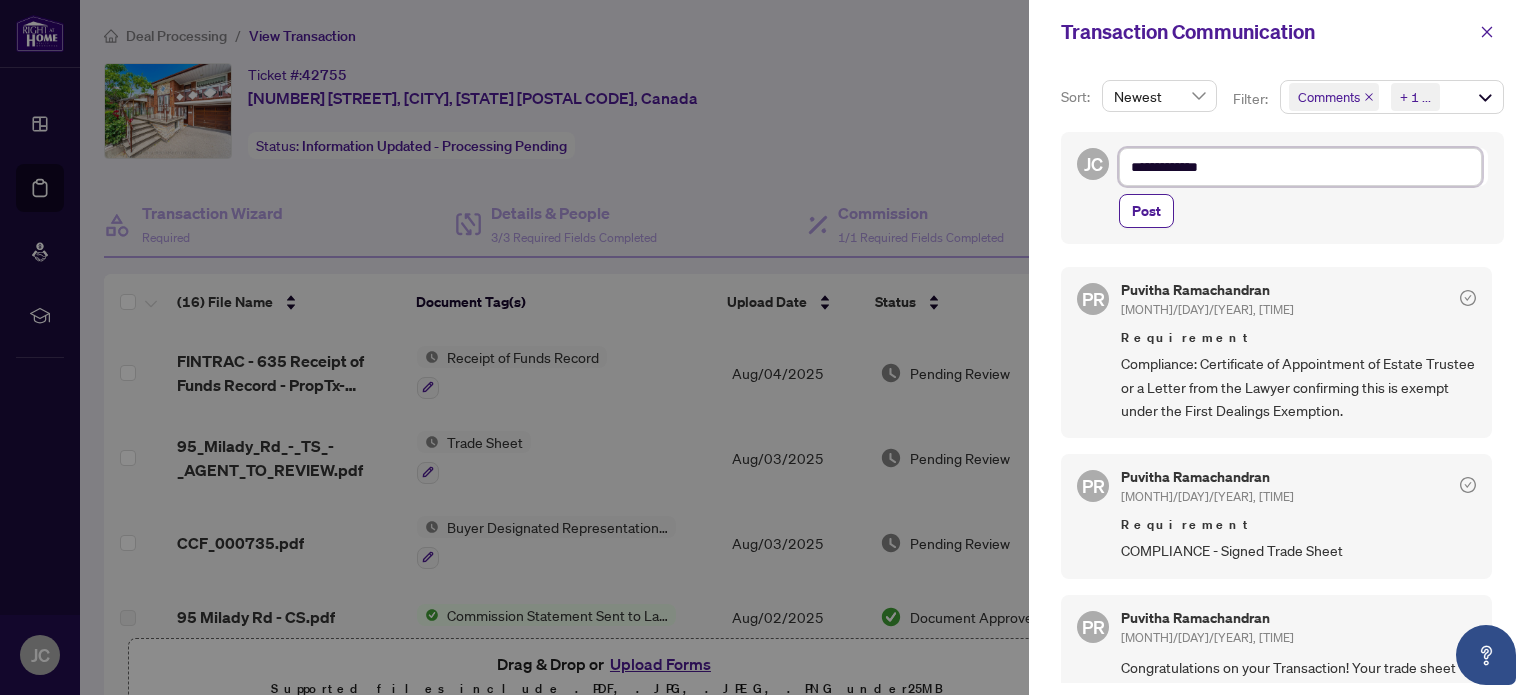 type on "**********" 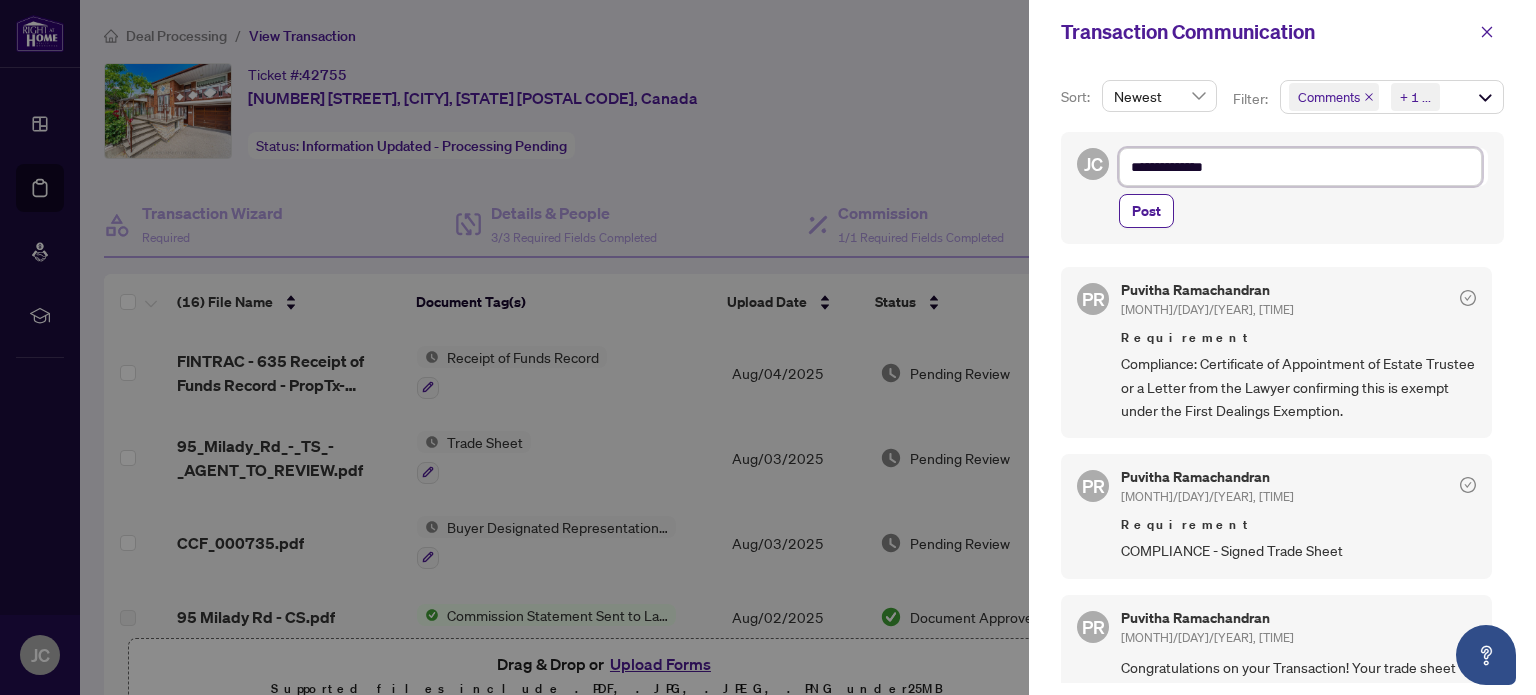 type on "**********" 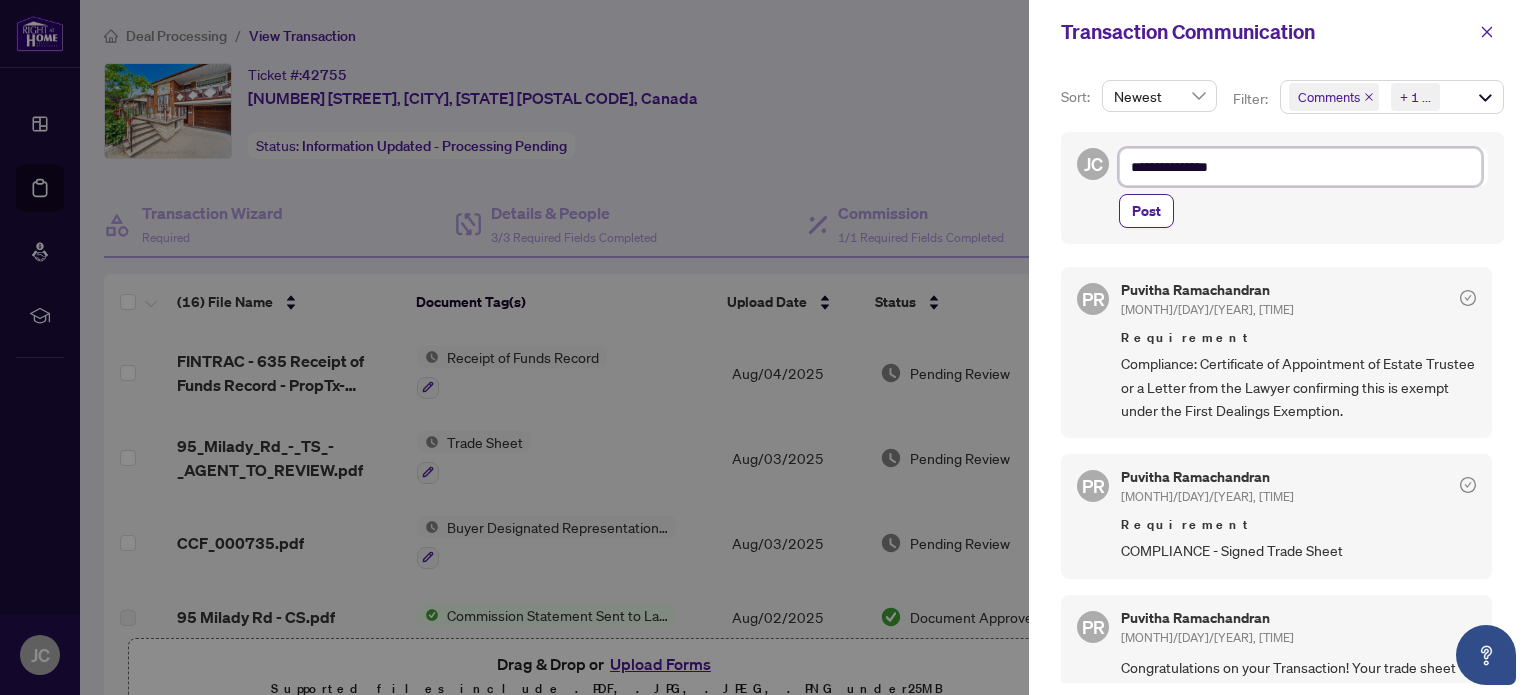 type on "**********" 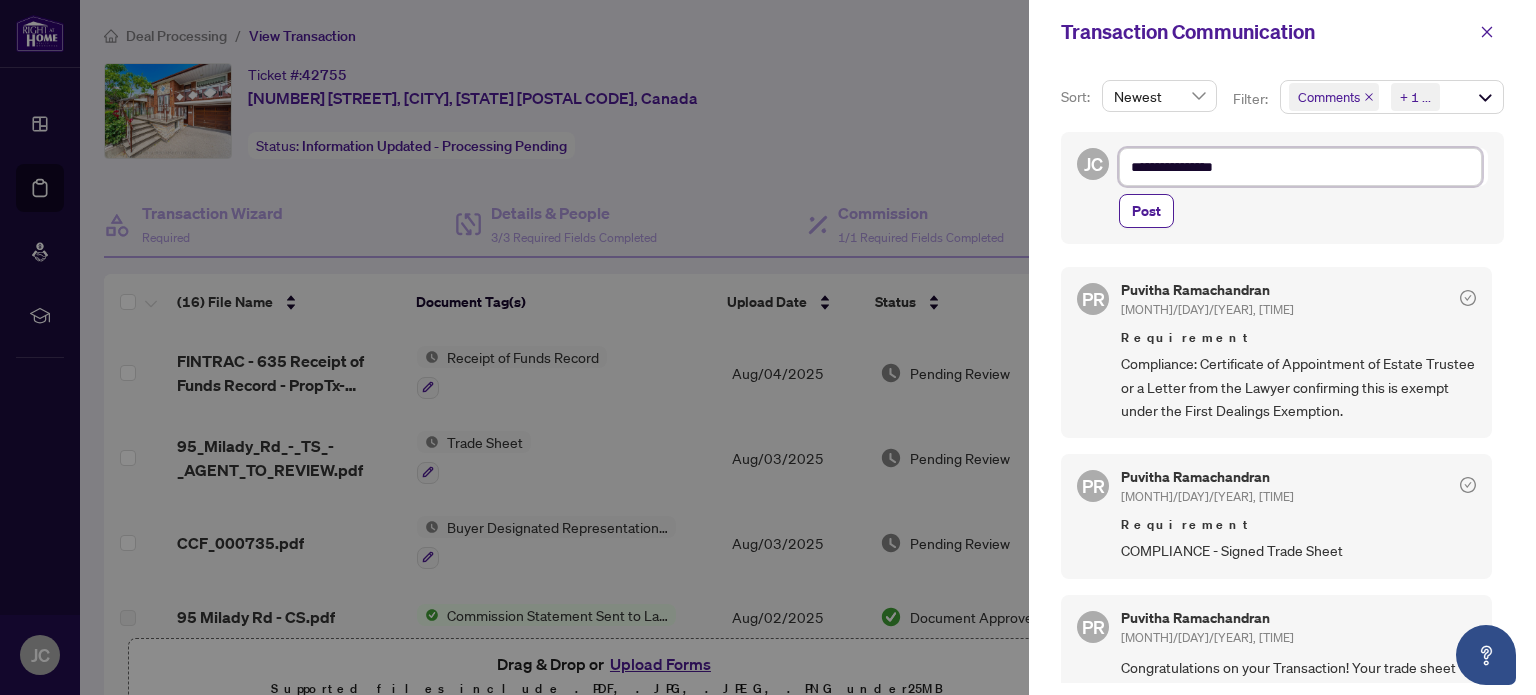 type on "**********" 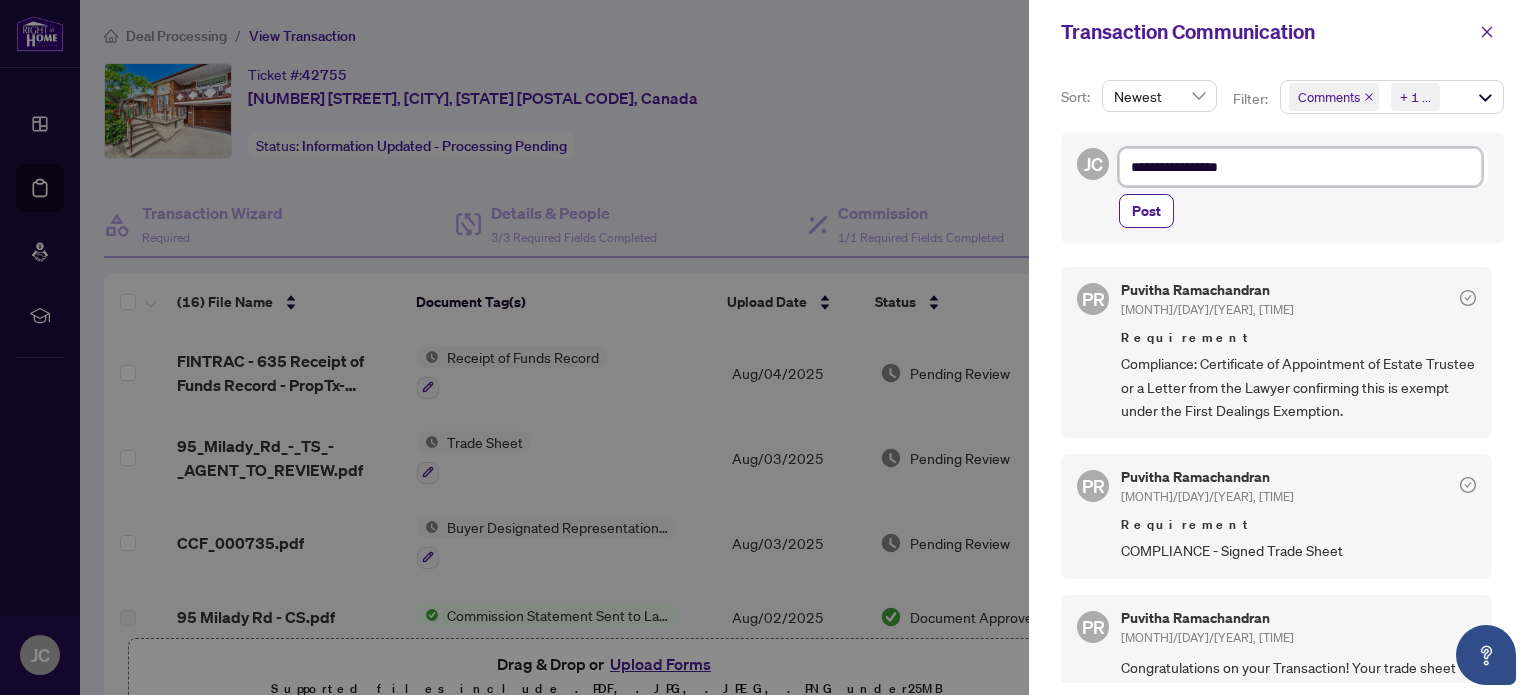type on "**********" 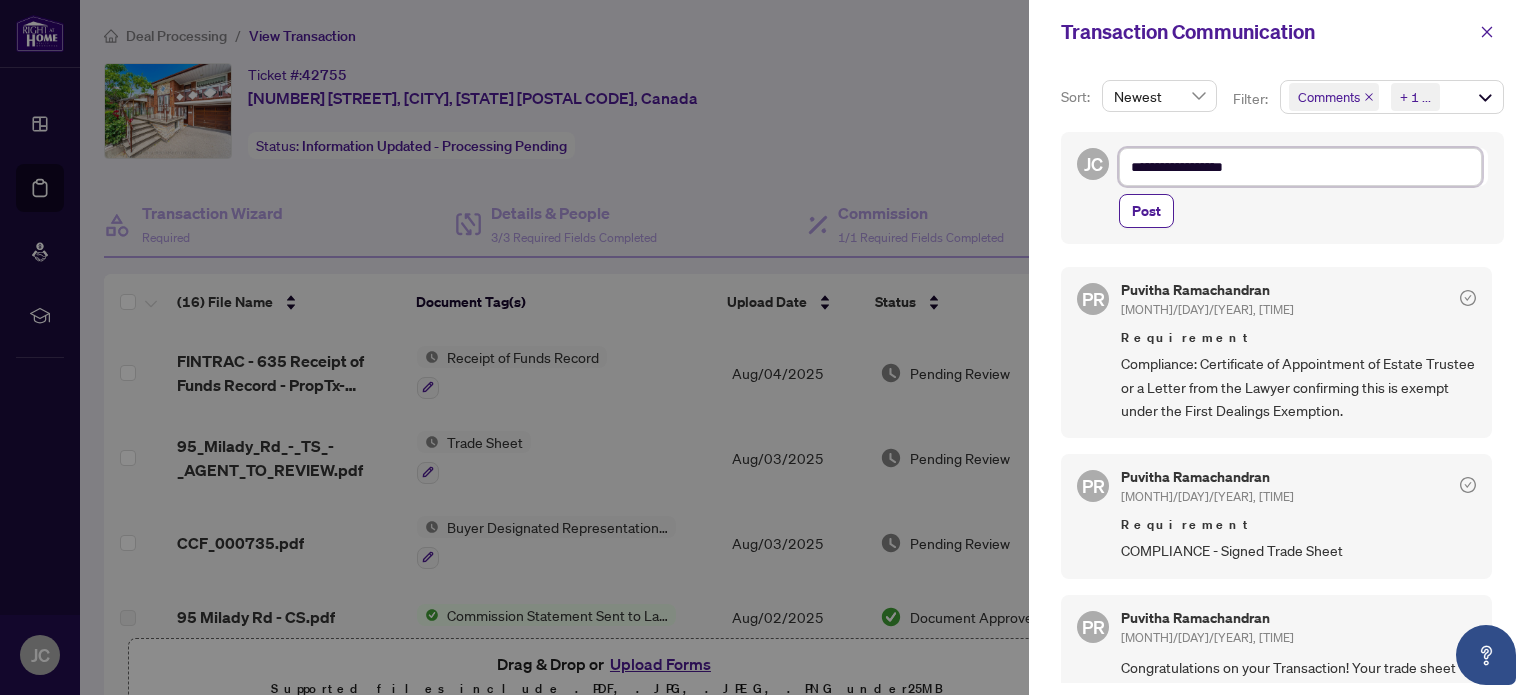 type on "**********" 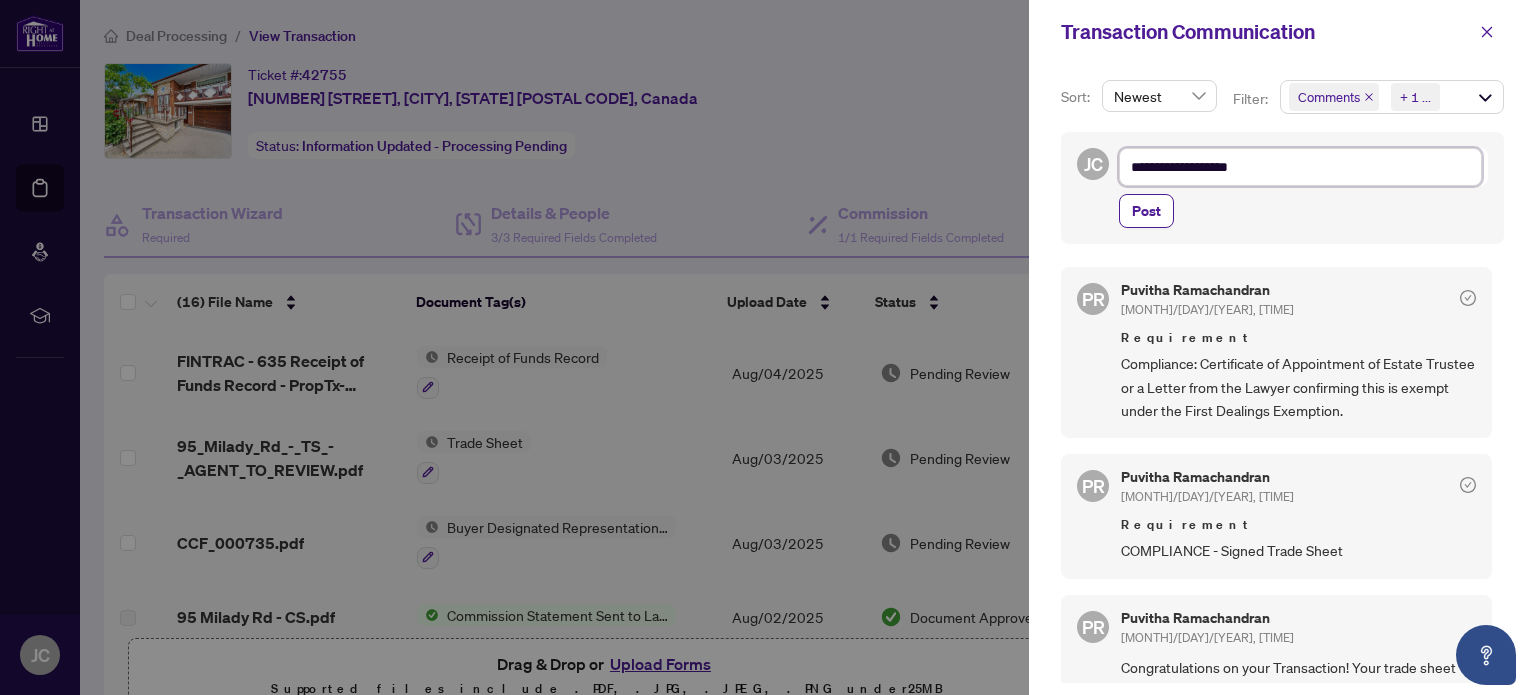type on "**********" 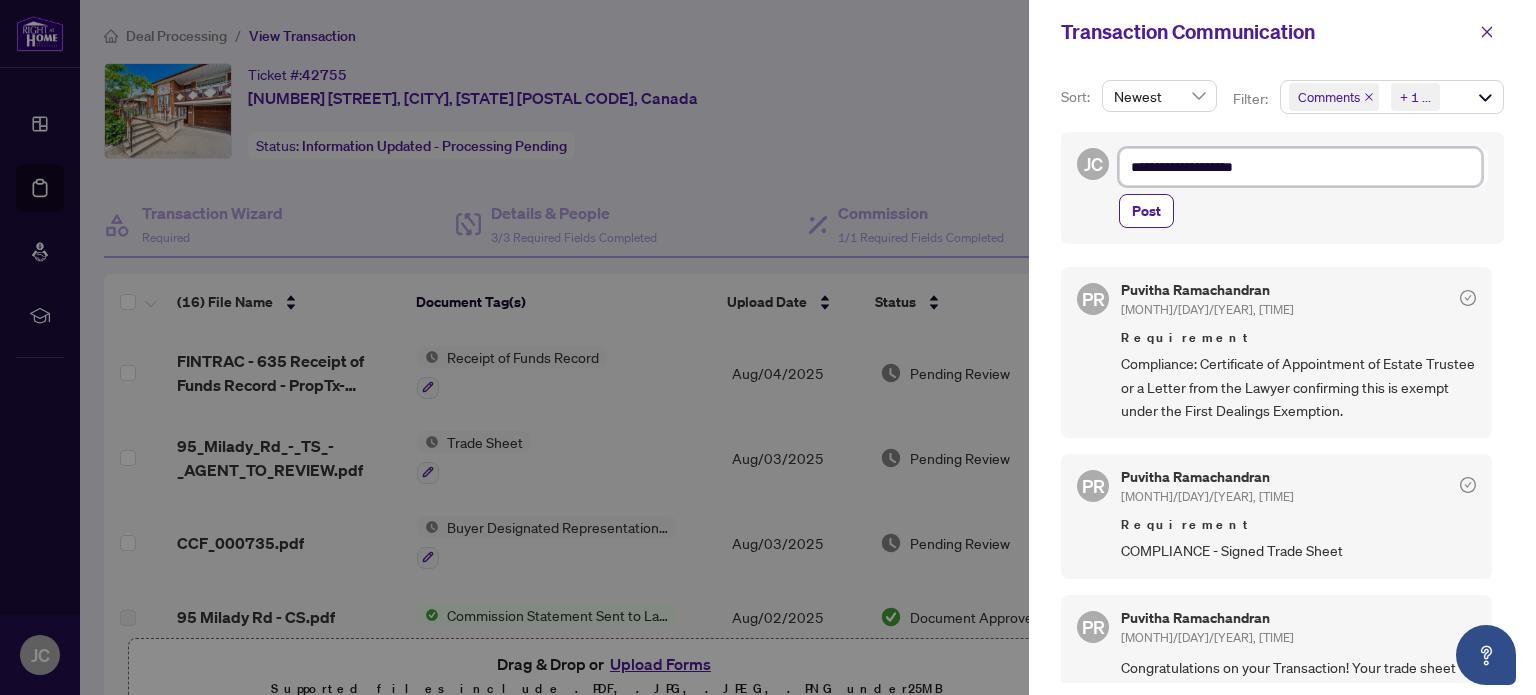 type on "**********" 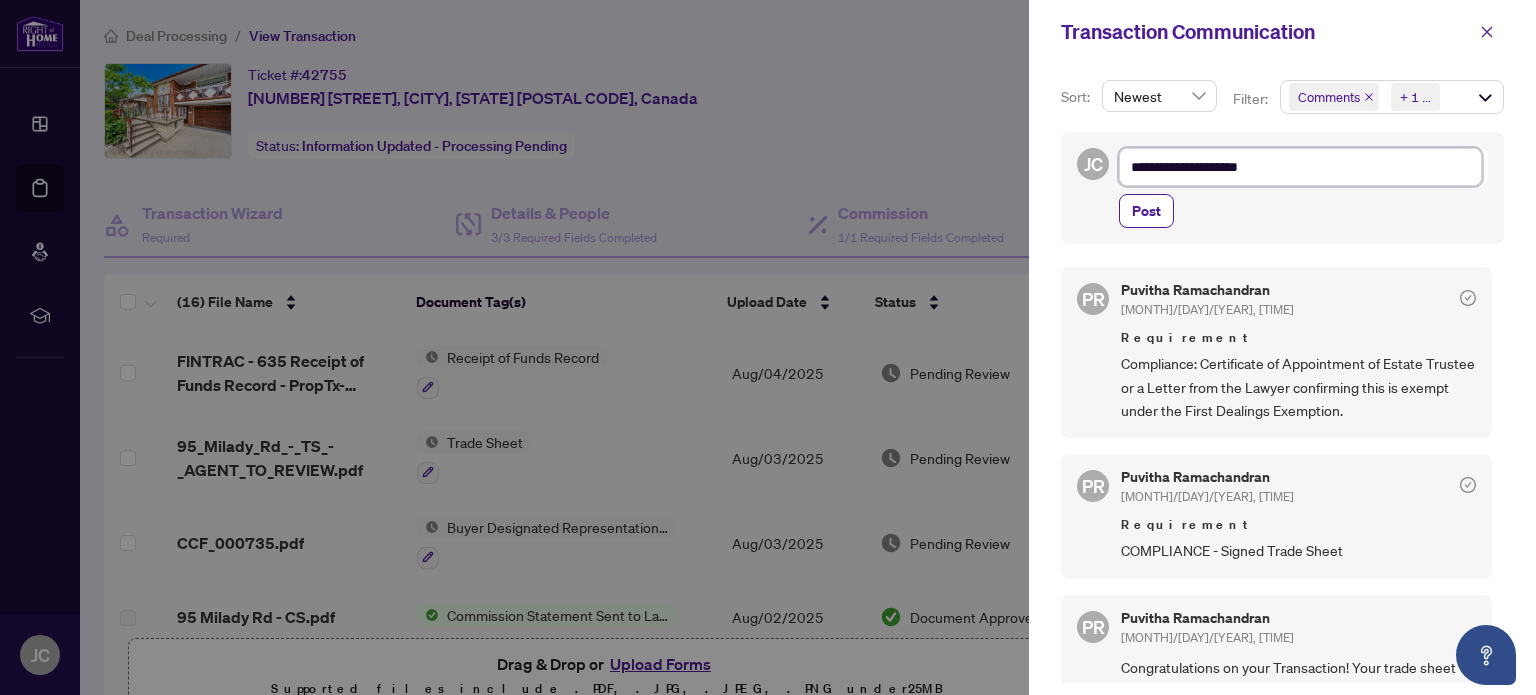 type on "**********" 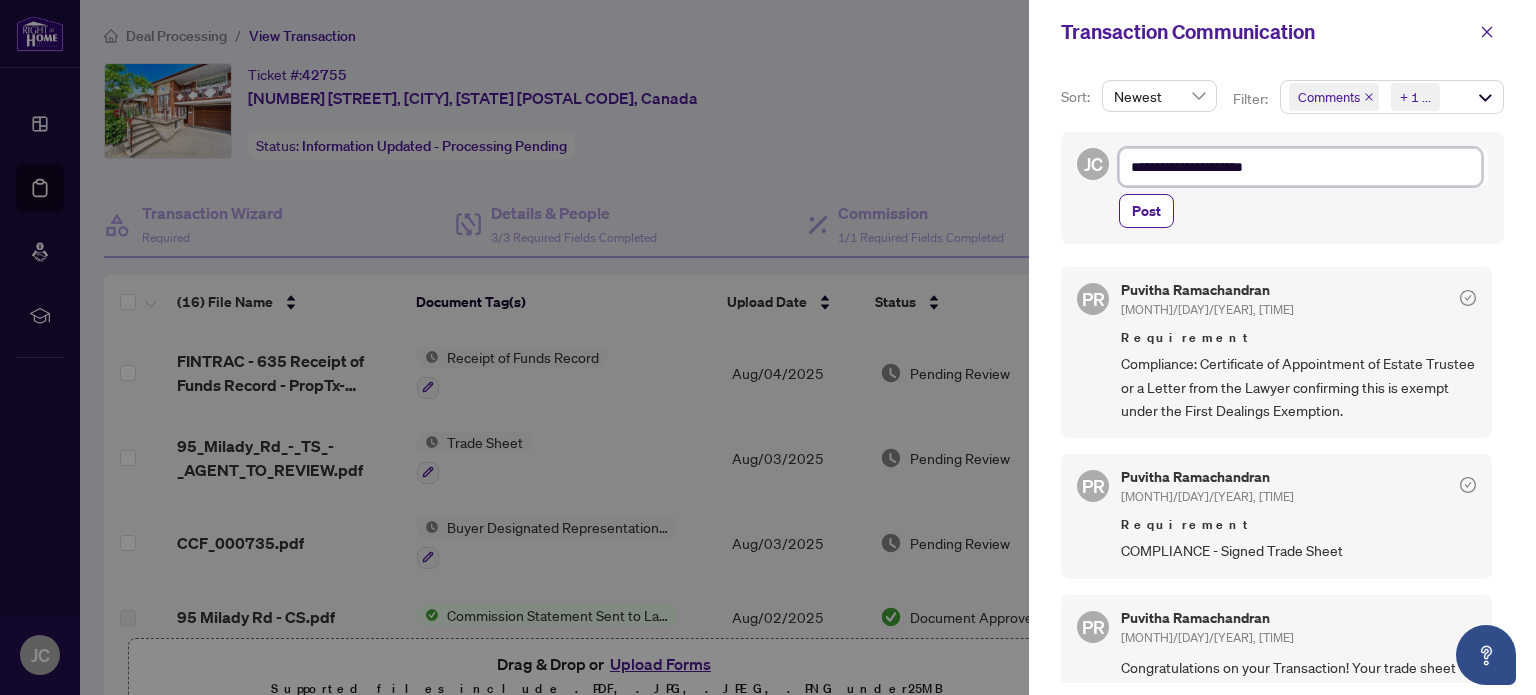 type on "**********" 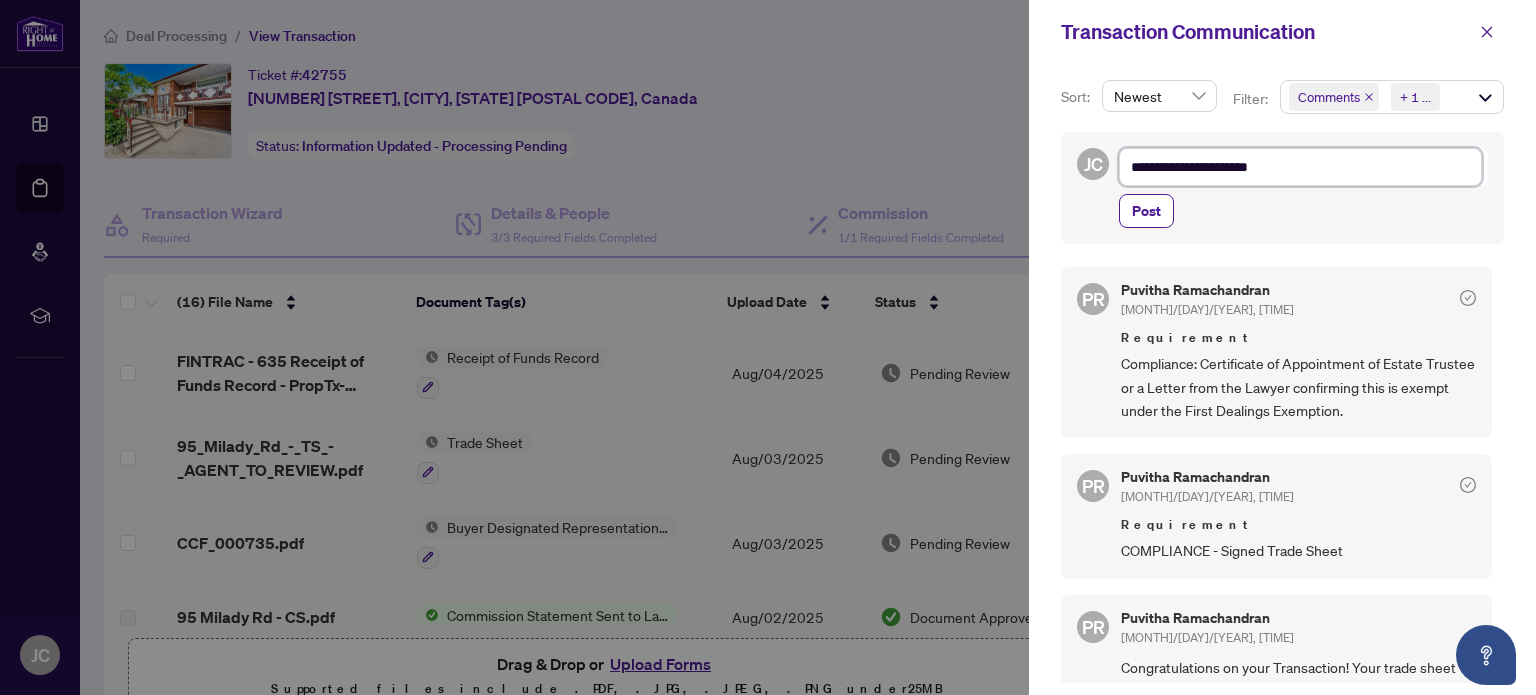 type on "**********" 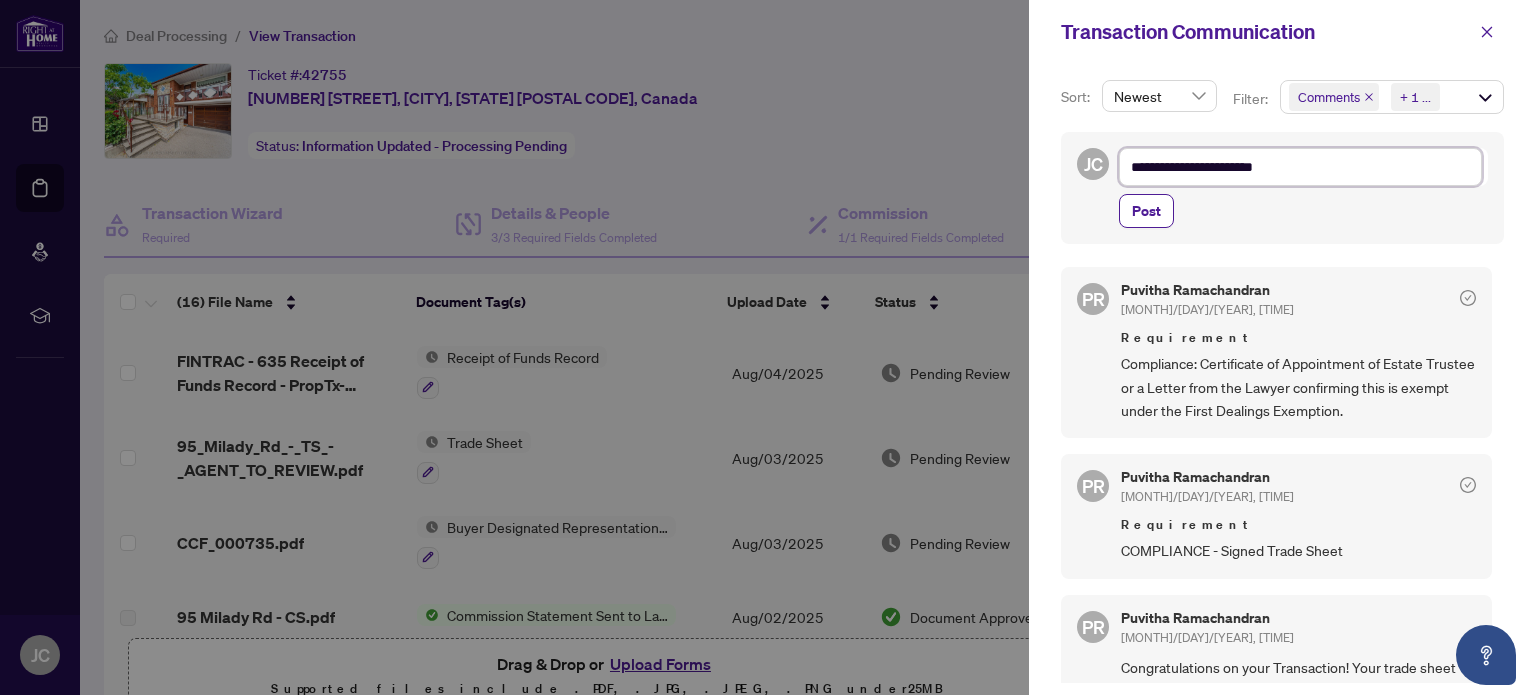 type on "**********" 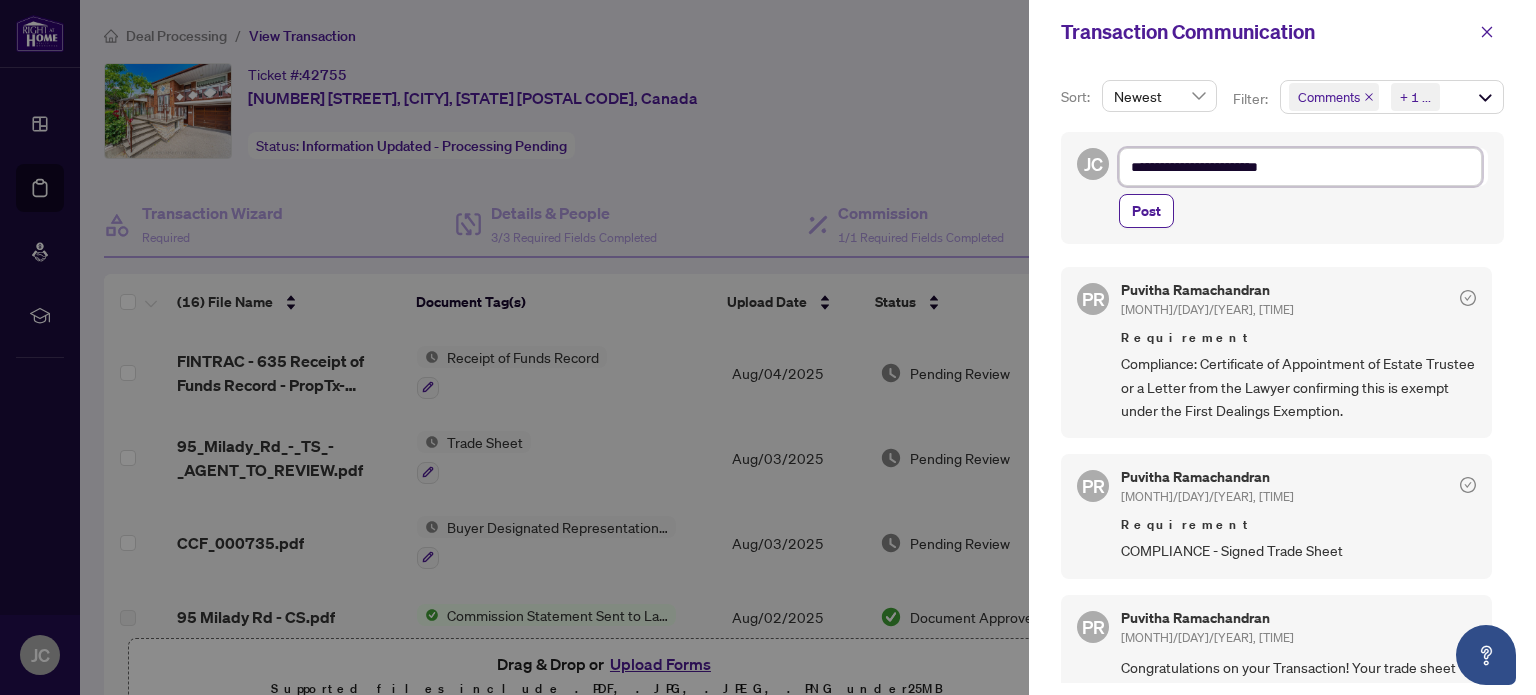 type on "**********" 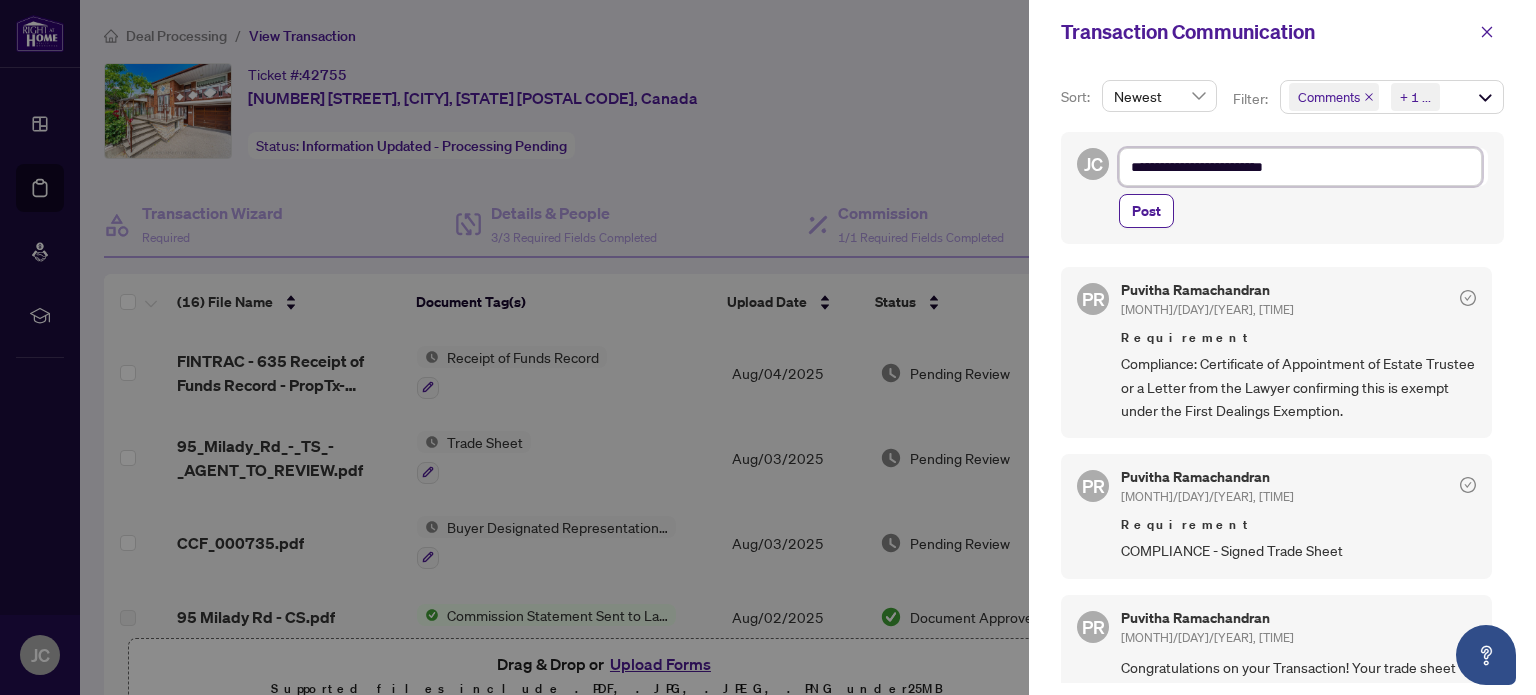 type on "**********" 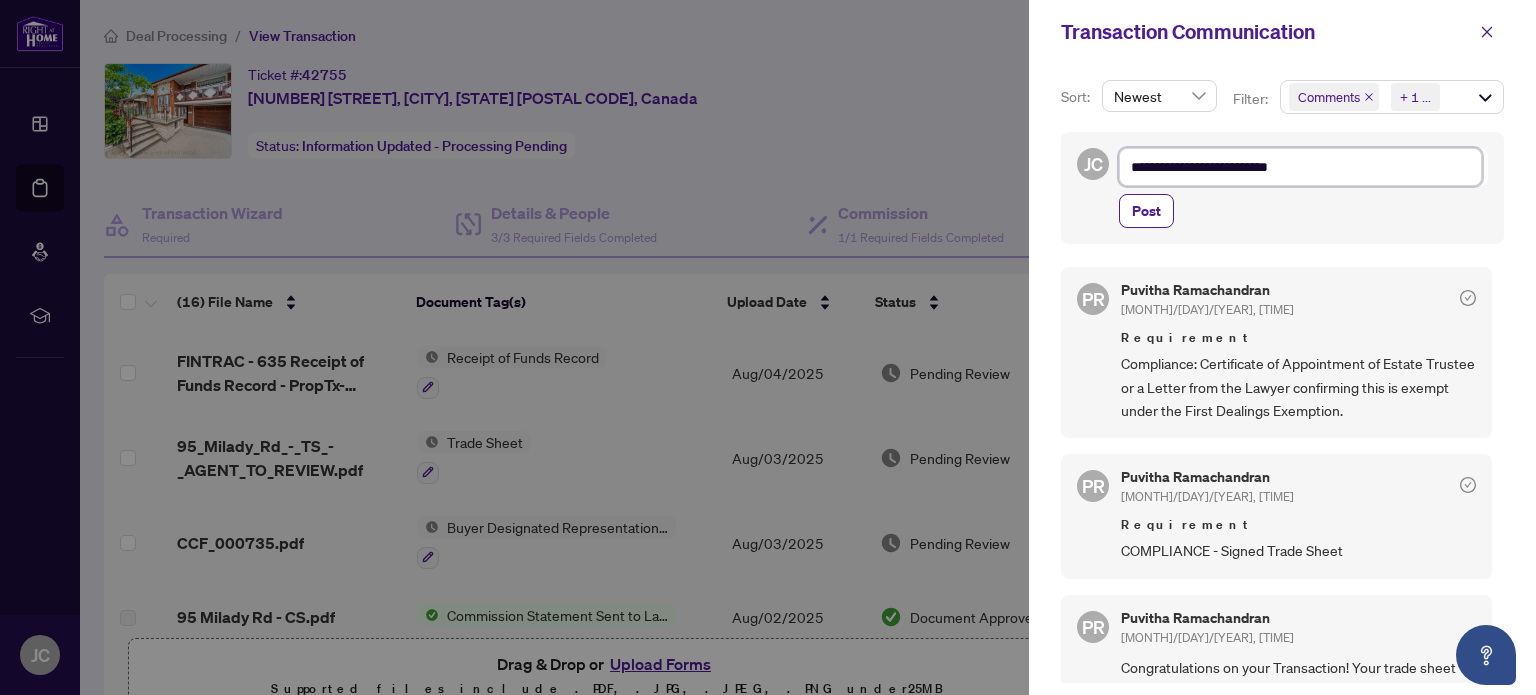 type on "**********" 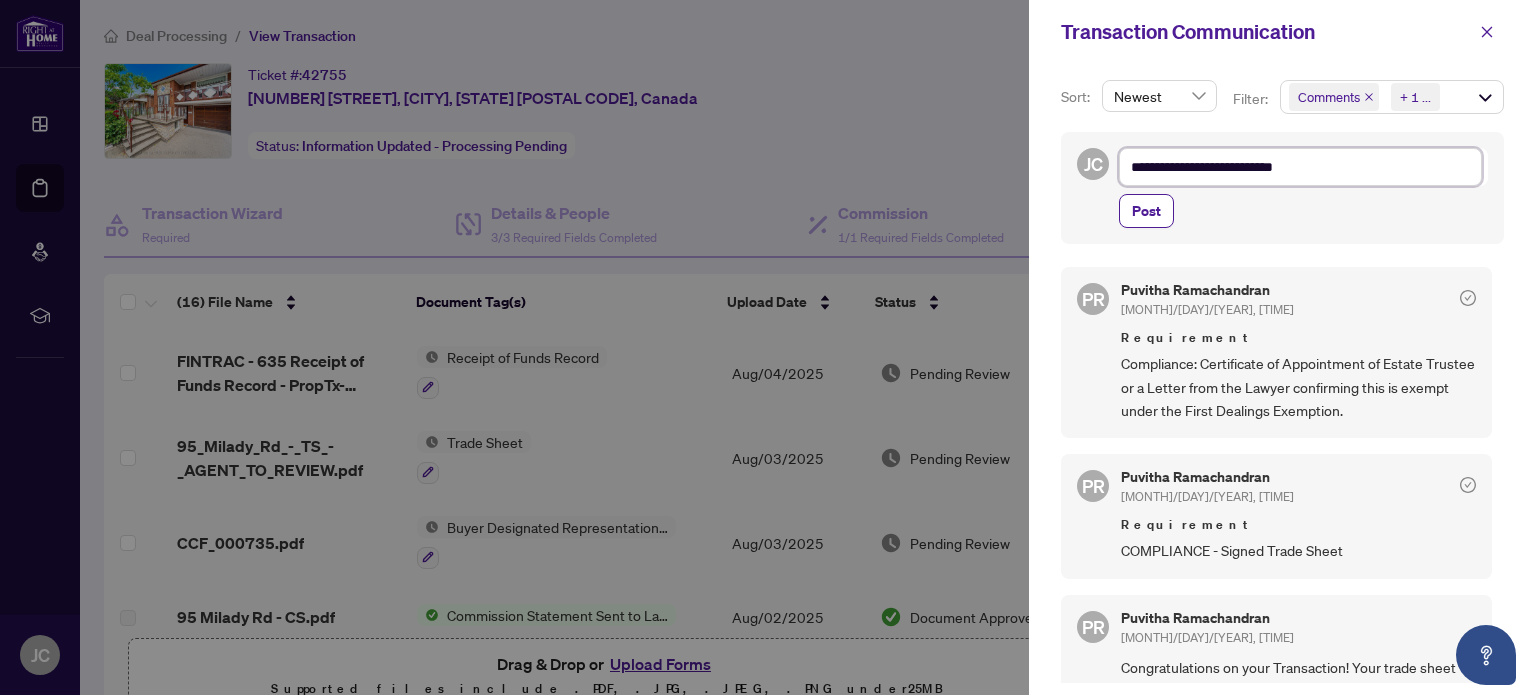type on "**********" 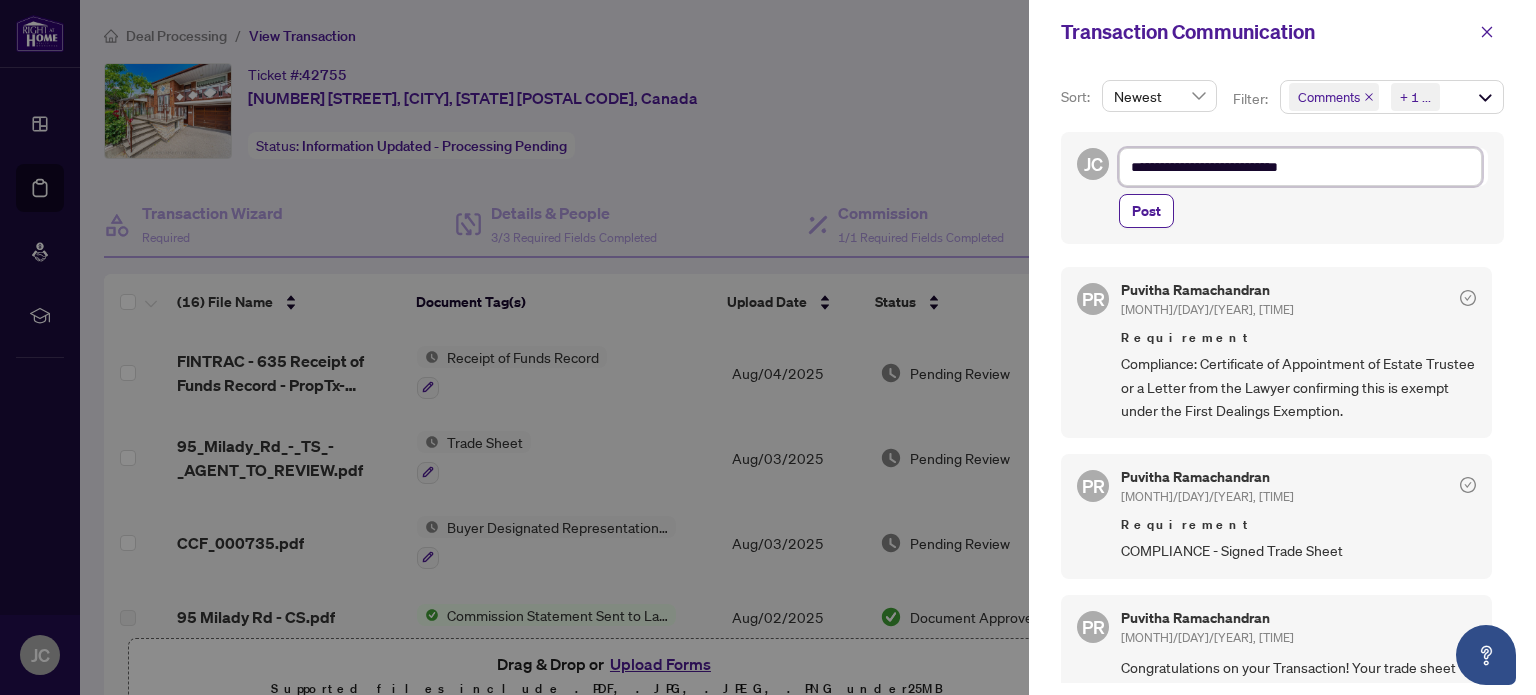 type on "**********" 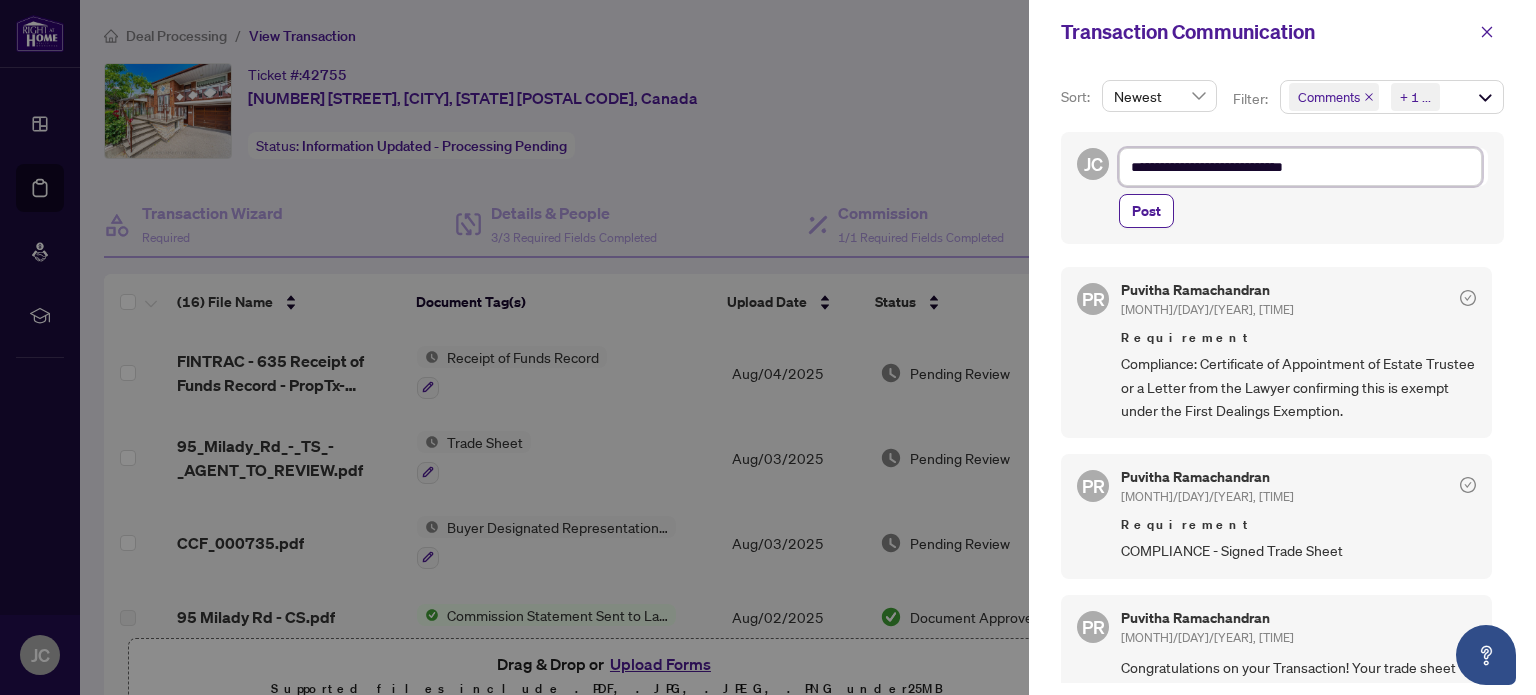 type on "**********" 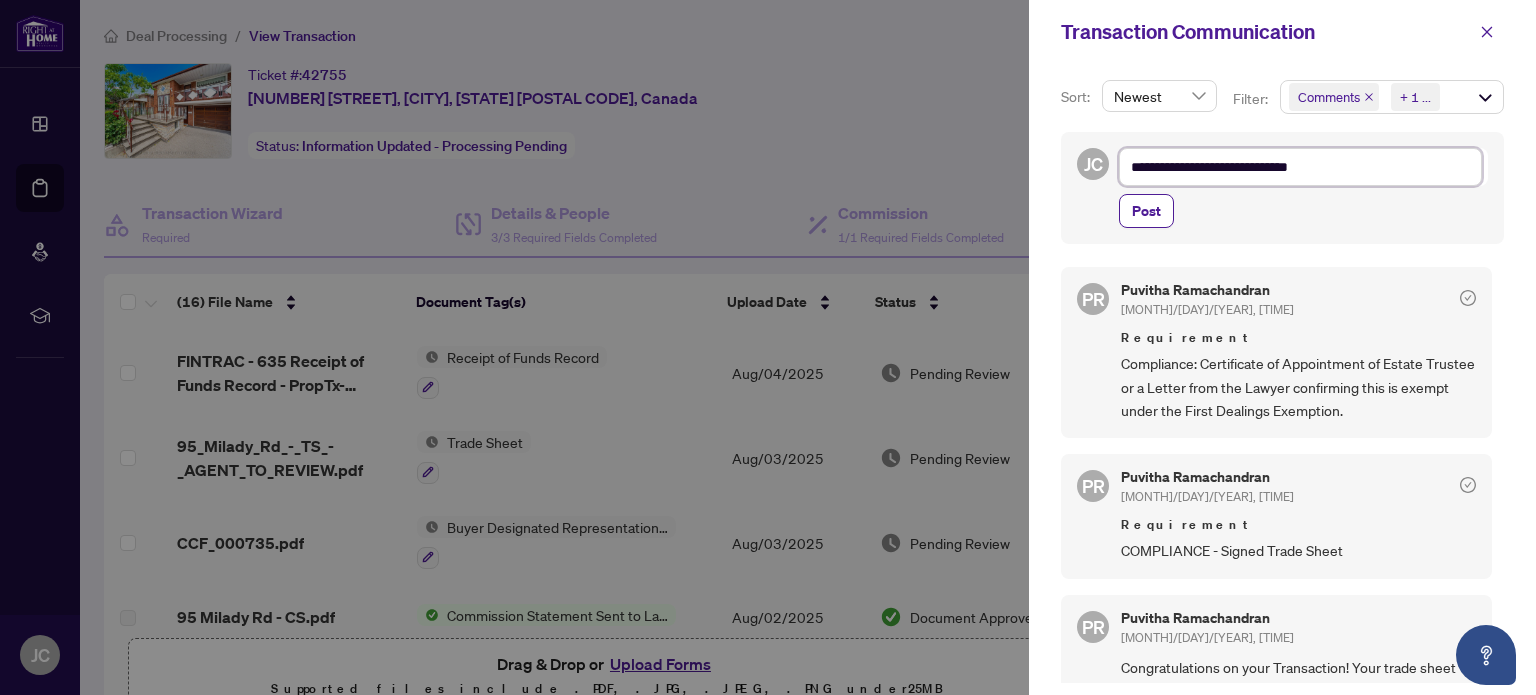 type on "**********" 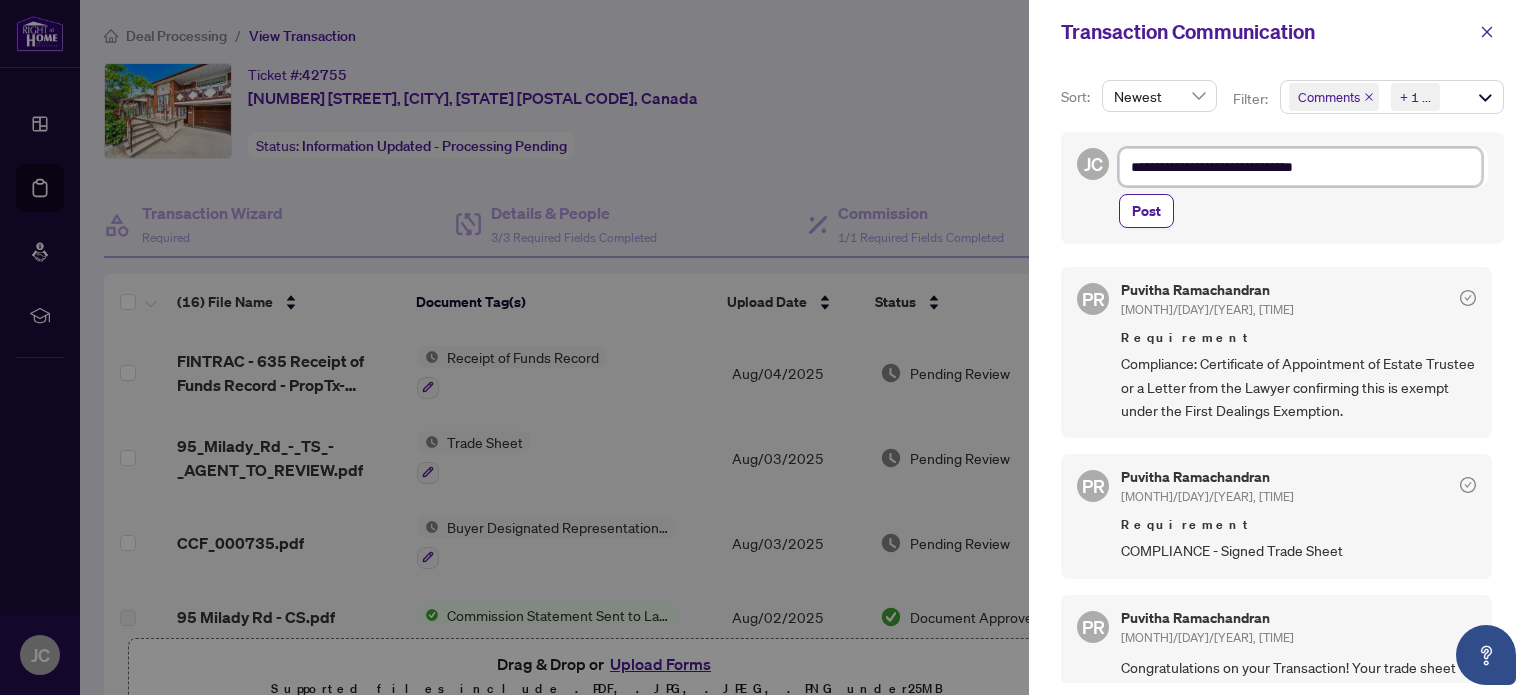 type on "**********" 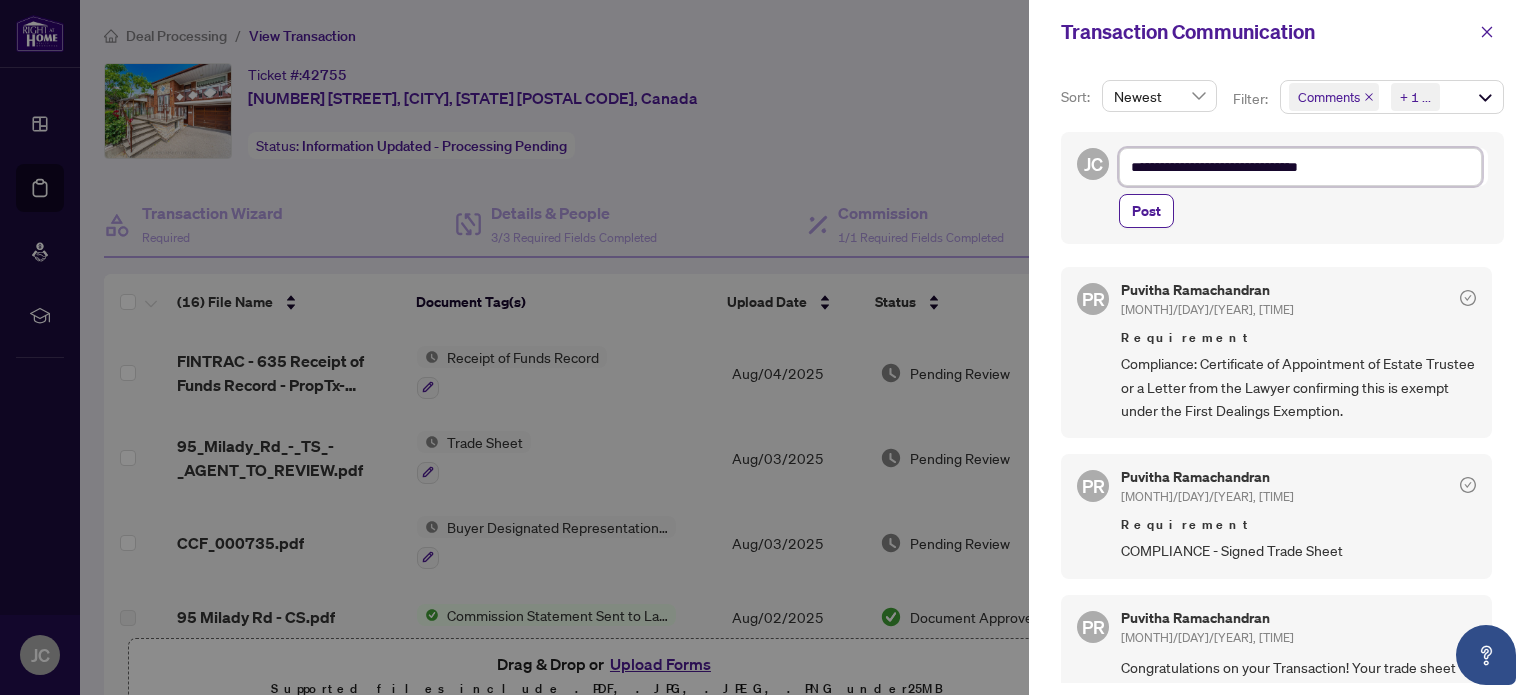type on "**********" 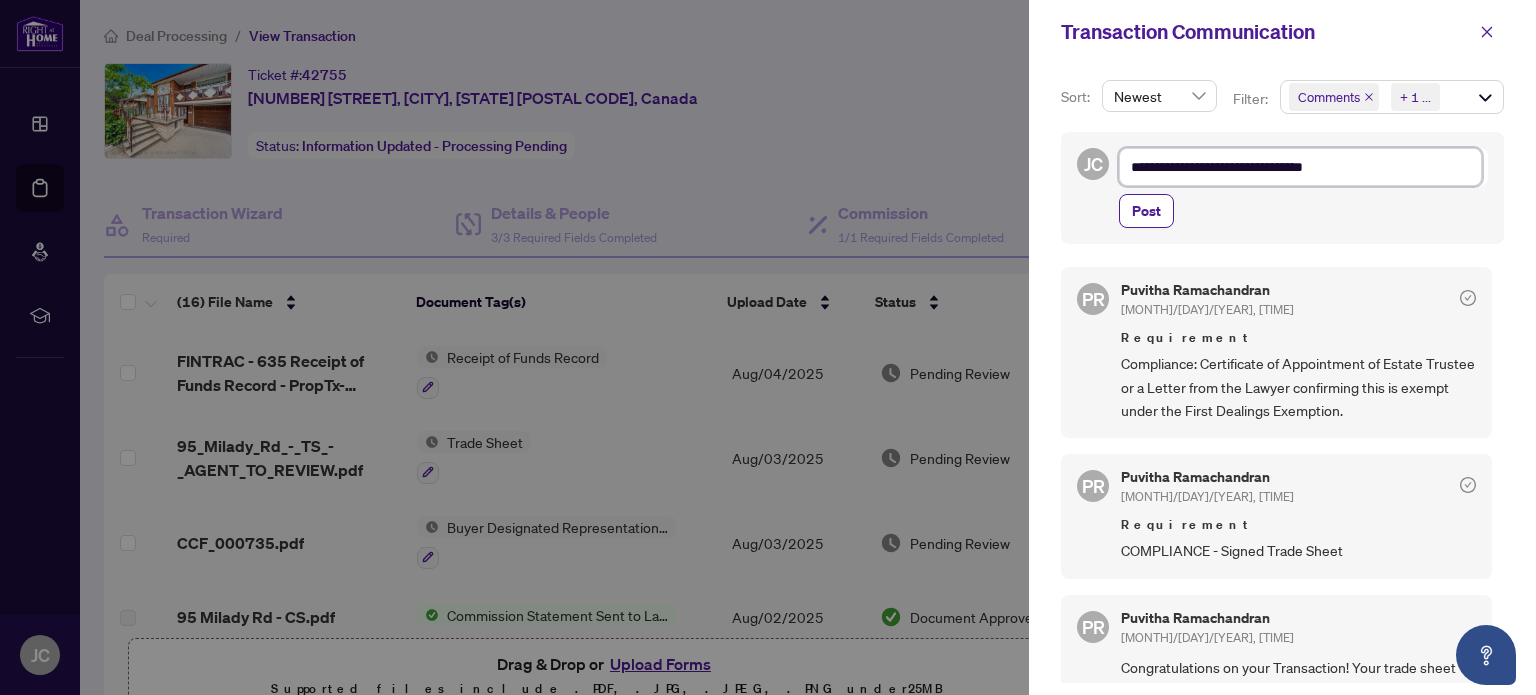 type on "**********" 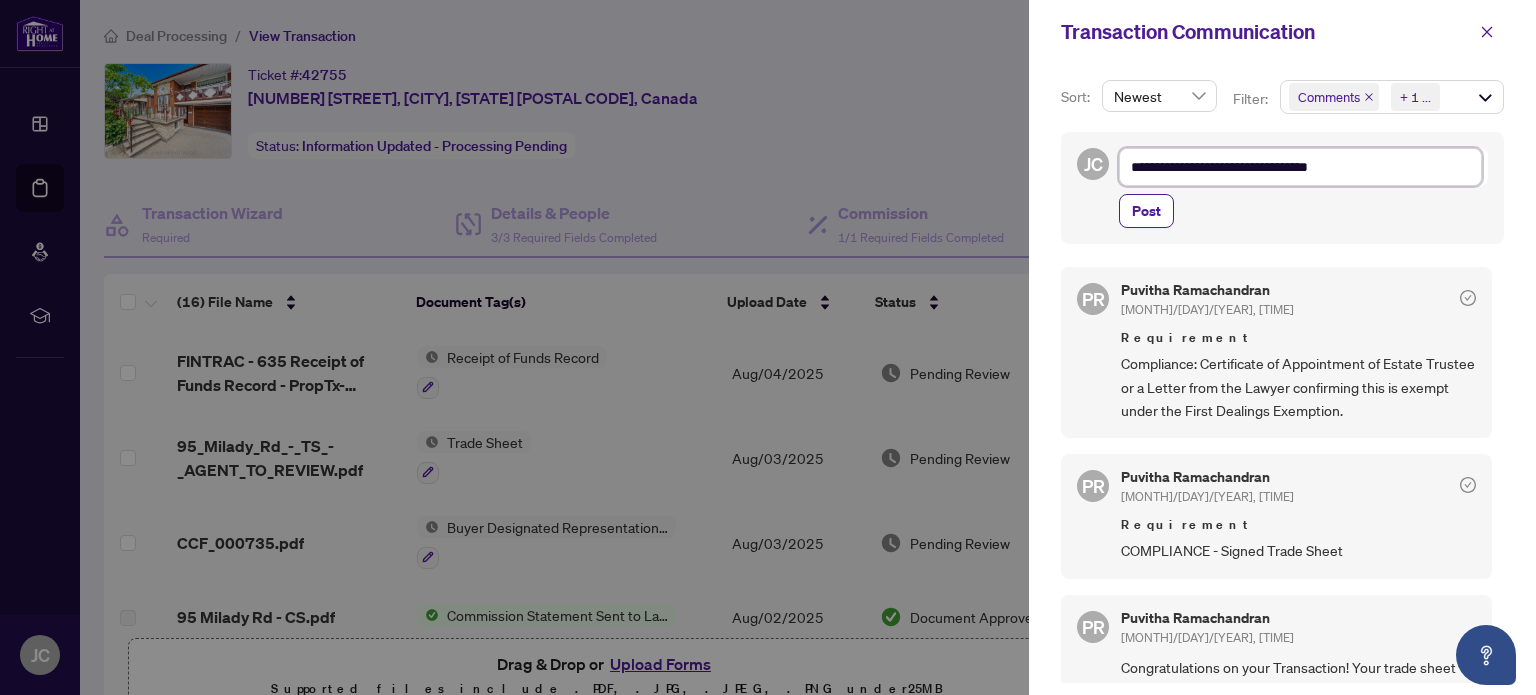 type on "**********" 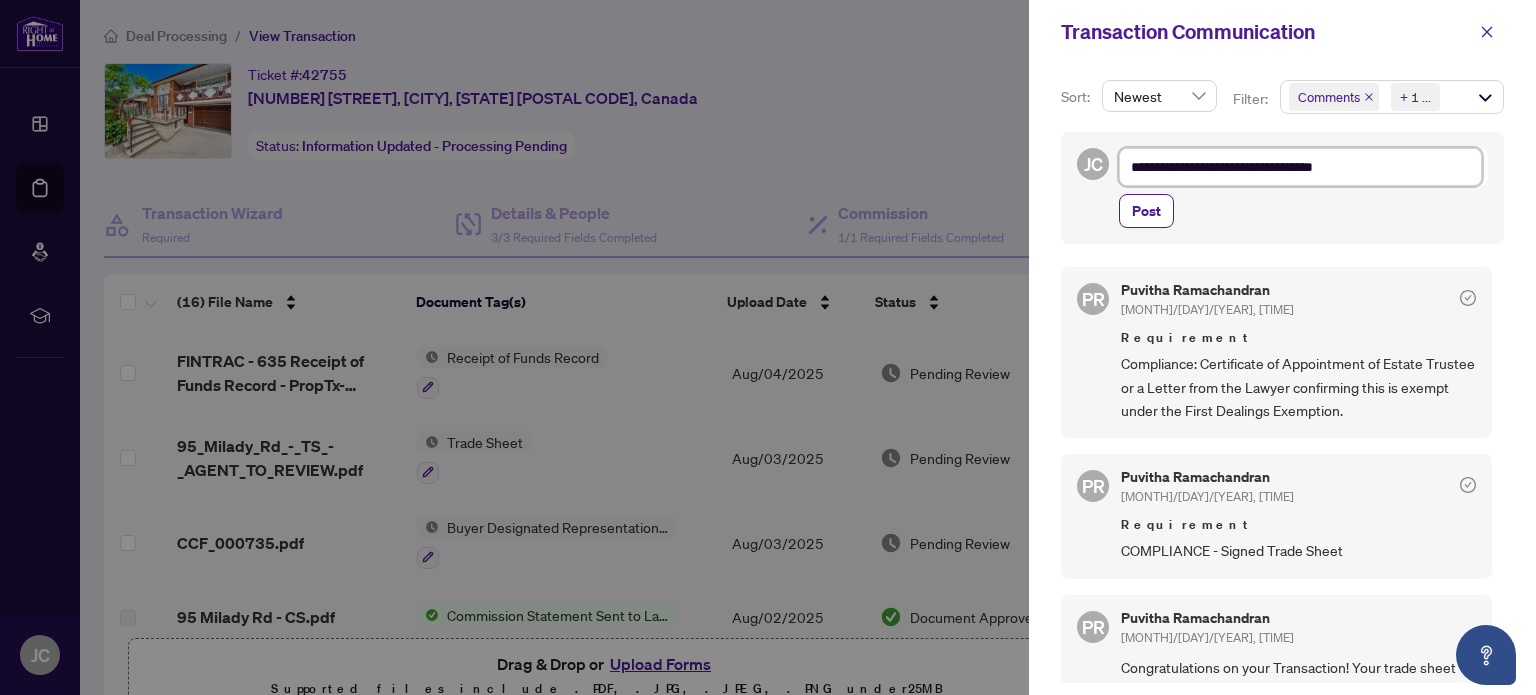 type on "**********" 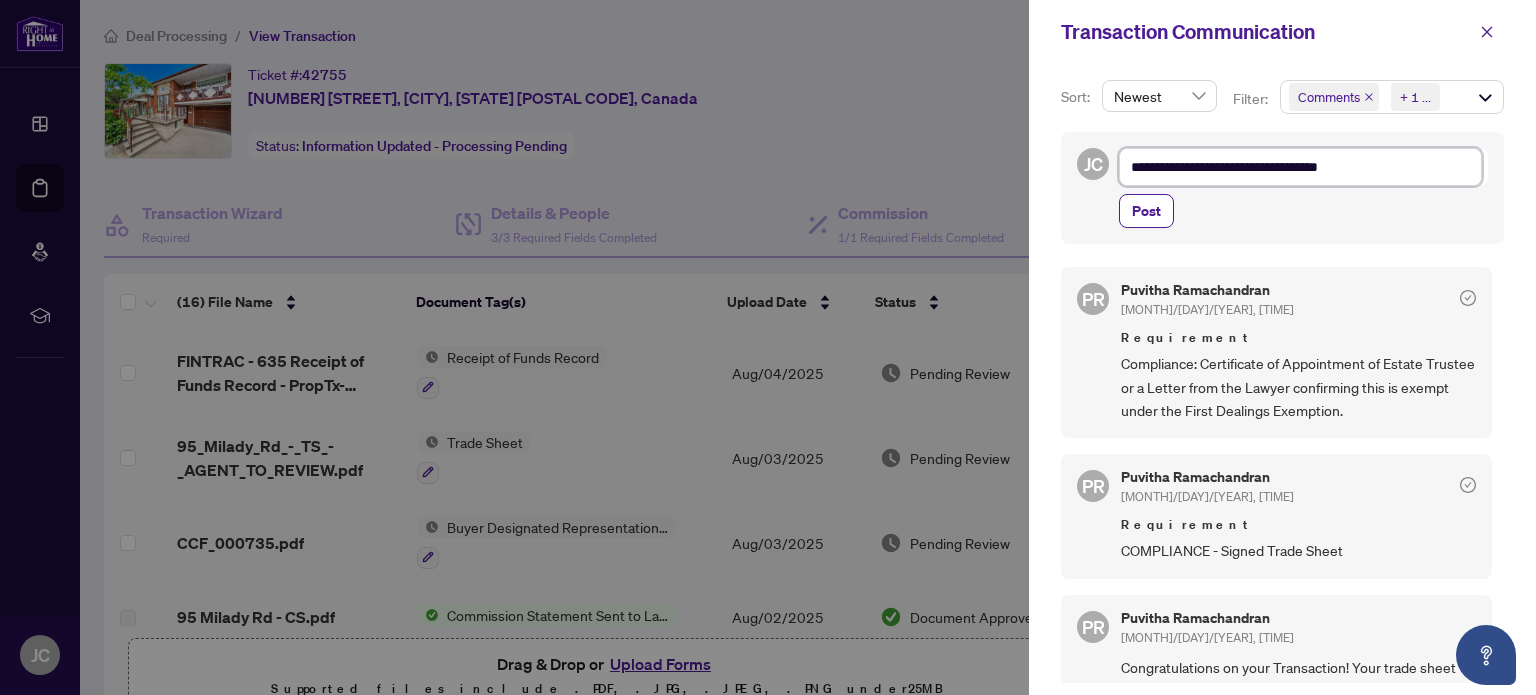 type on "**********" 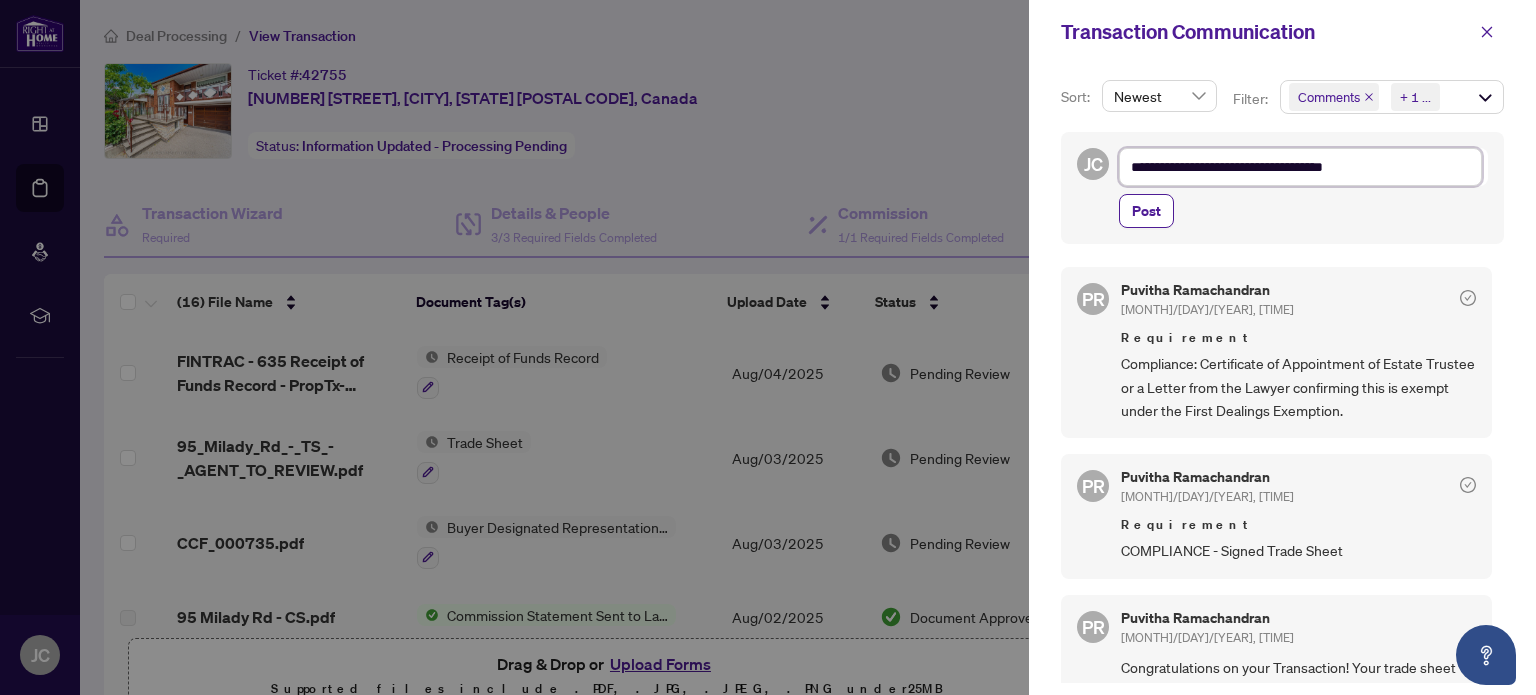 type on "**********" 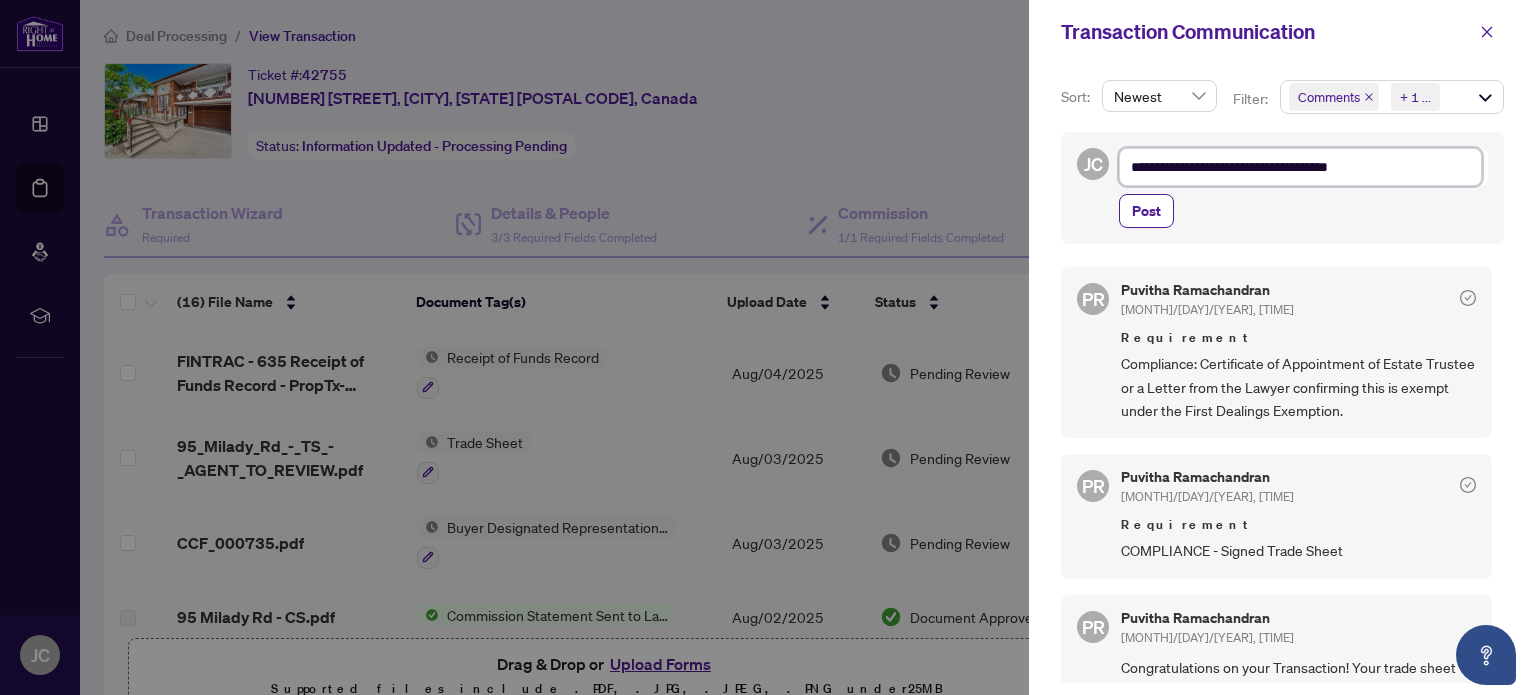 type on "**********" 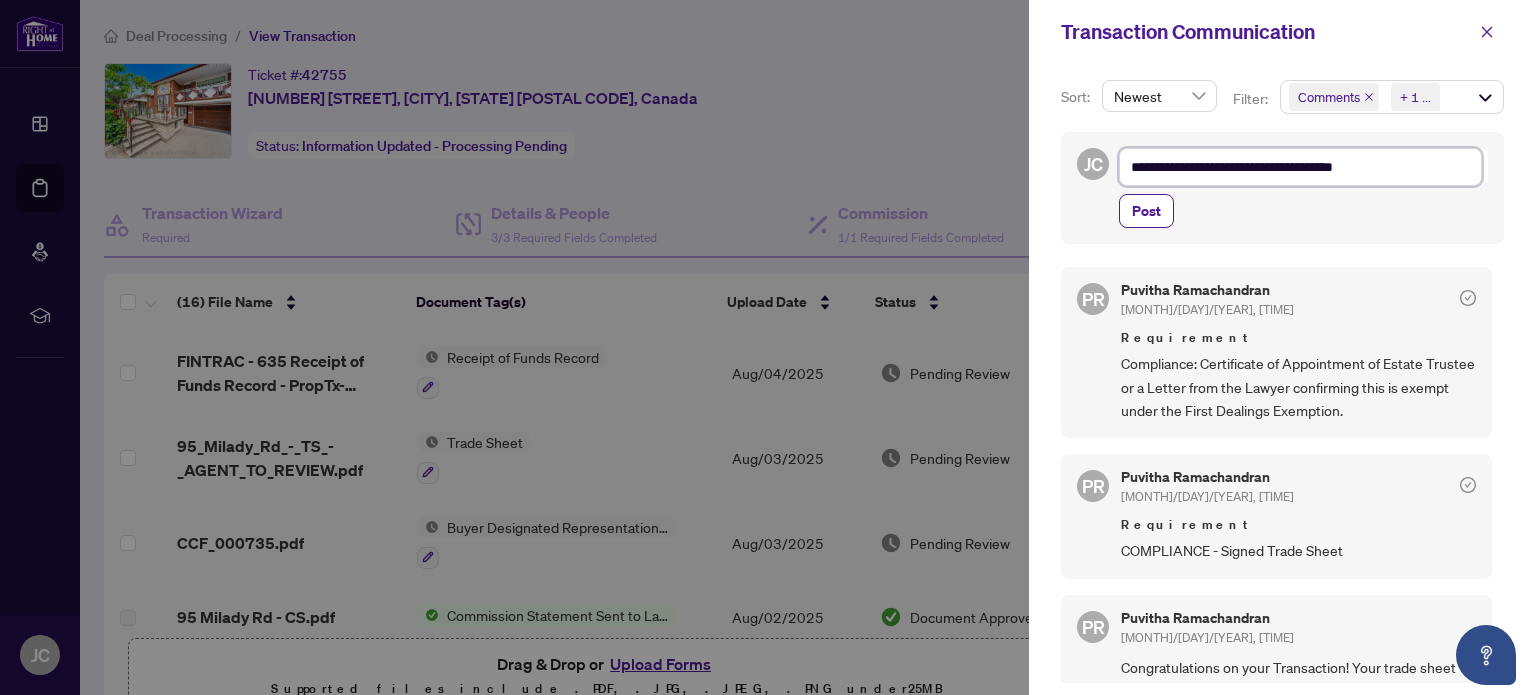 type on "**********" 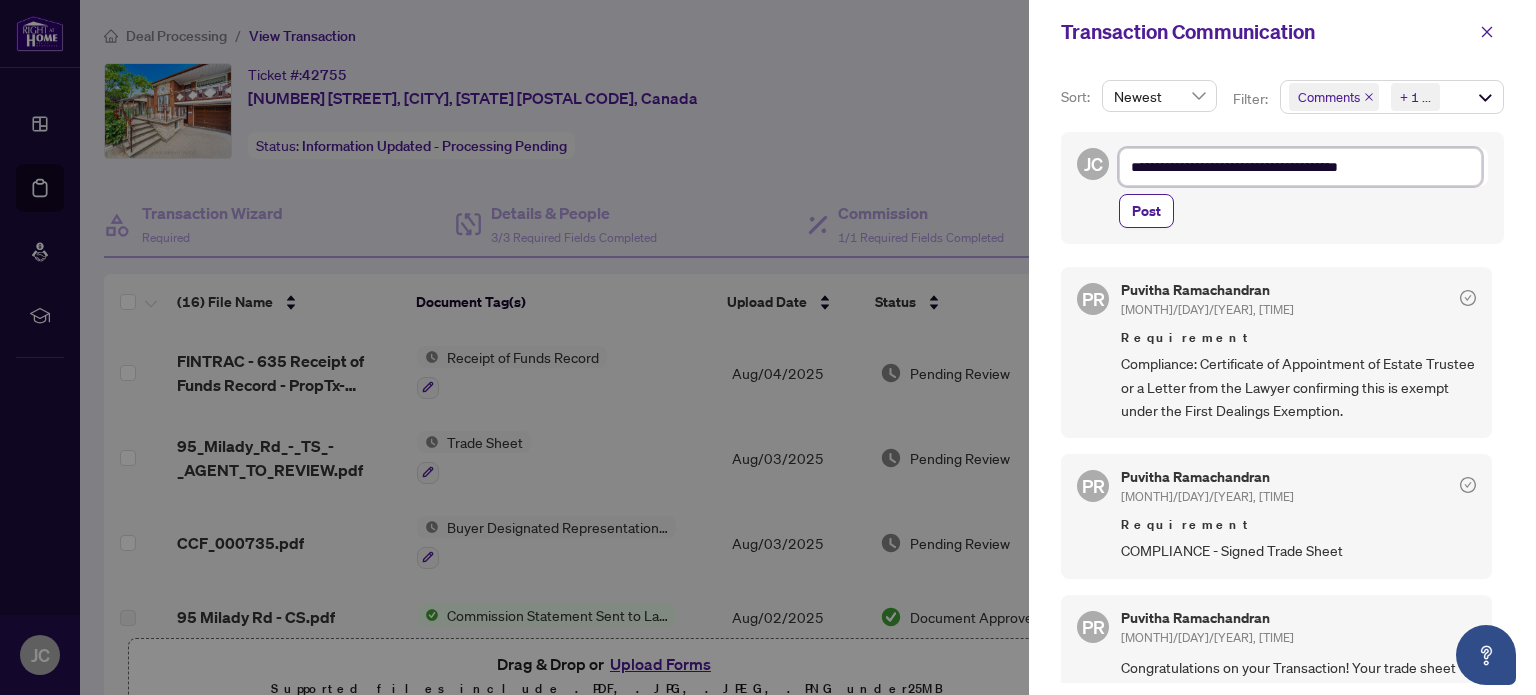 type on "**********" 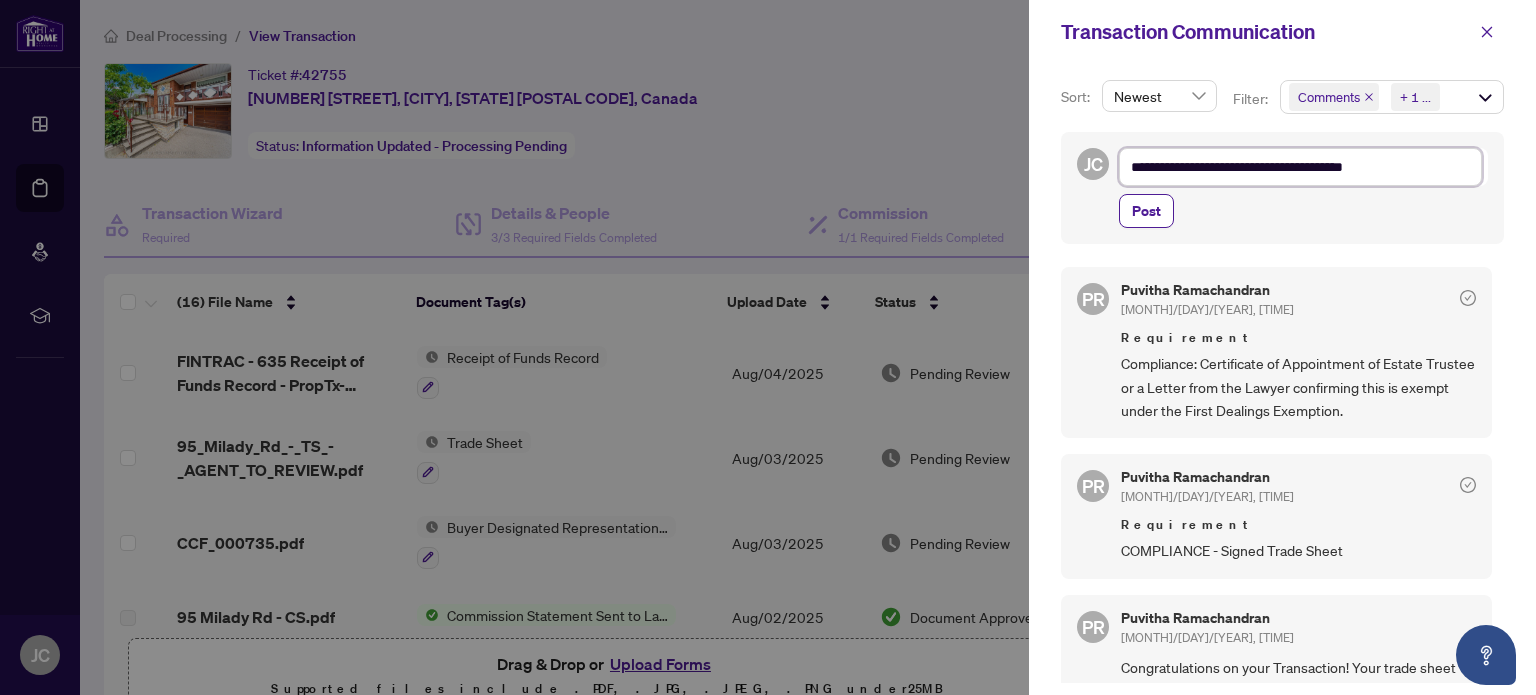 type on "**********" 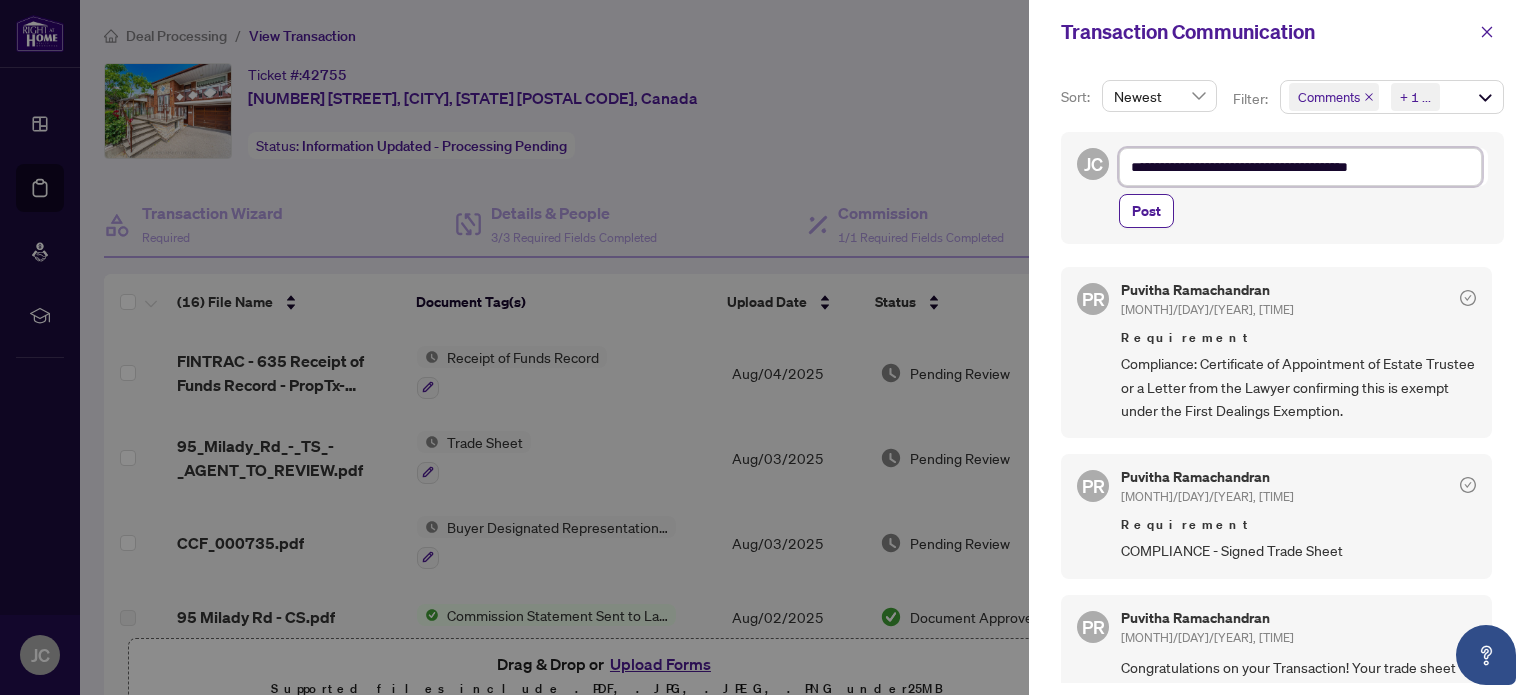 type on "**********" 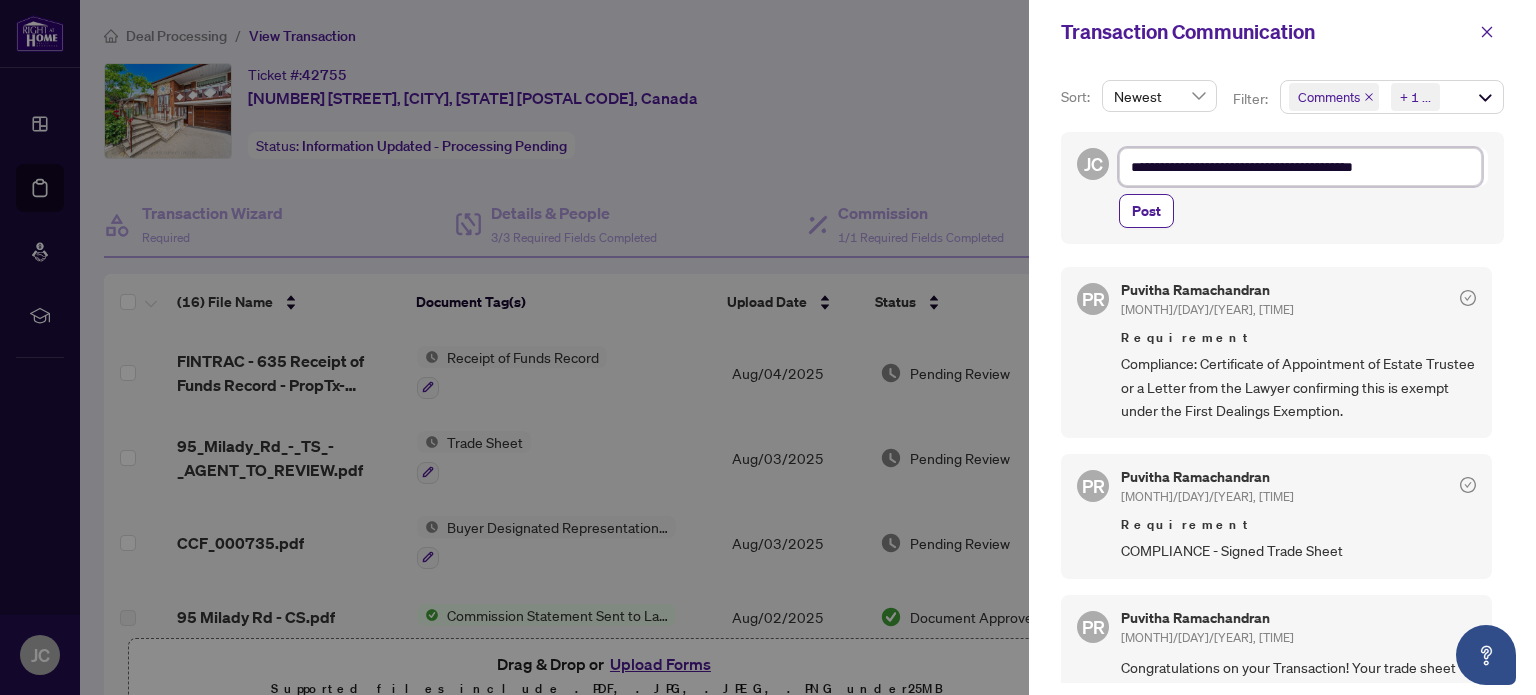 type on "**********" 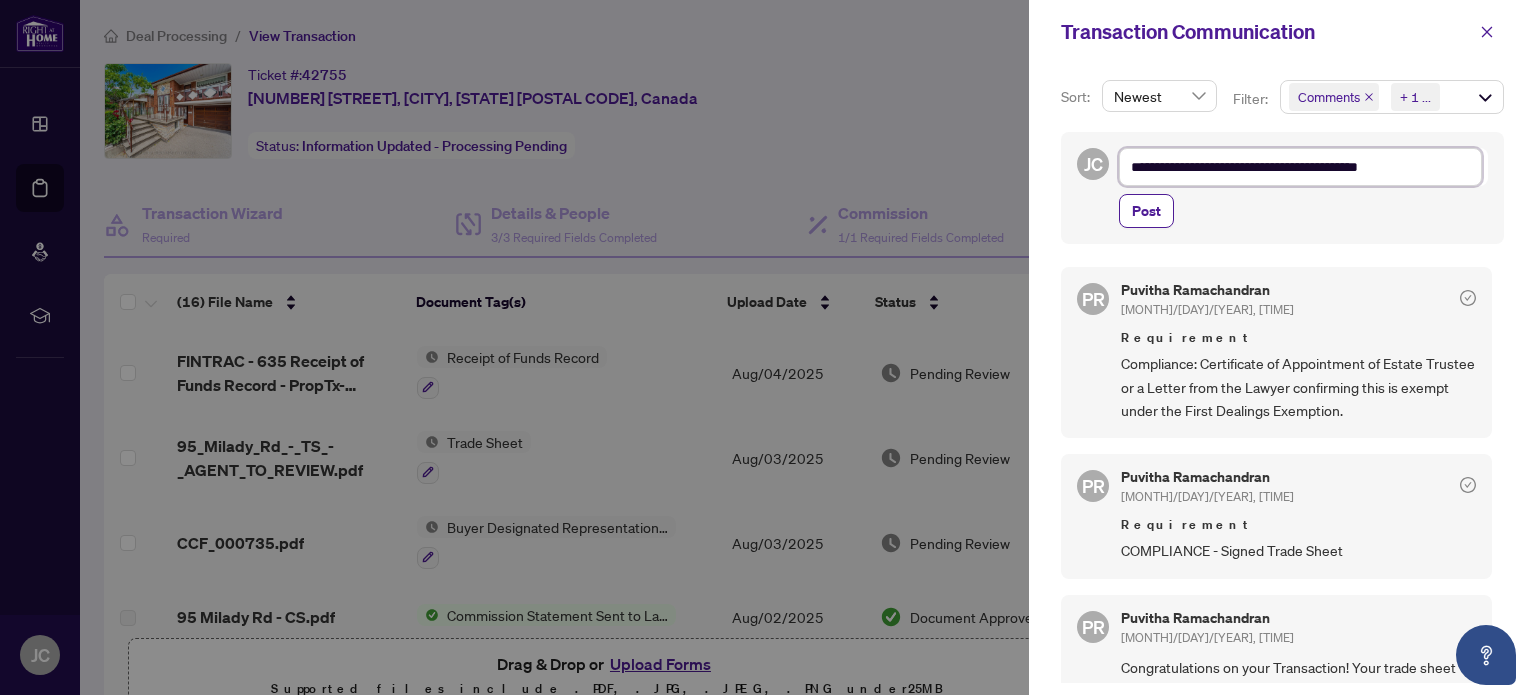 type on "**********" 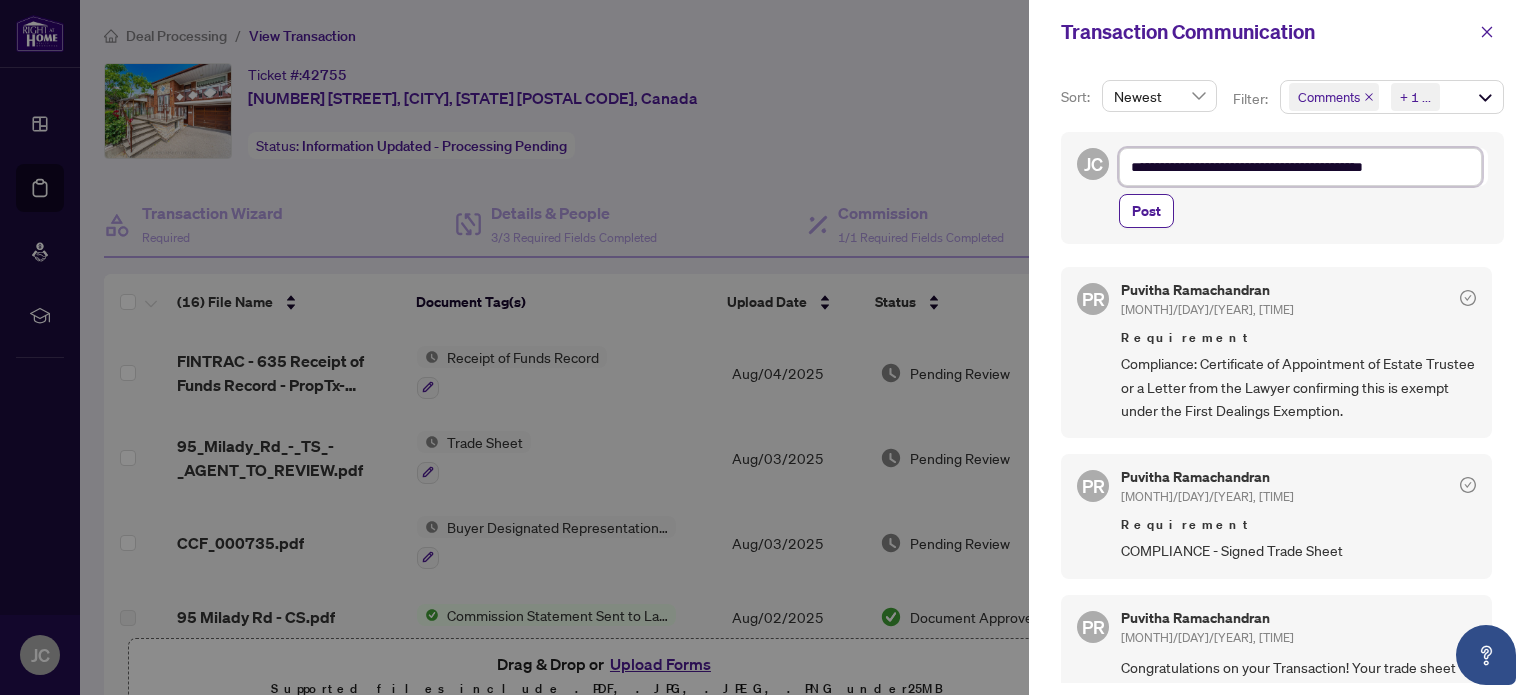 type on "**********" 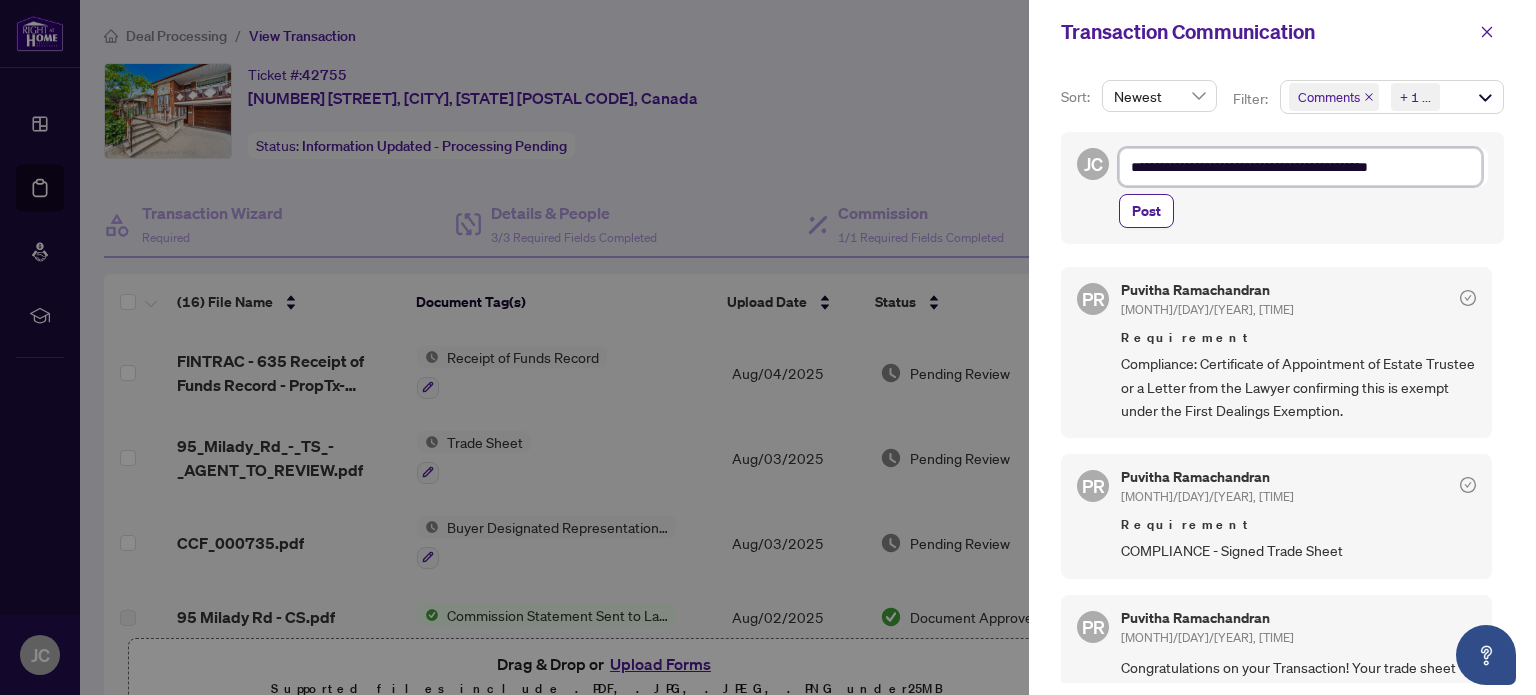 type on "**********" 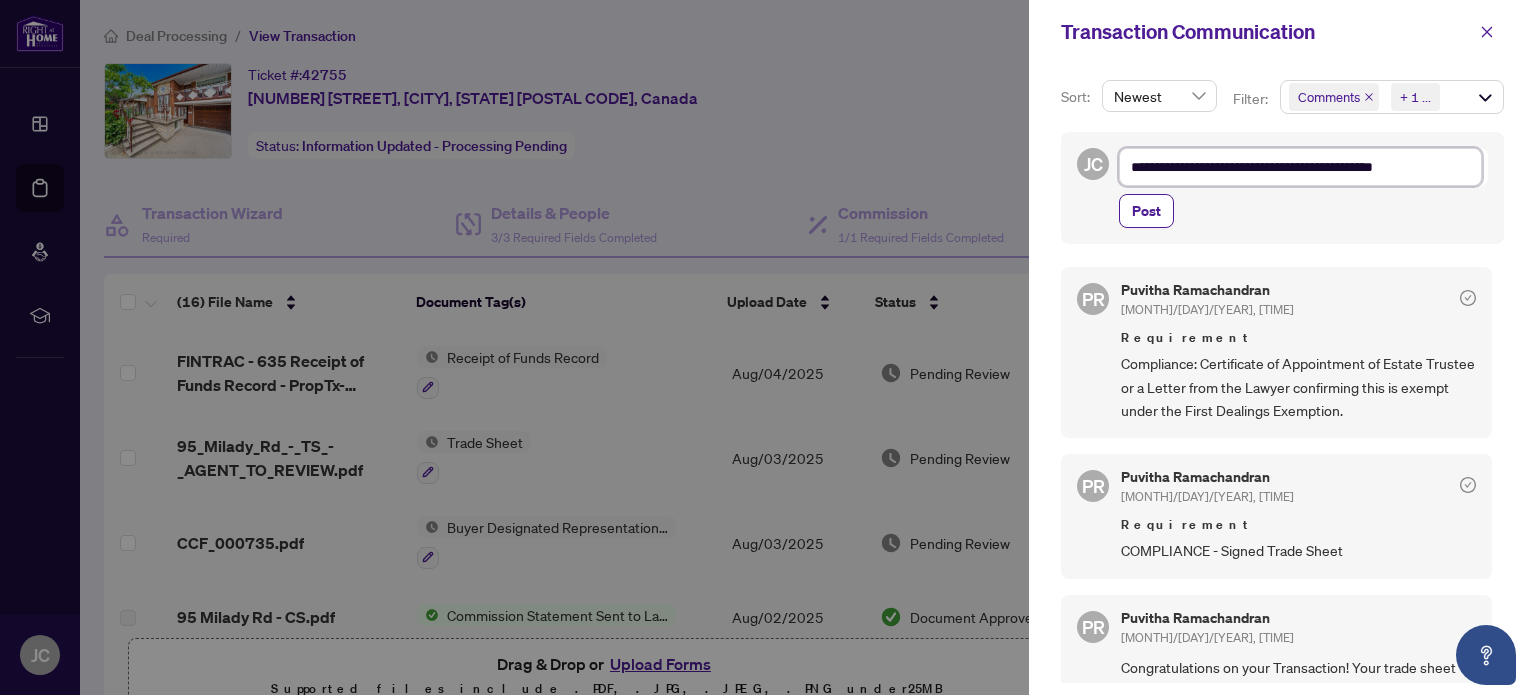 type on "**********" 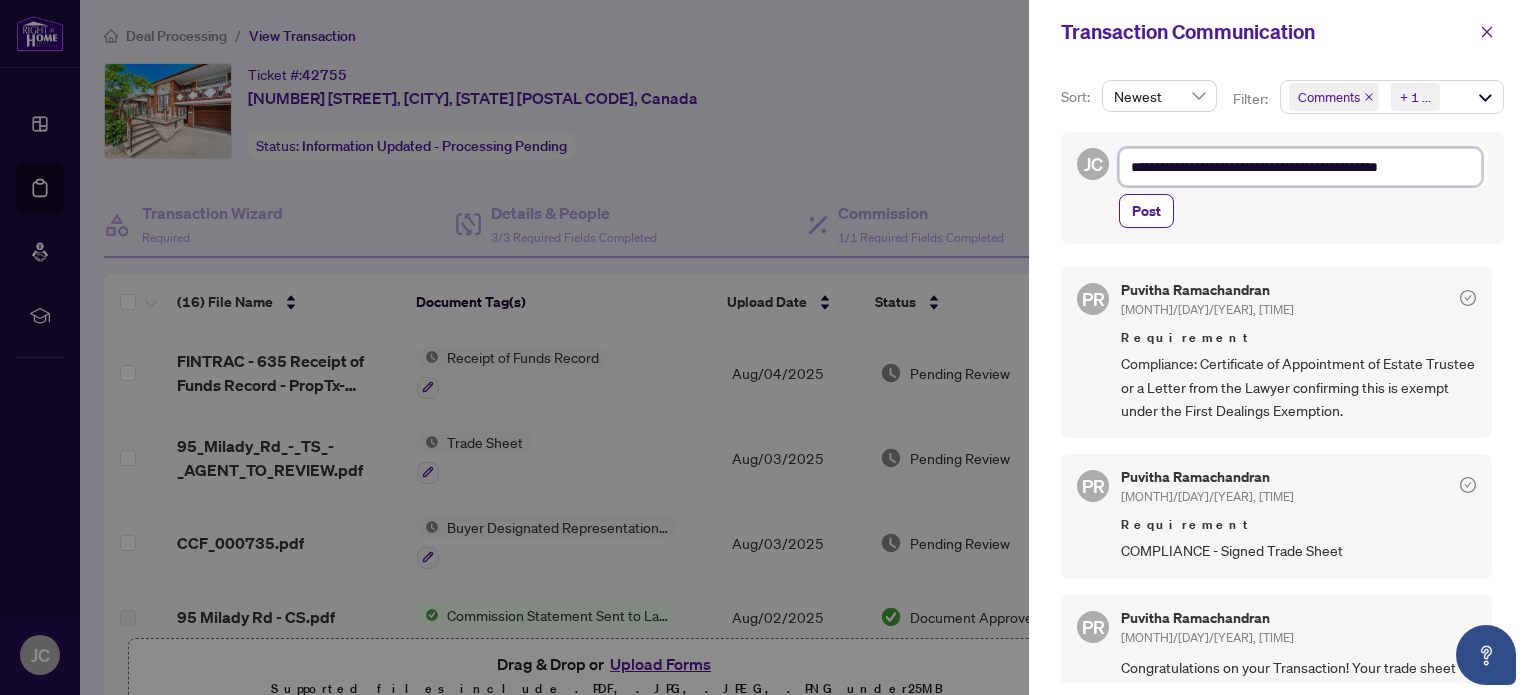 type on "**********" 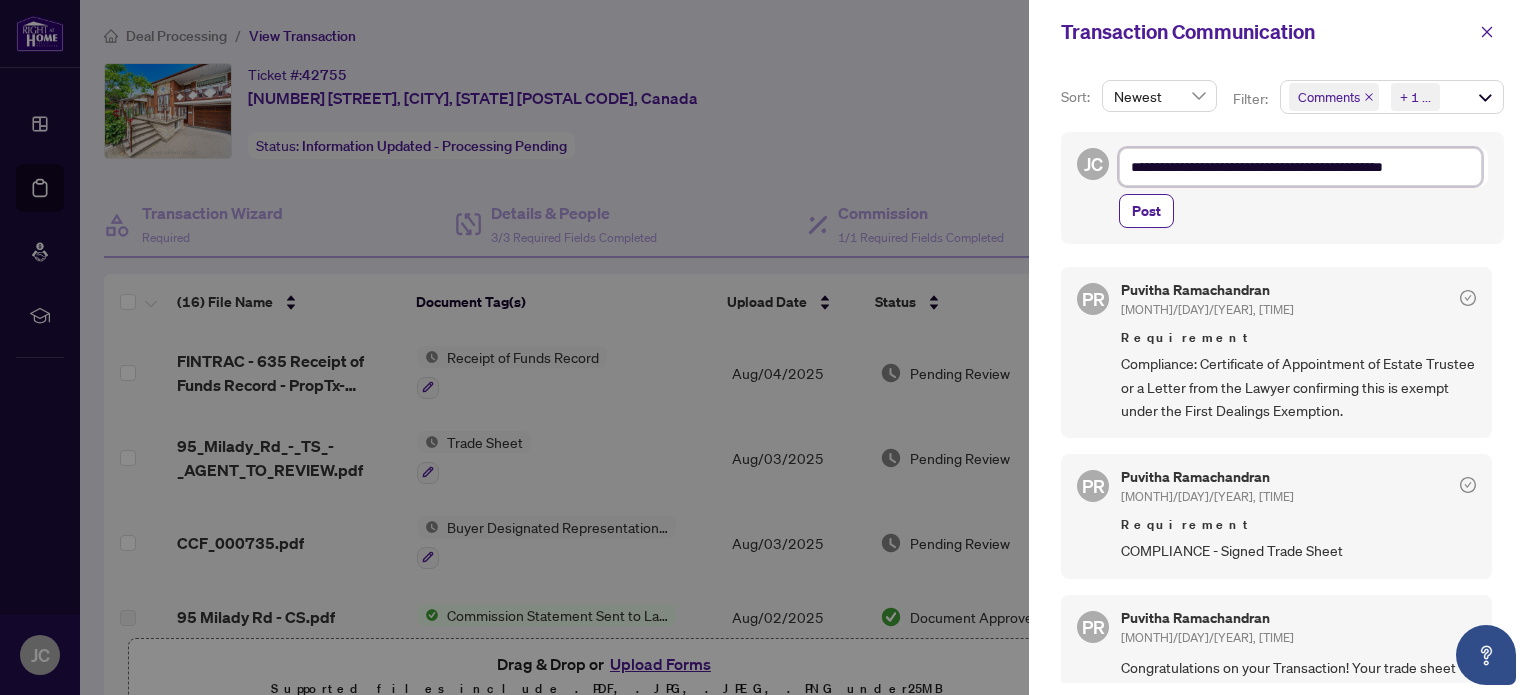 type on "**********" 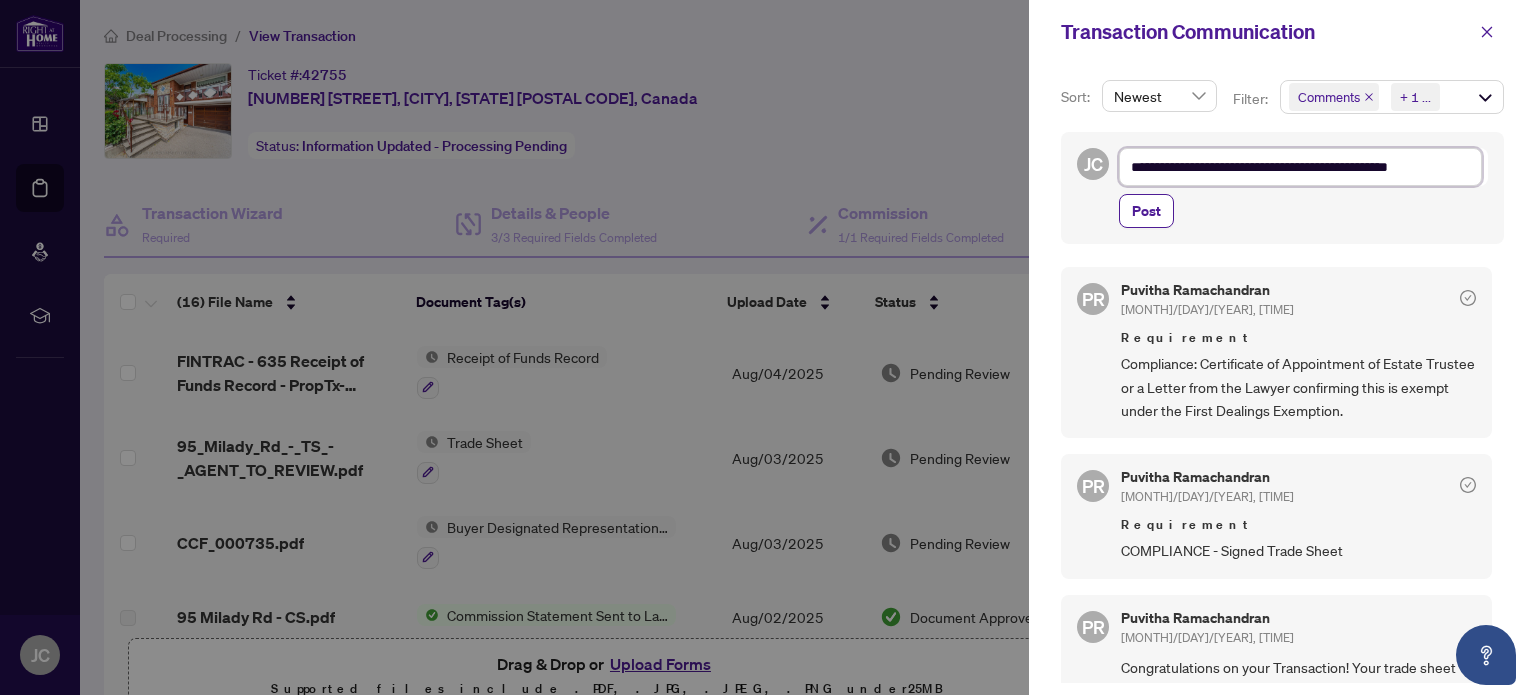 type on "**********" 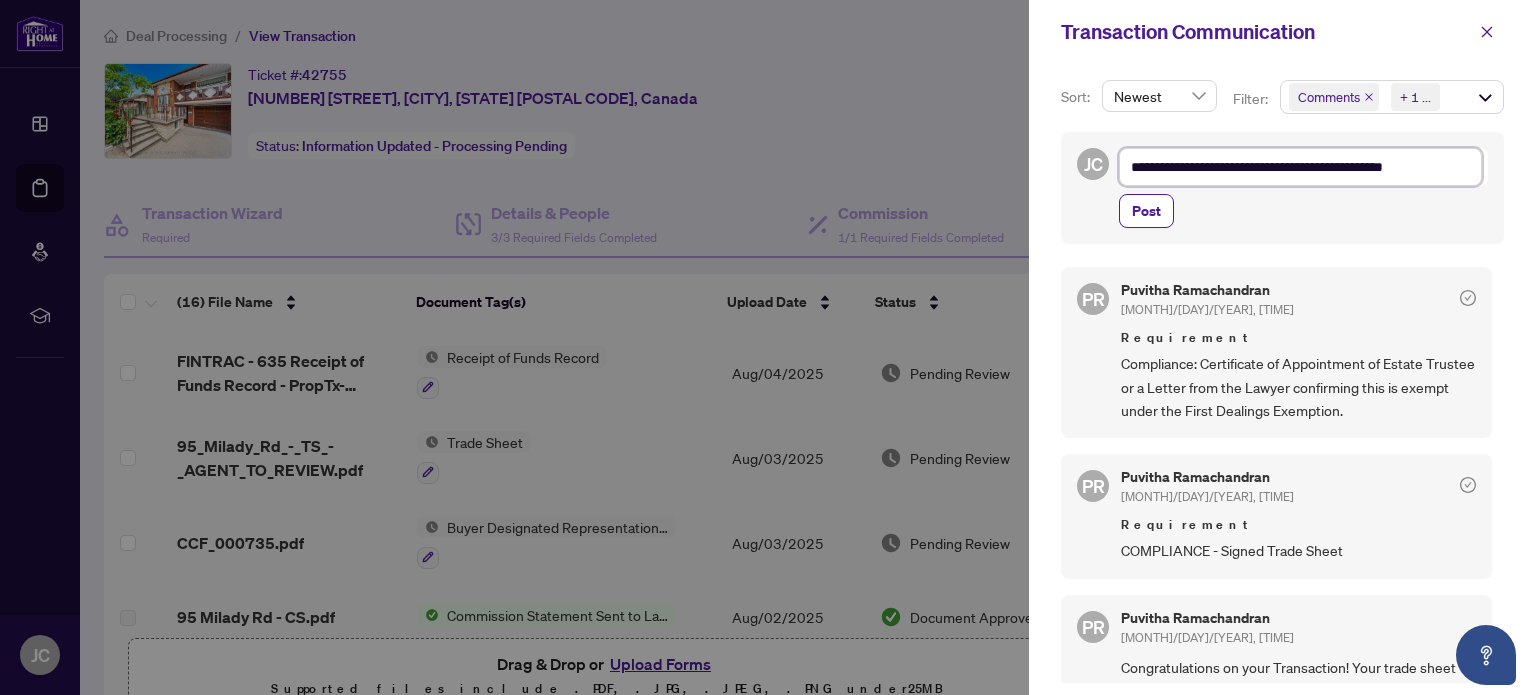 type on "**********" 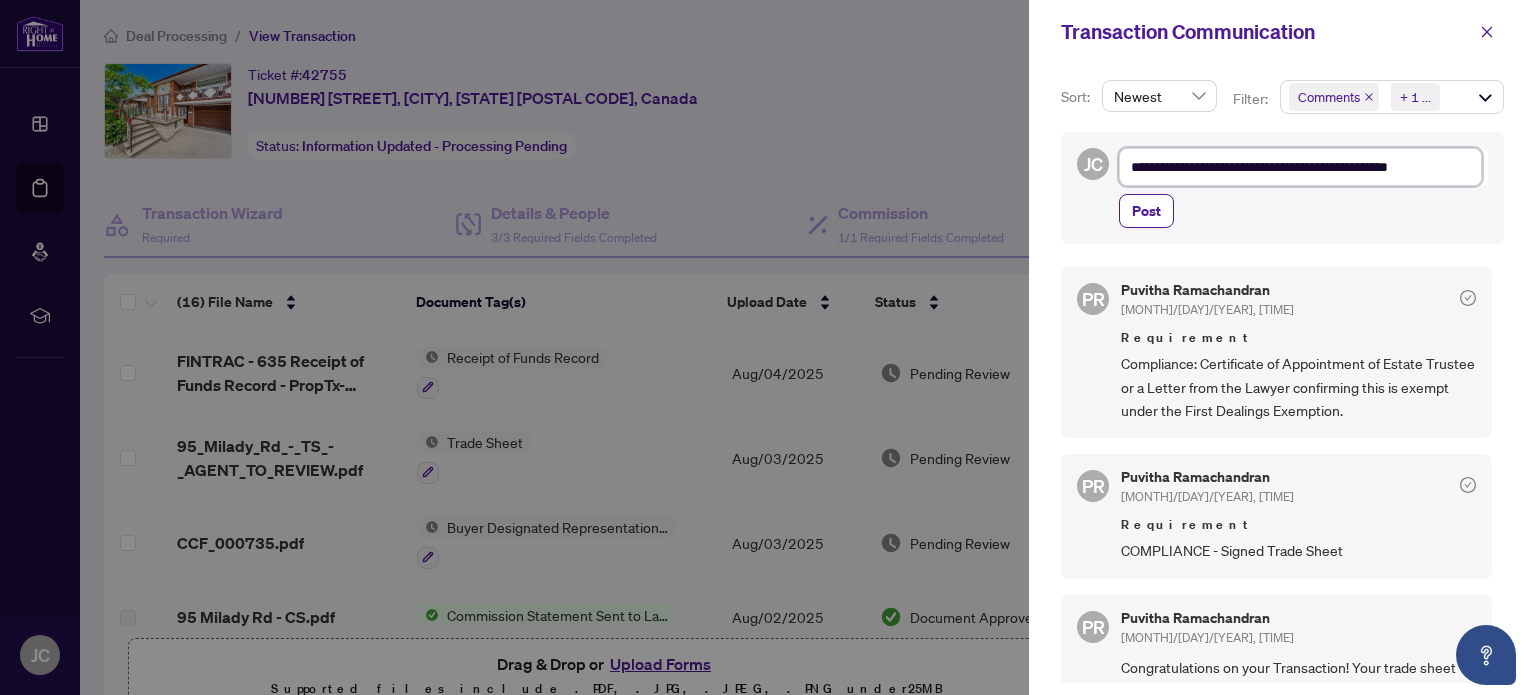 type on "**********" 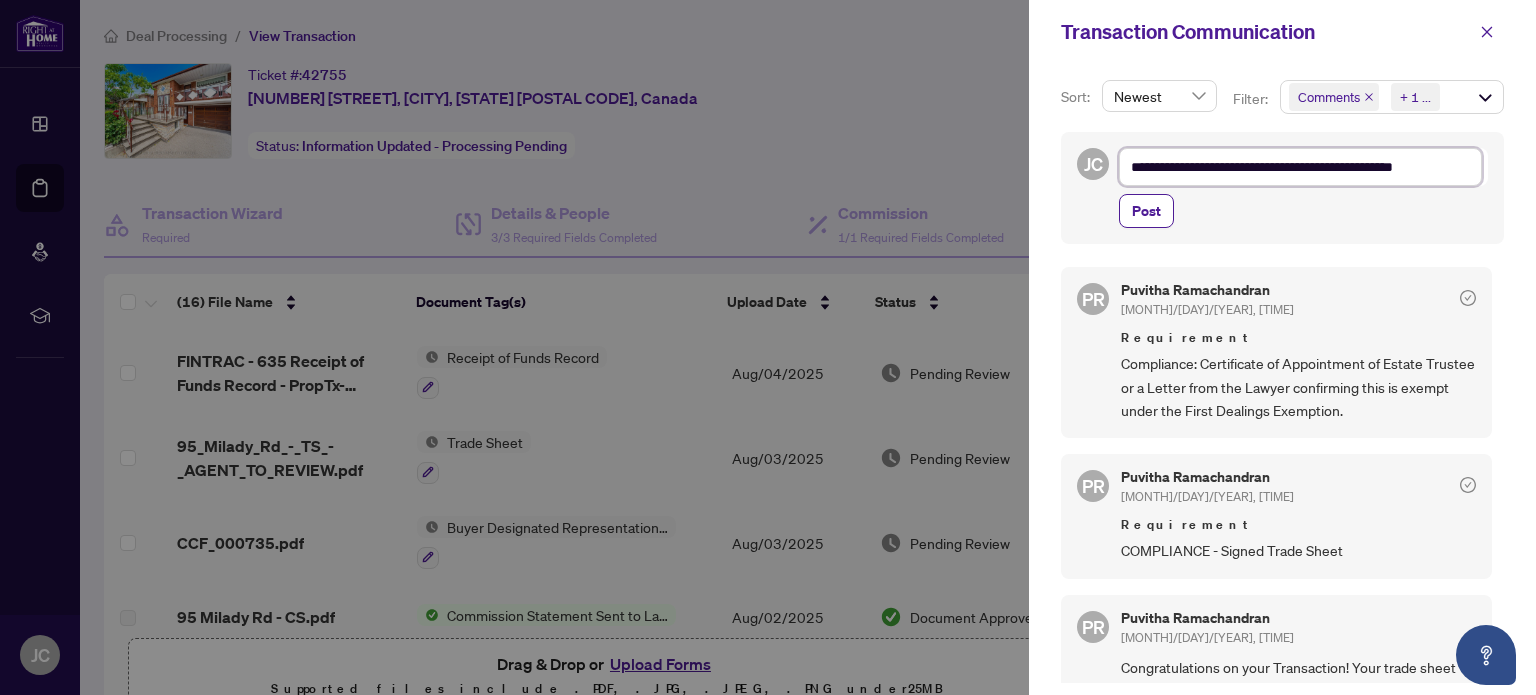 type on "**********" 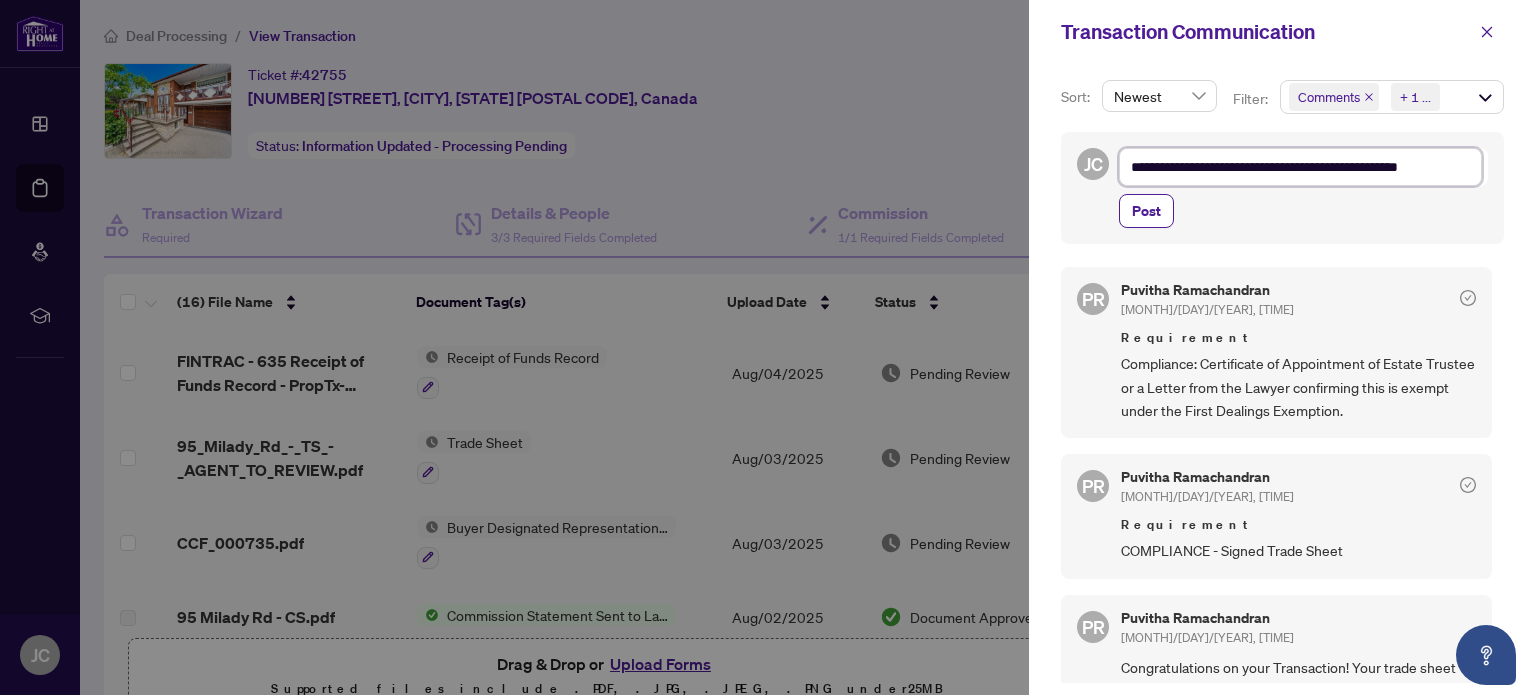 type on "**********" 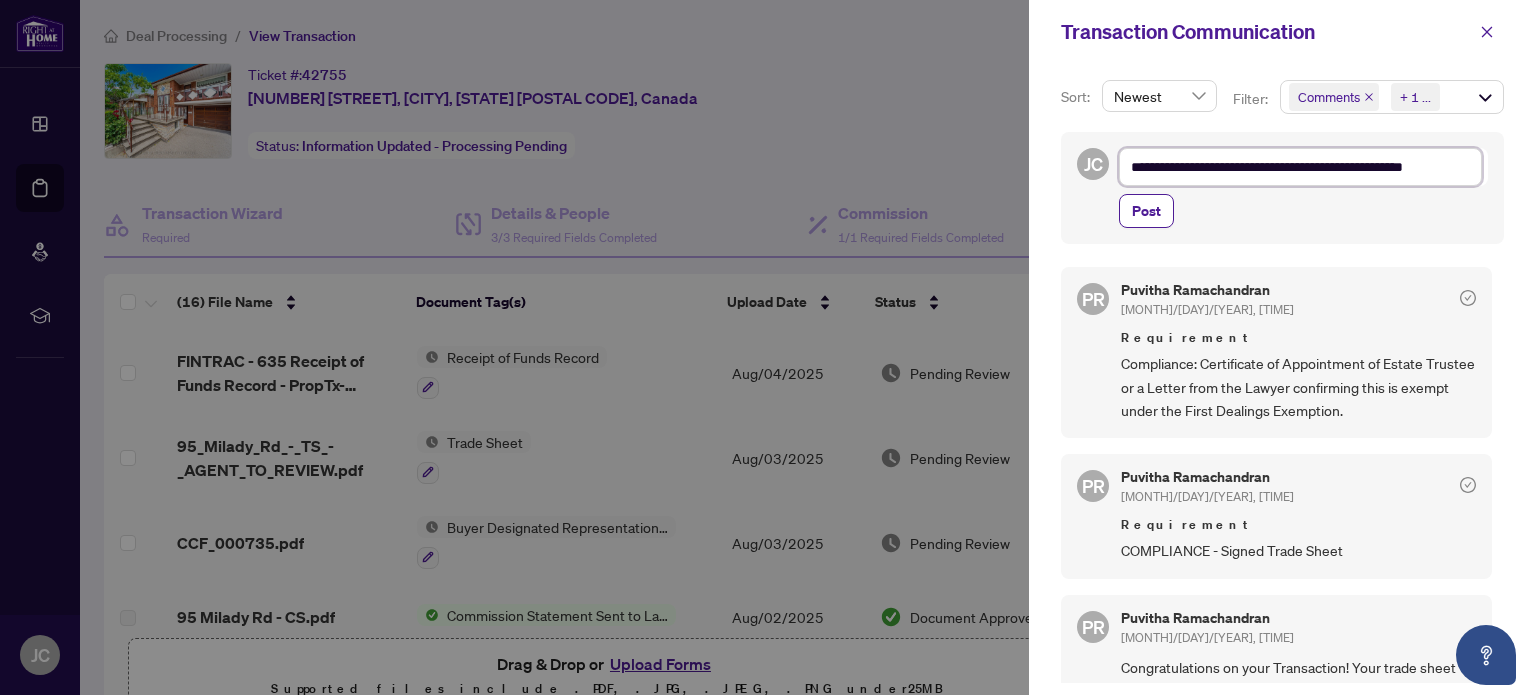 type on "**********" 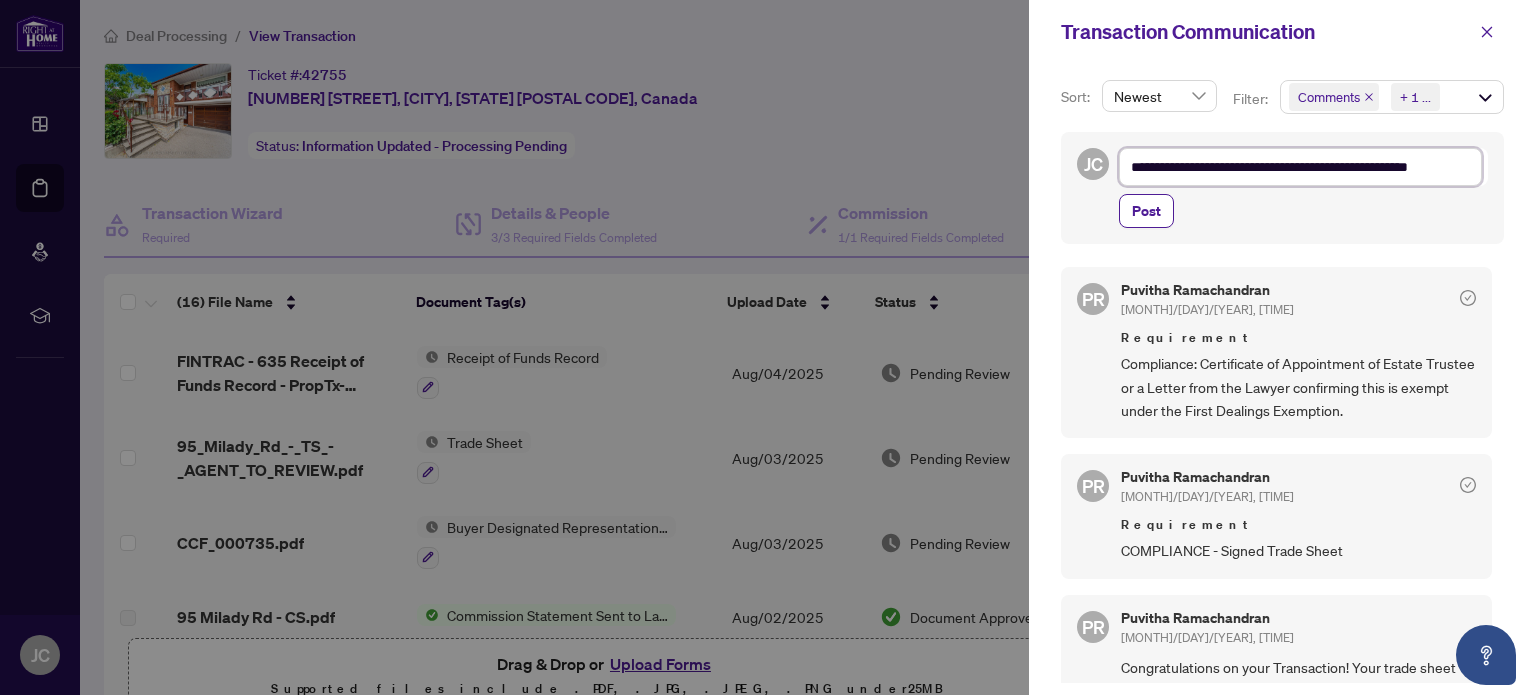 type on "**********" 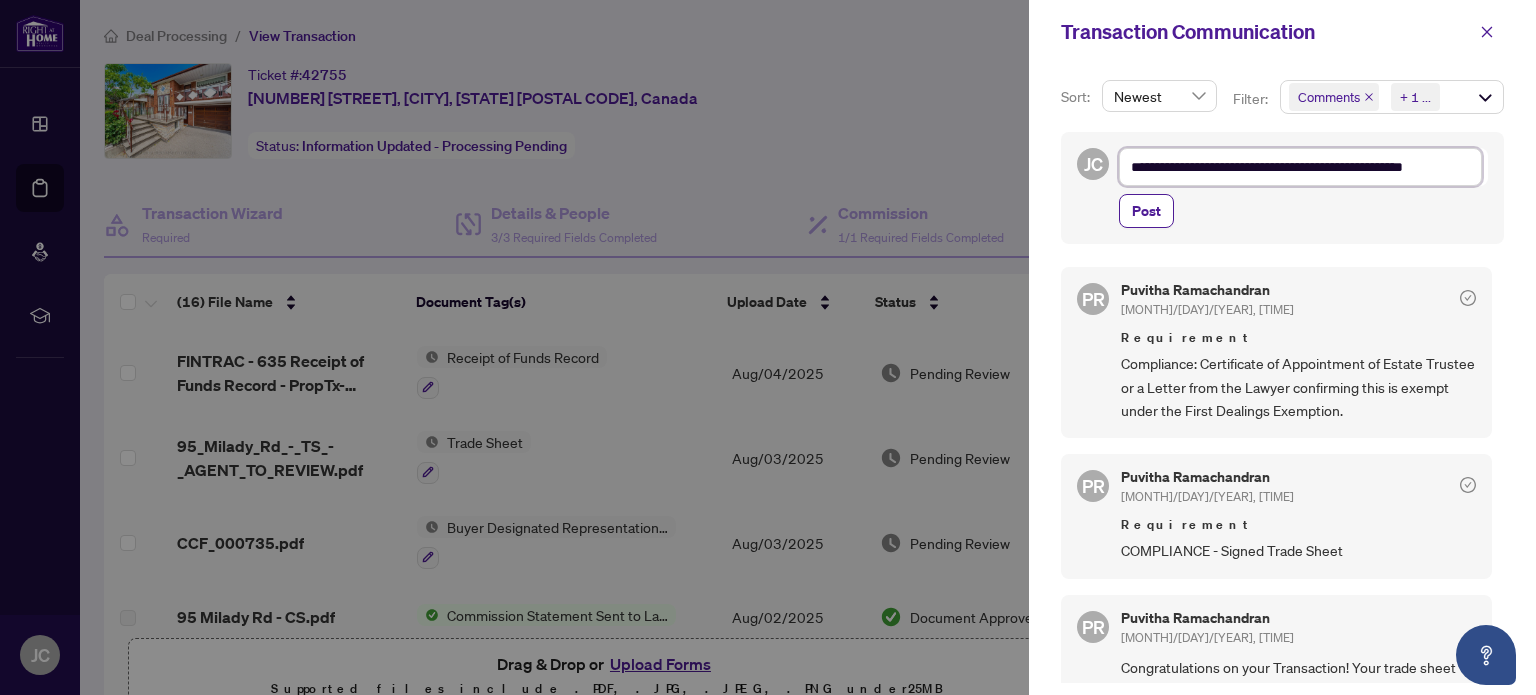 type on "**********" 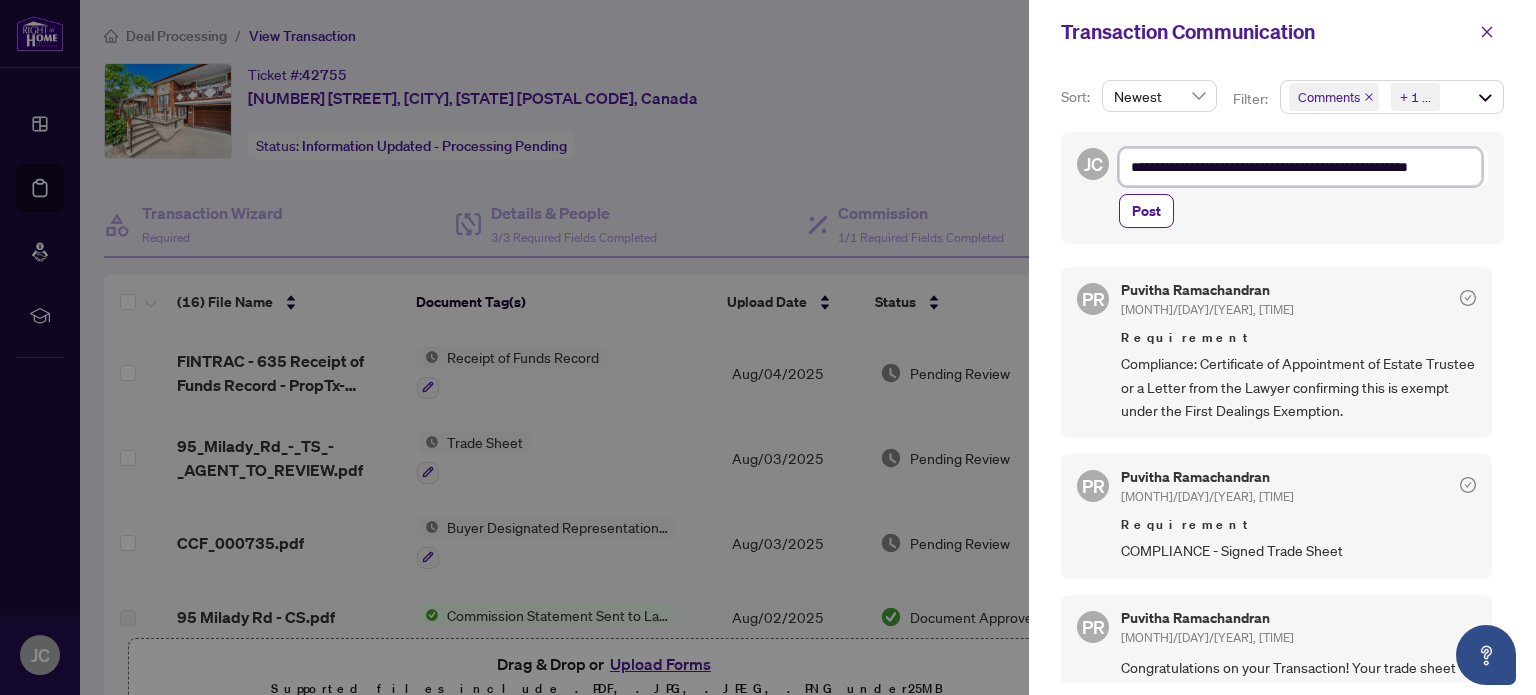 type on "**********" 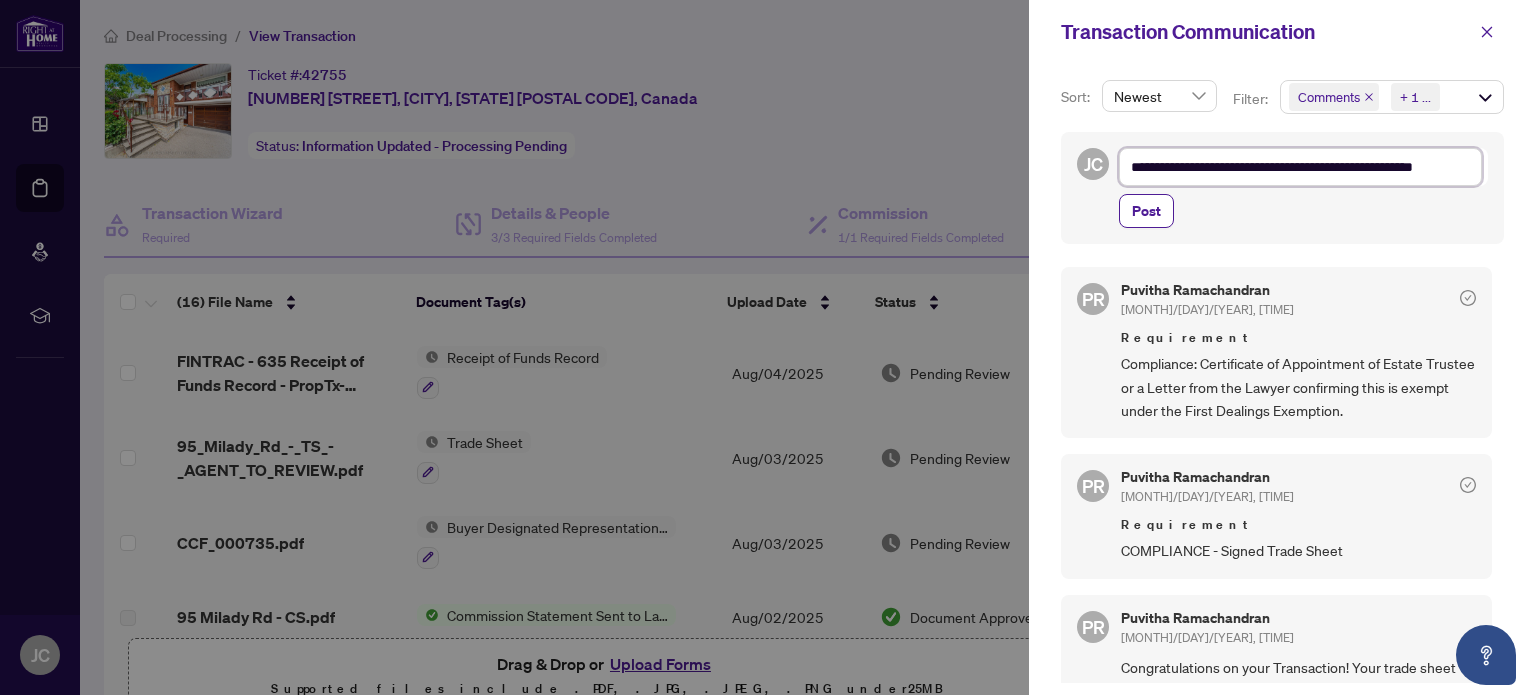 type on "**********" 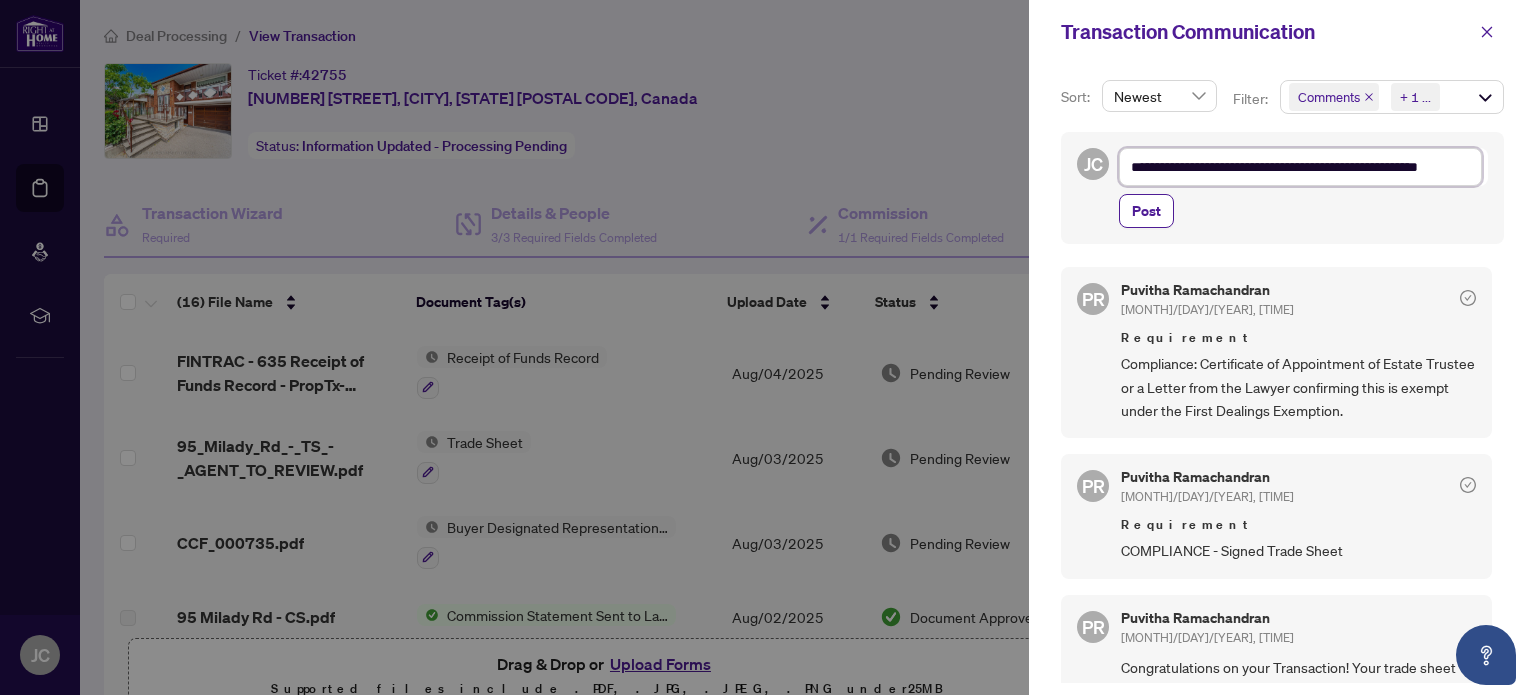 type on "**********" 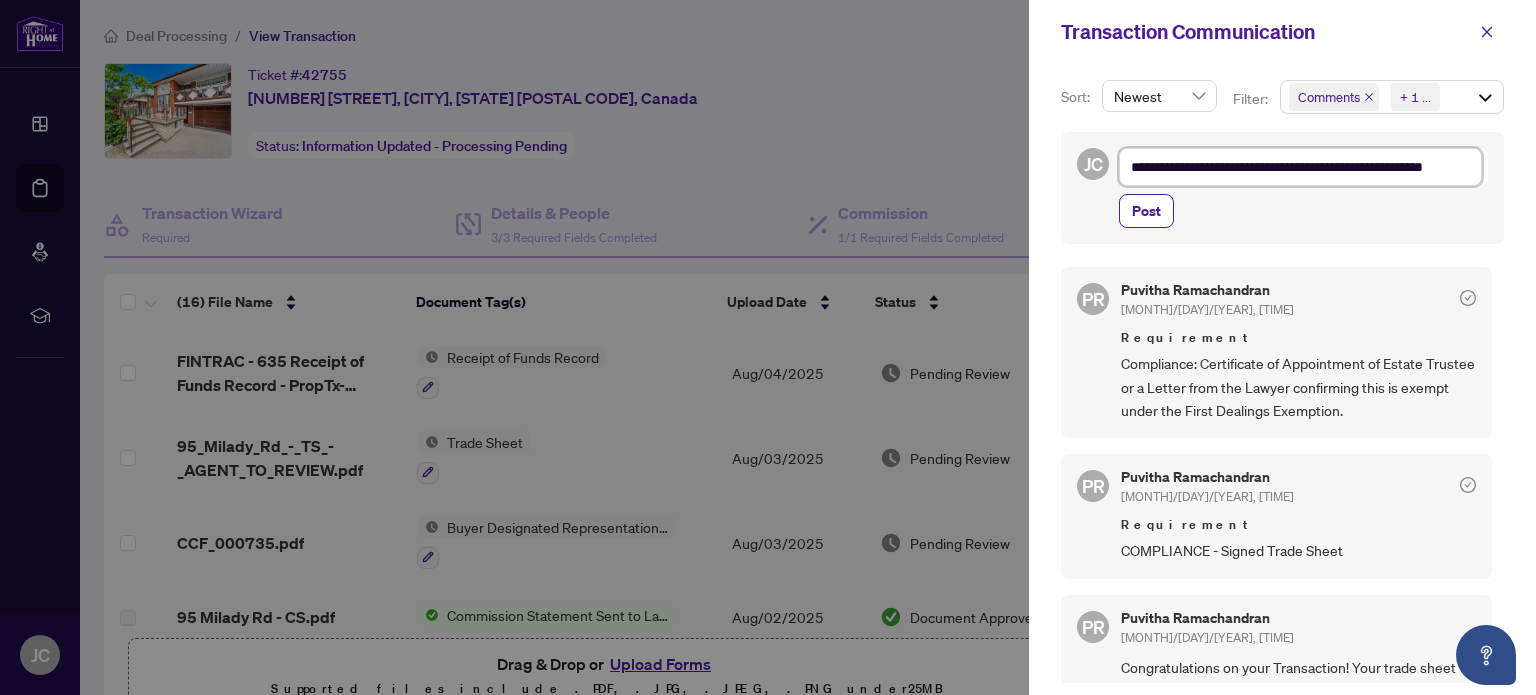 type on "**********" 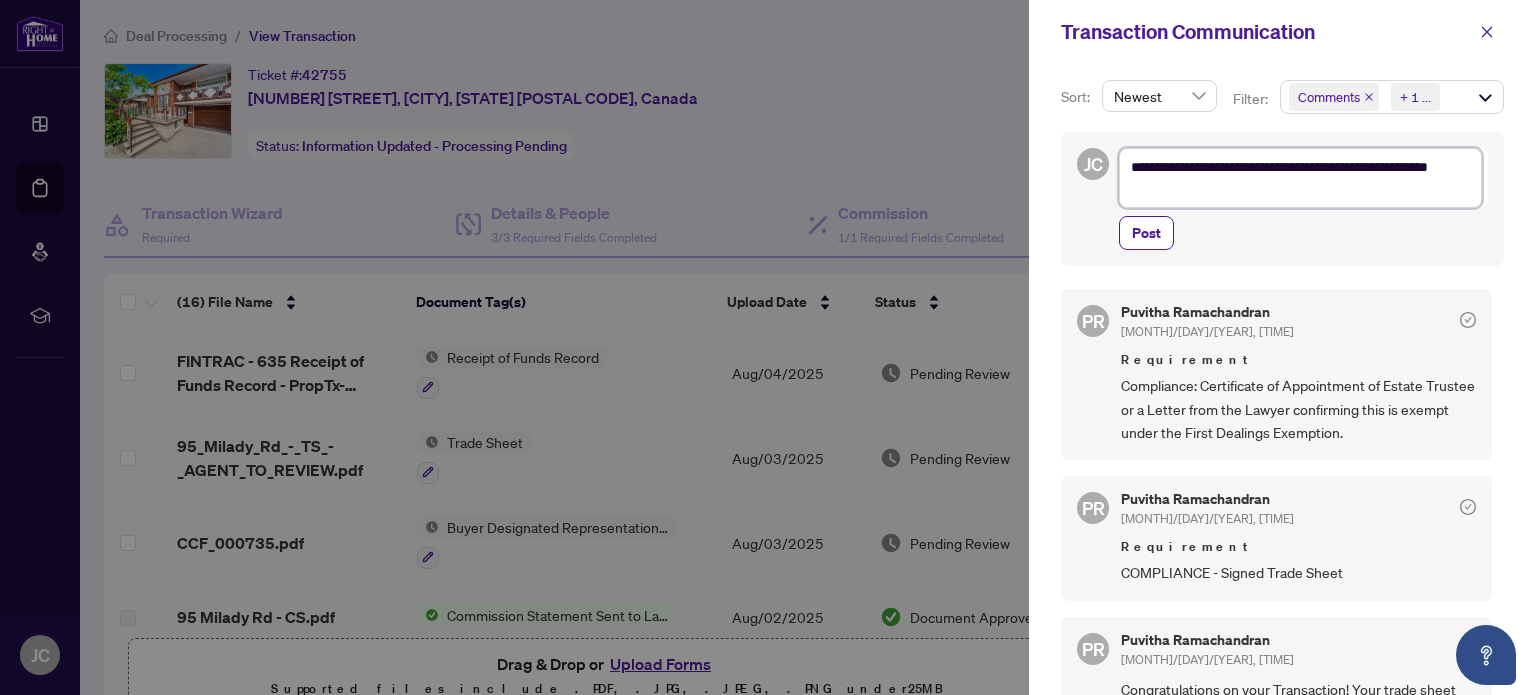 type on "**********" 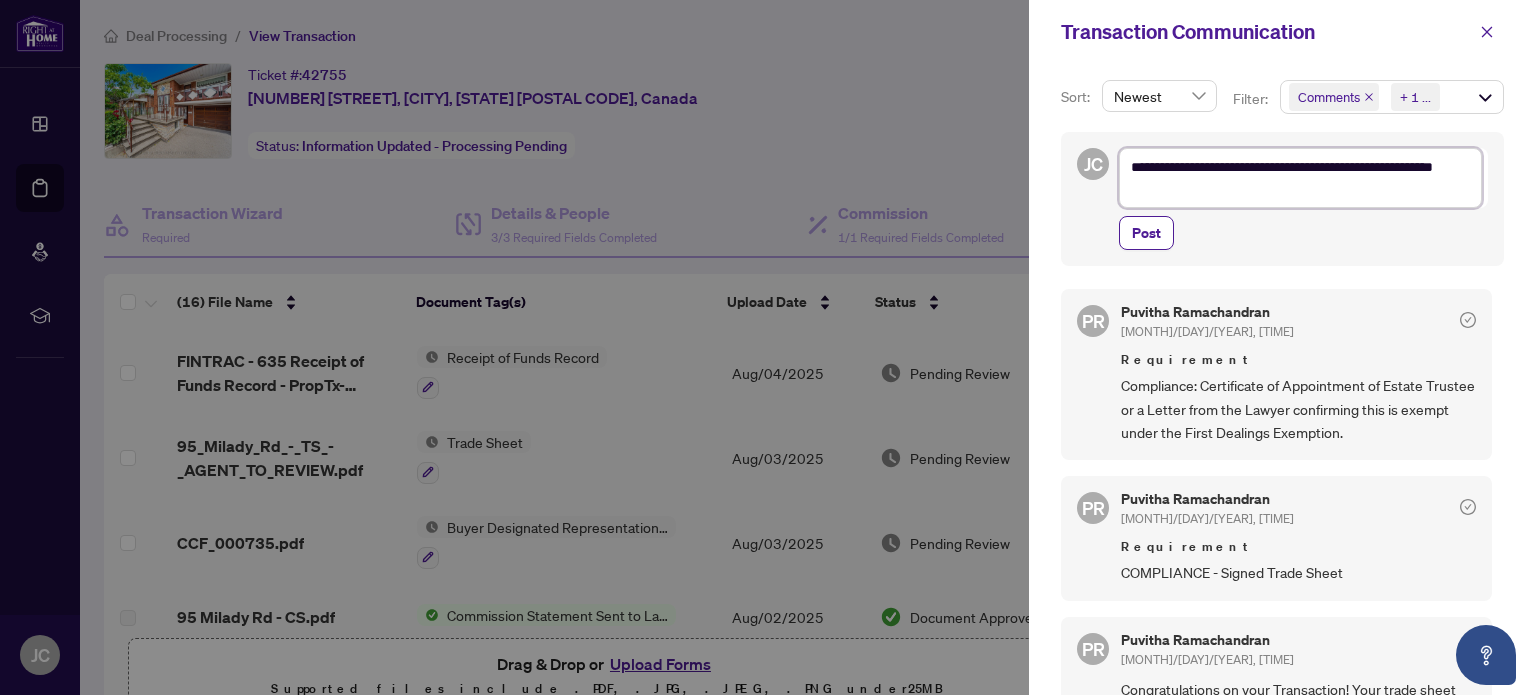 type on "**********" 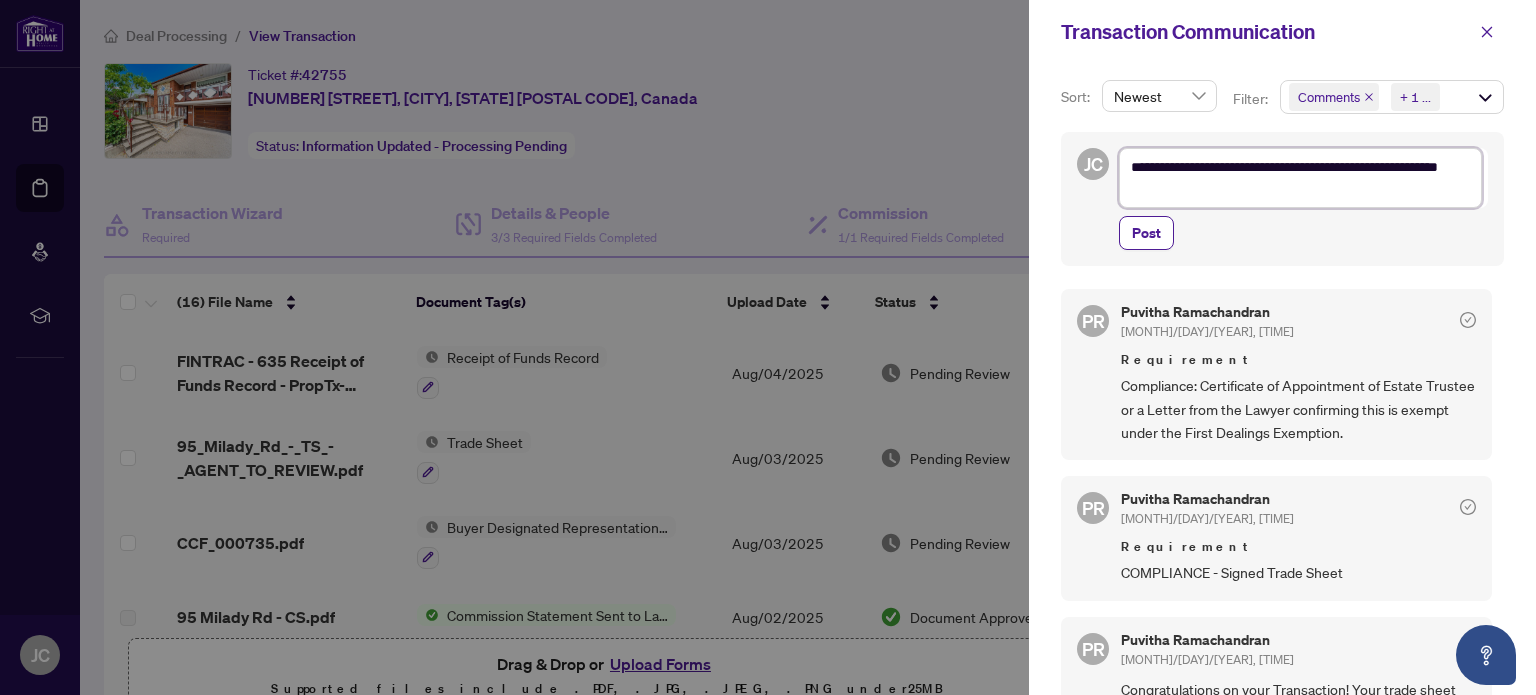 type on "**********" 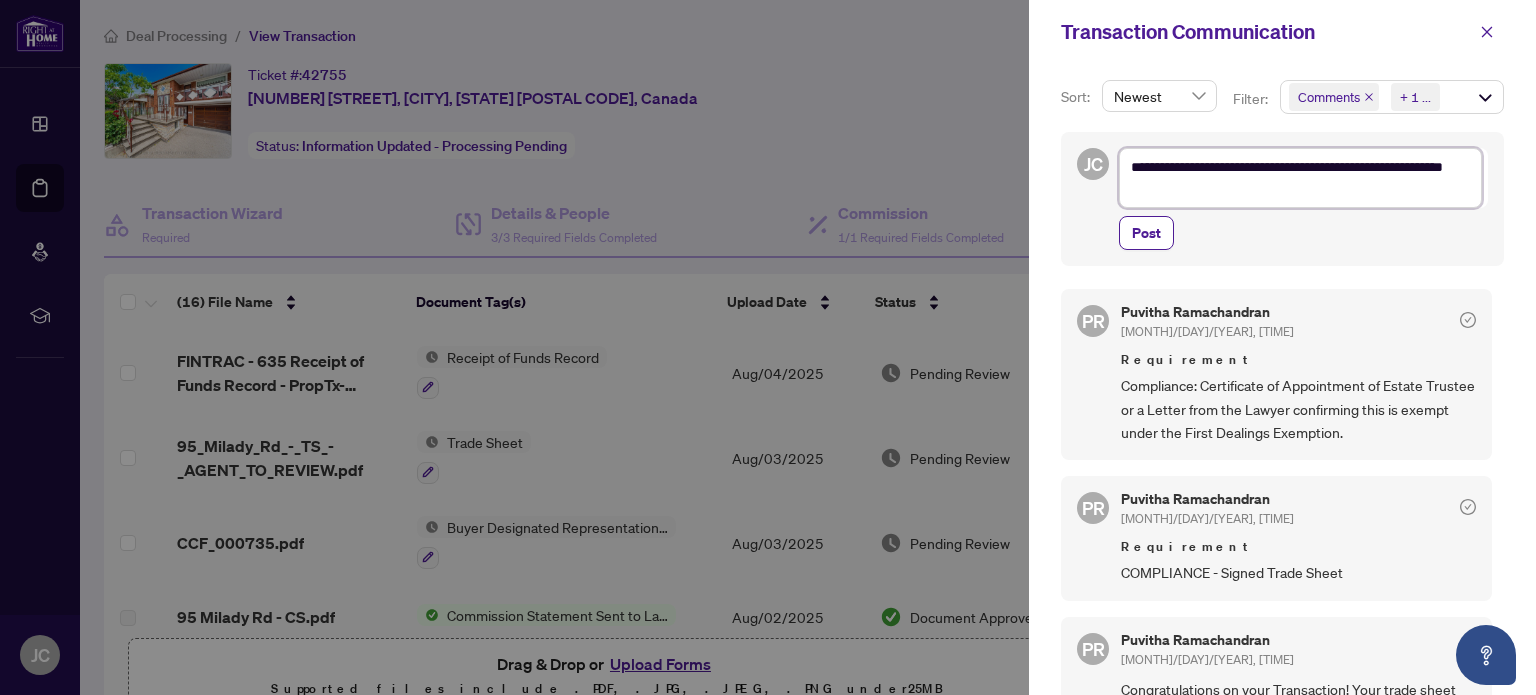 type on "**********" 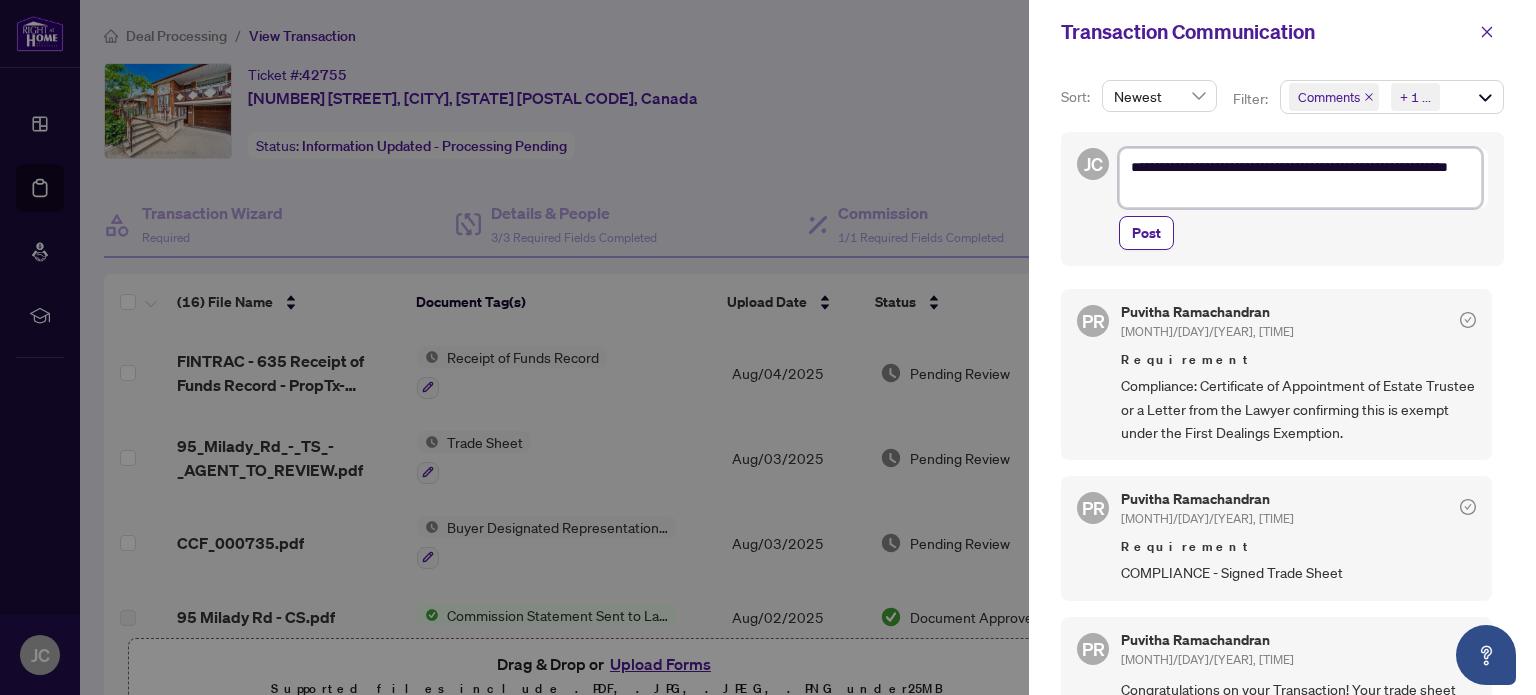 type on "**********" 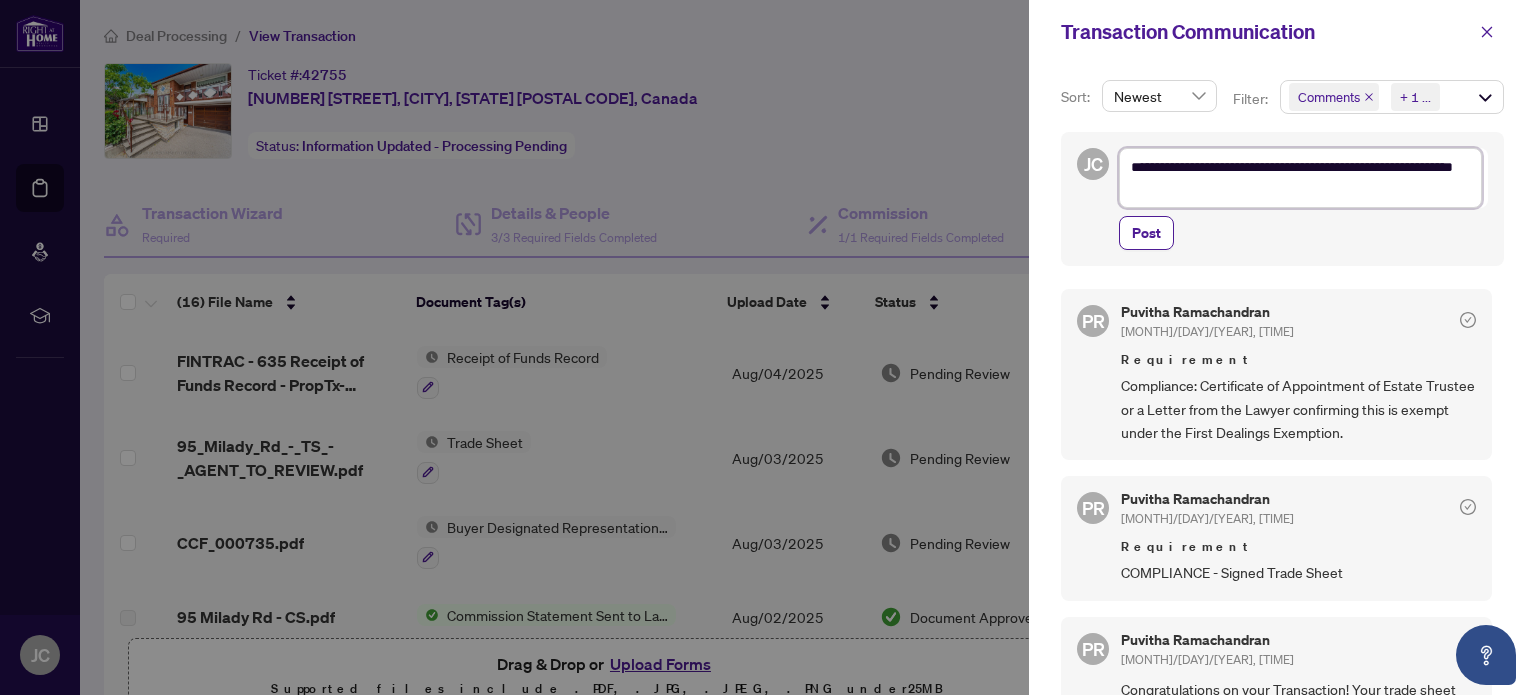 type on "**********" 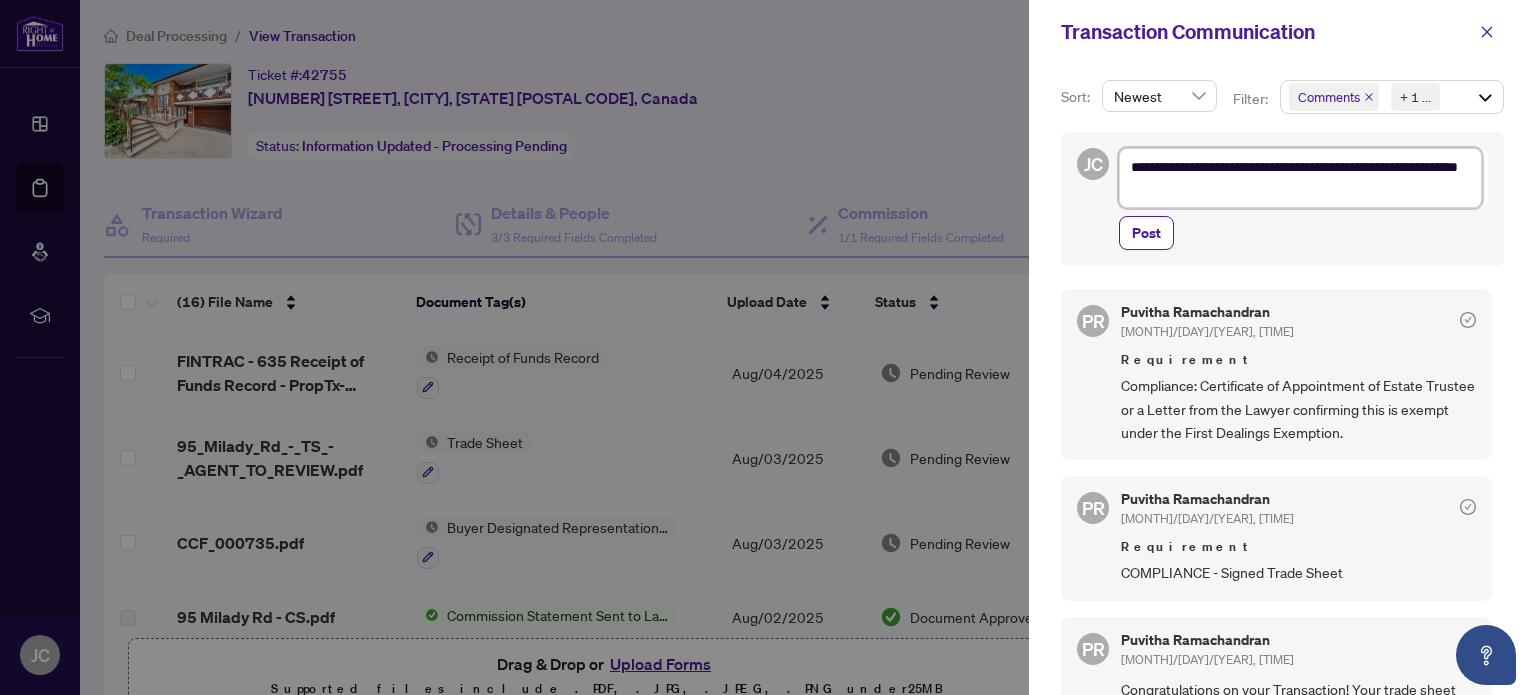 type on "**********" 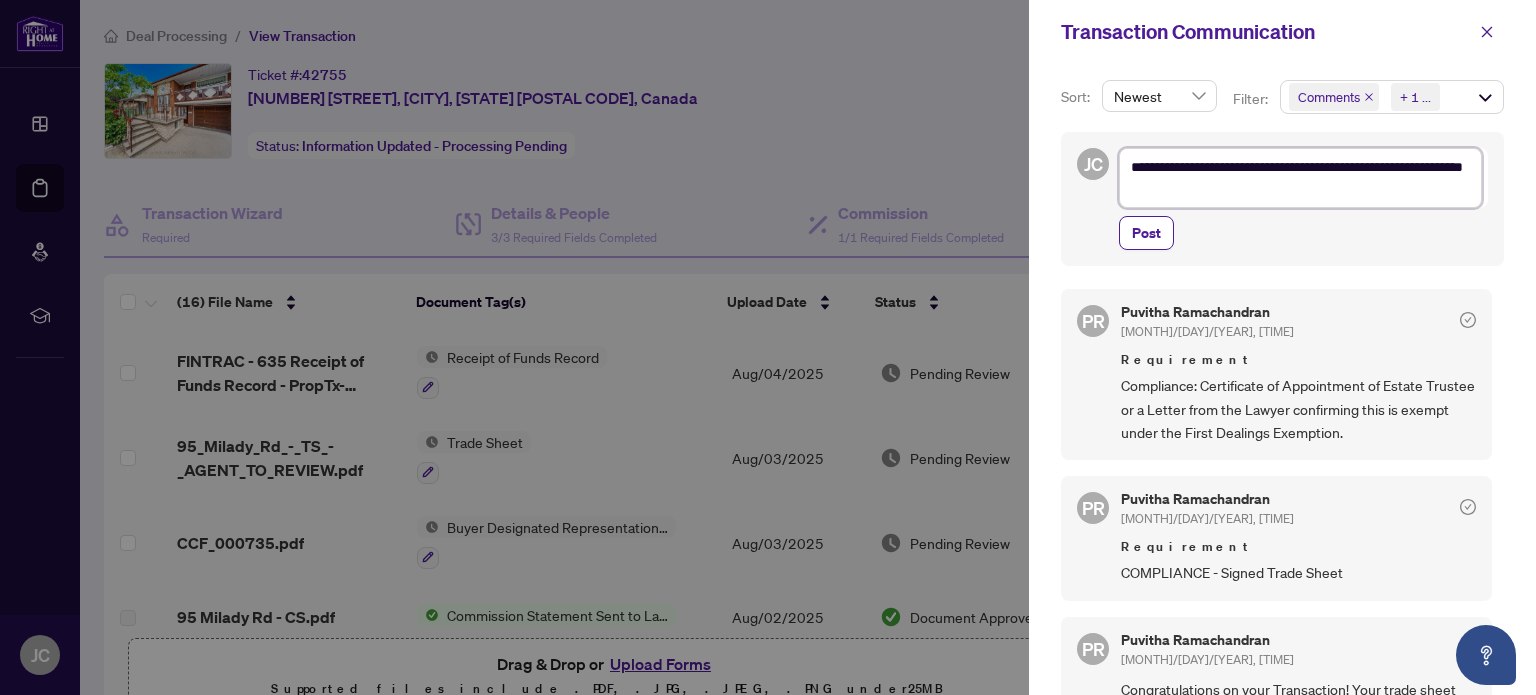 type on "**********" 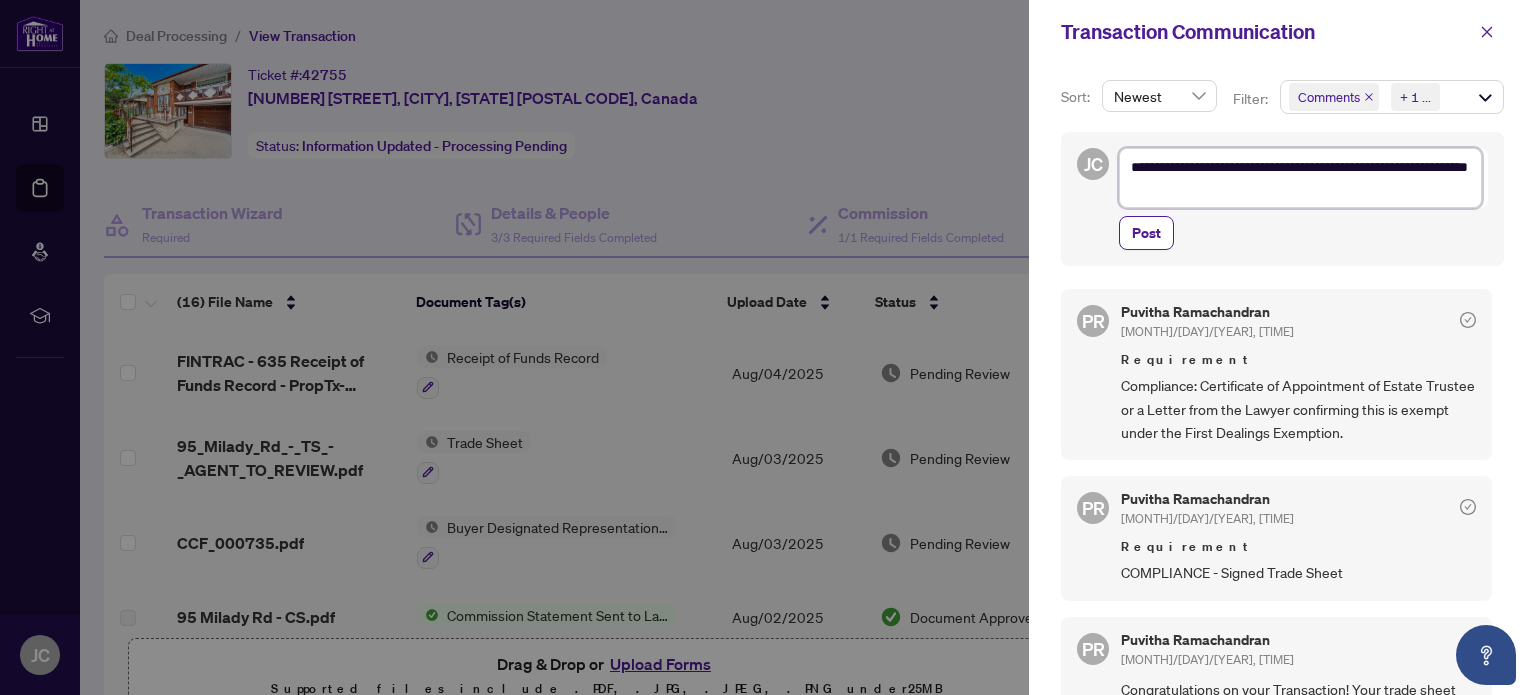 type on "**********" 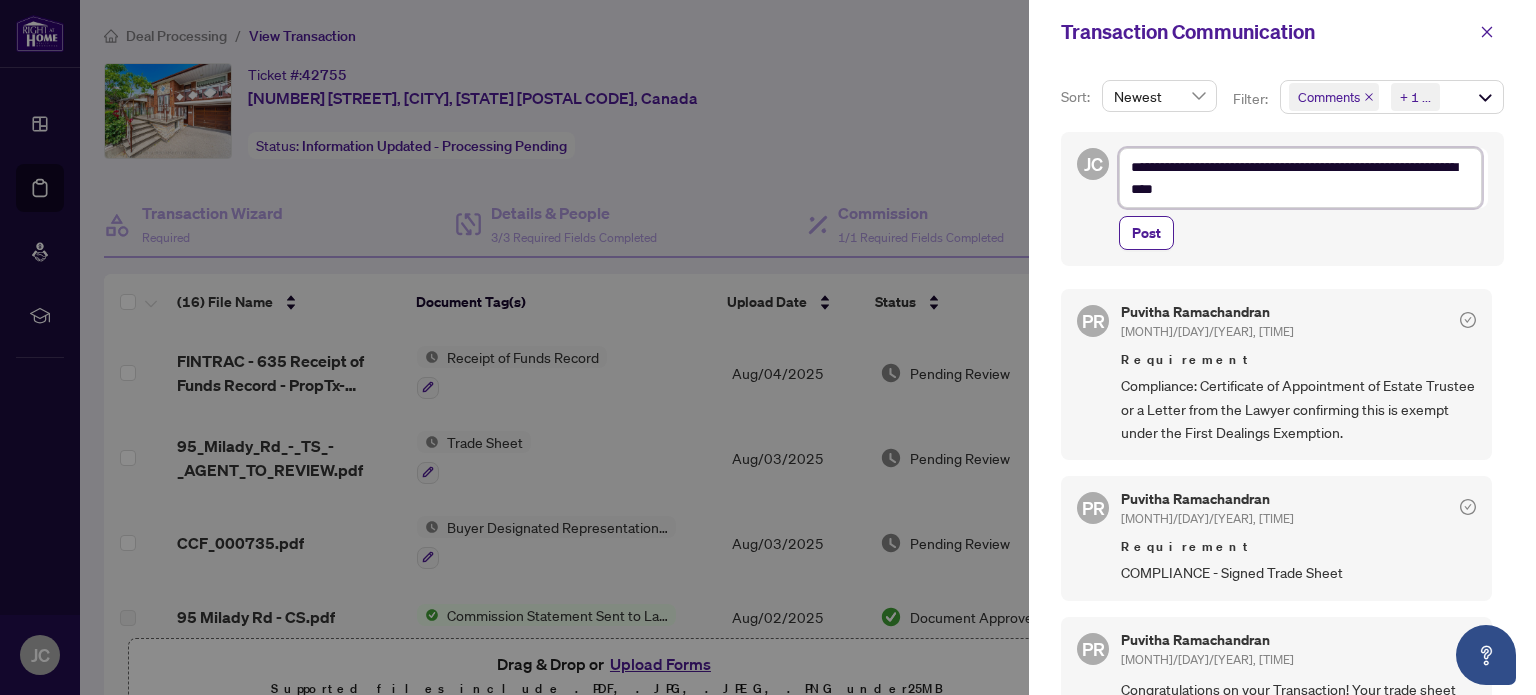 type on "**********" 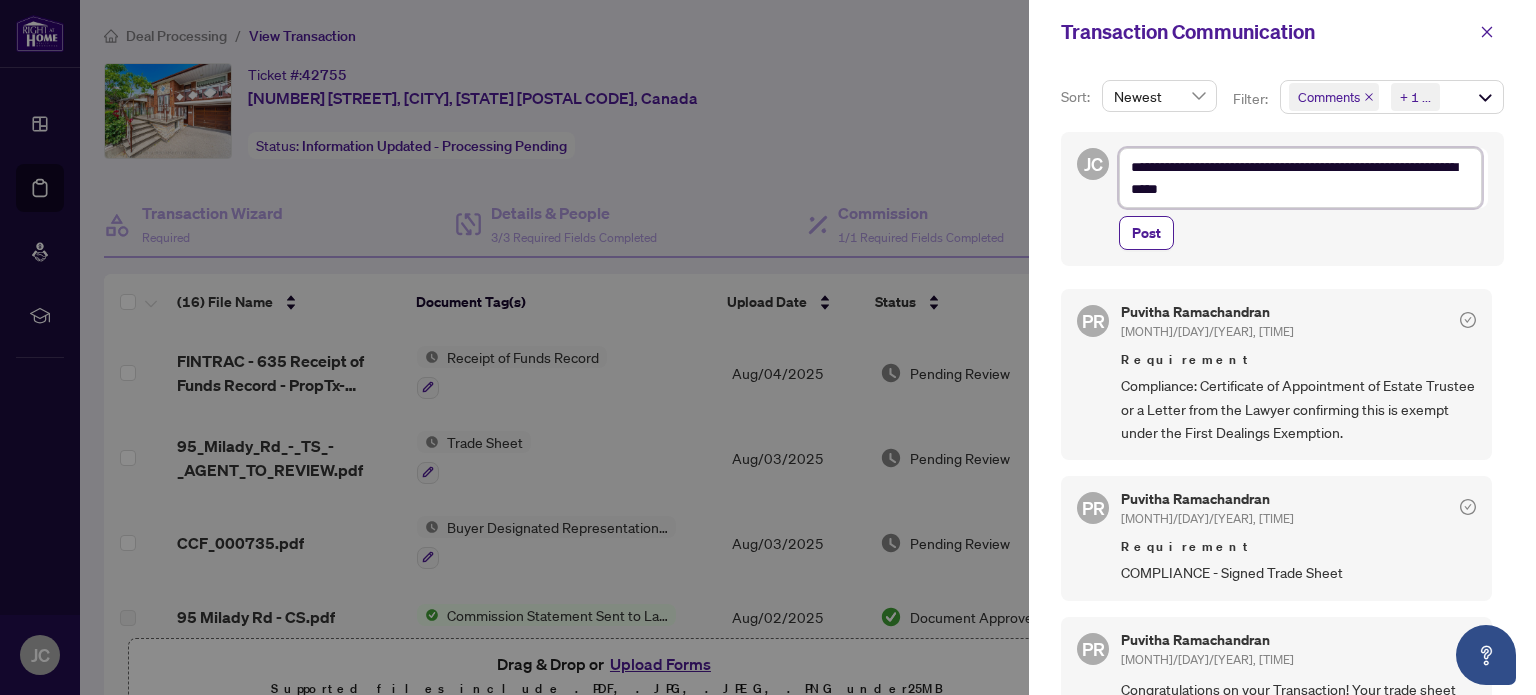 type on "**********" 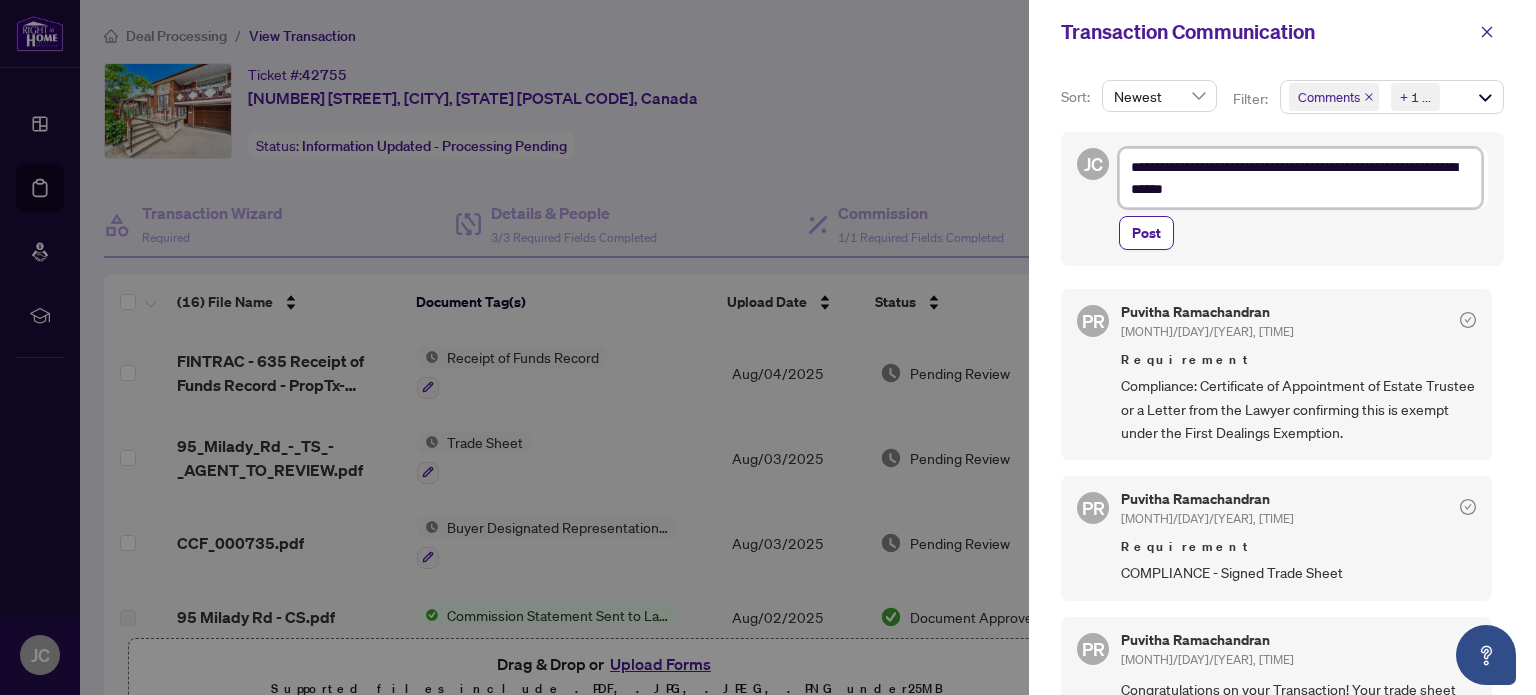 type on "**********" 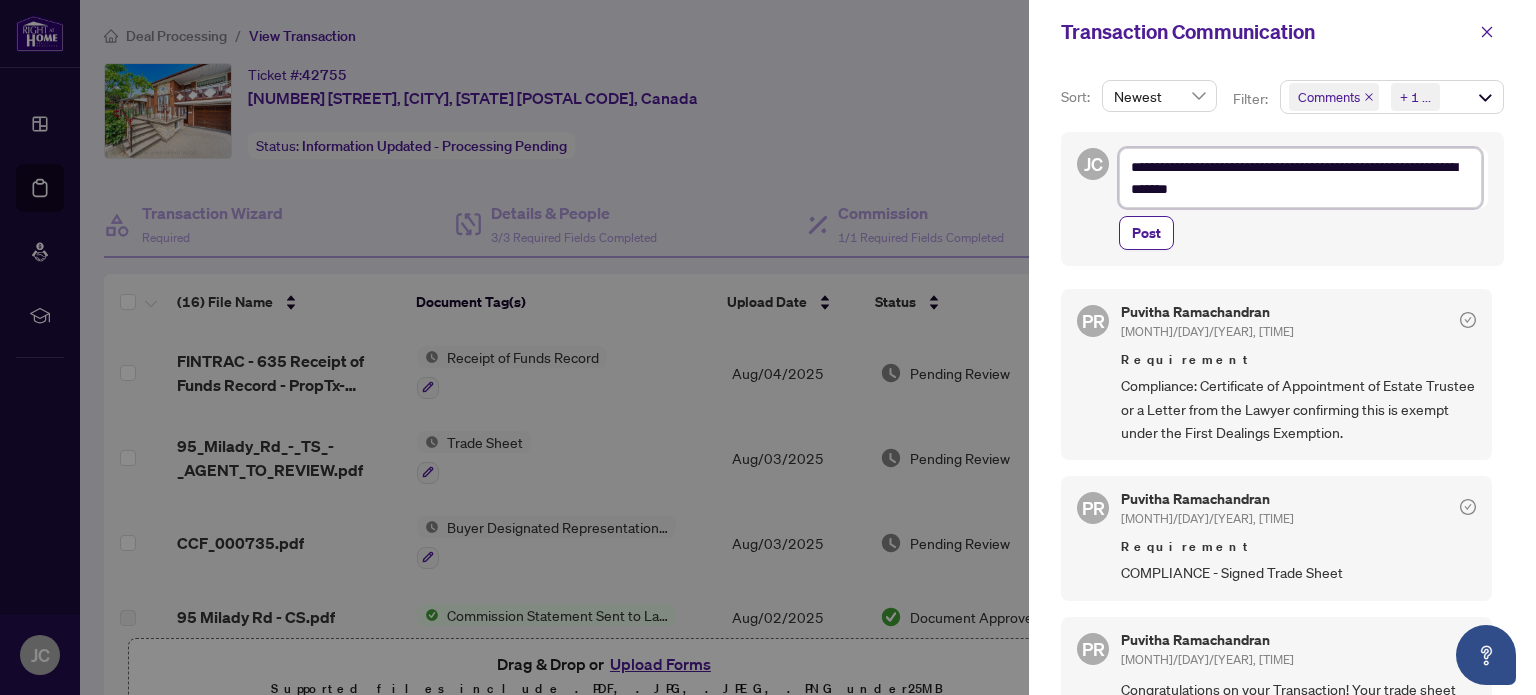 type on "**********" 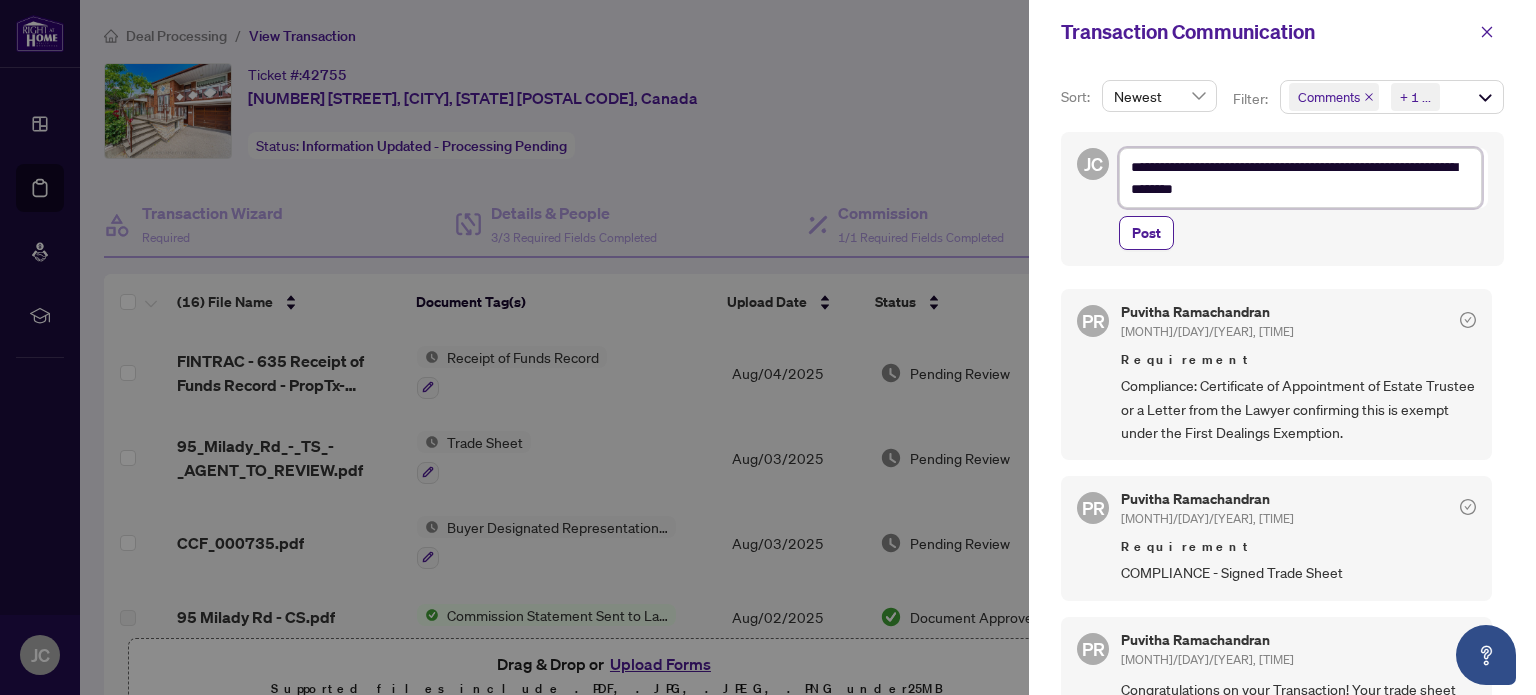 type on "**********" 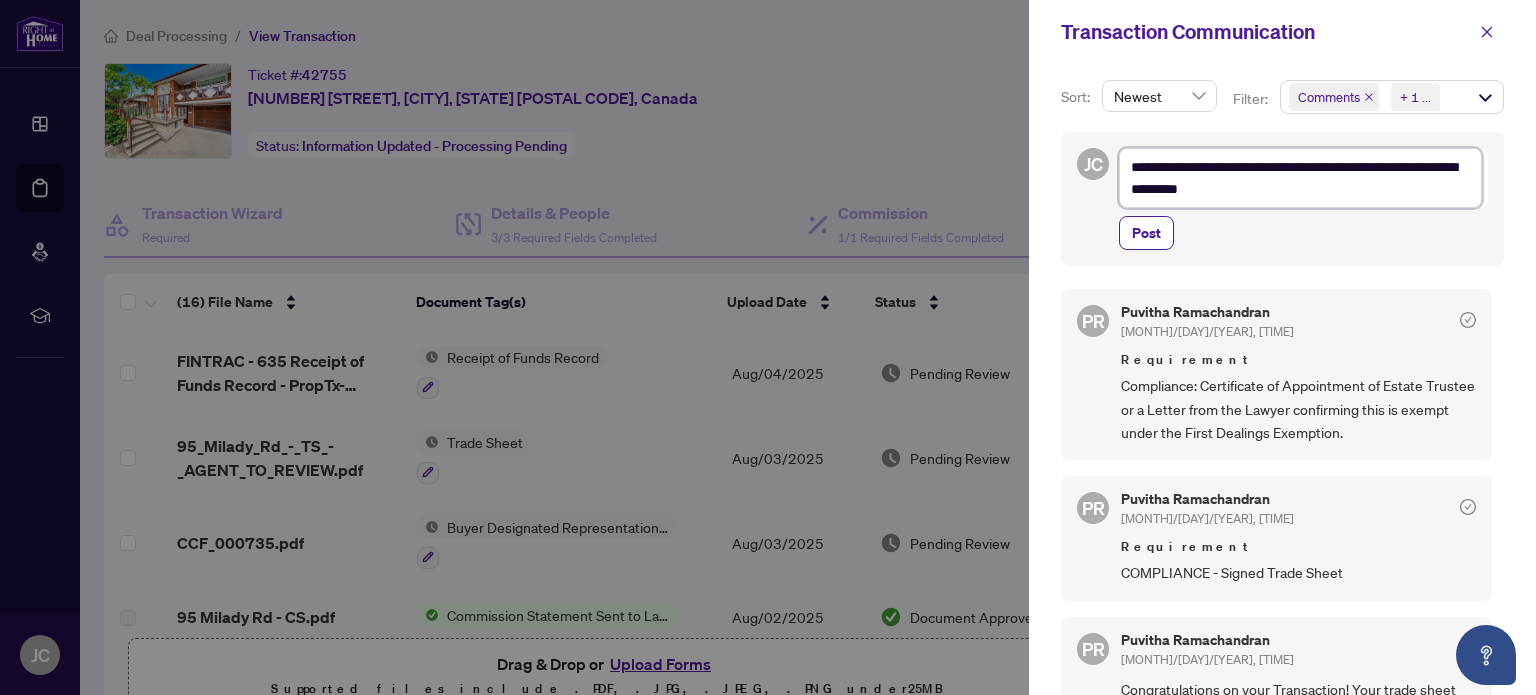 type on "**********" 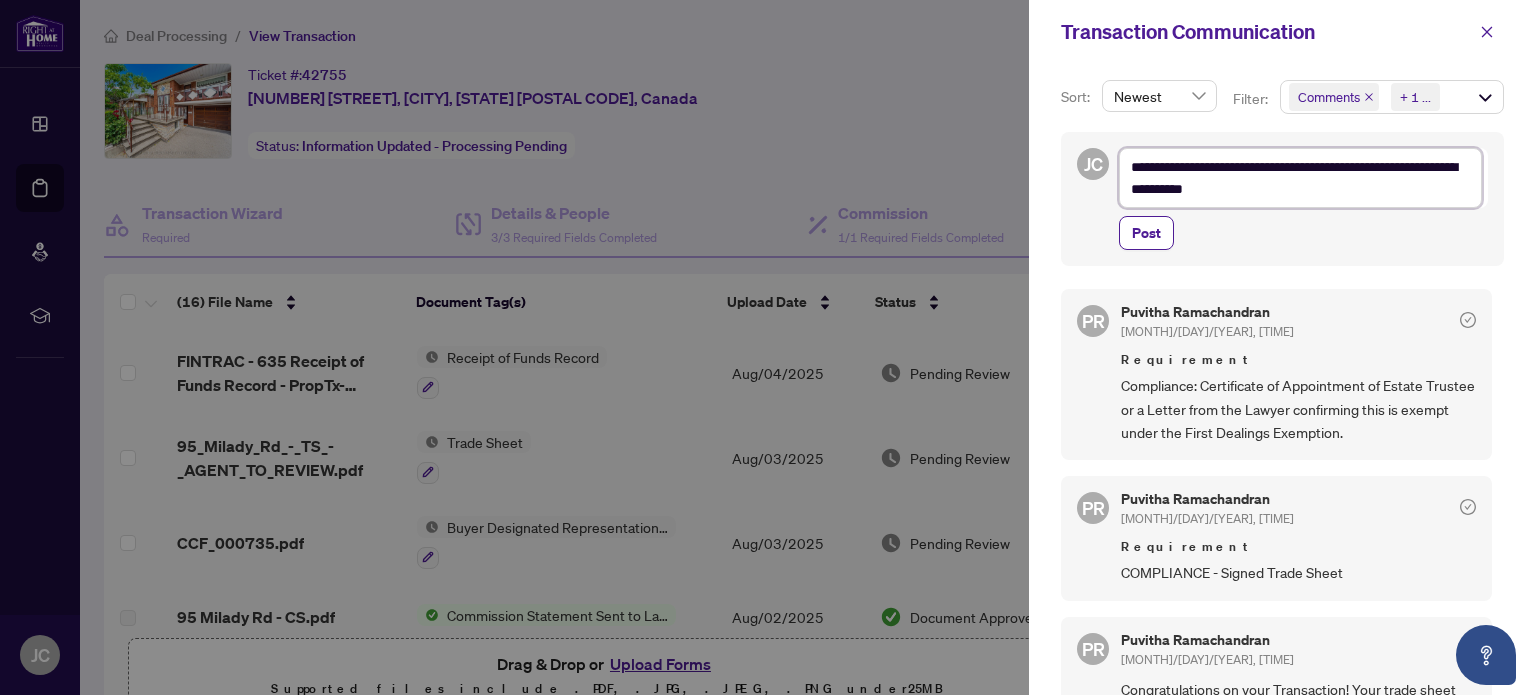 type on "**********" 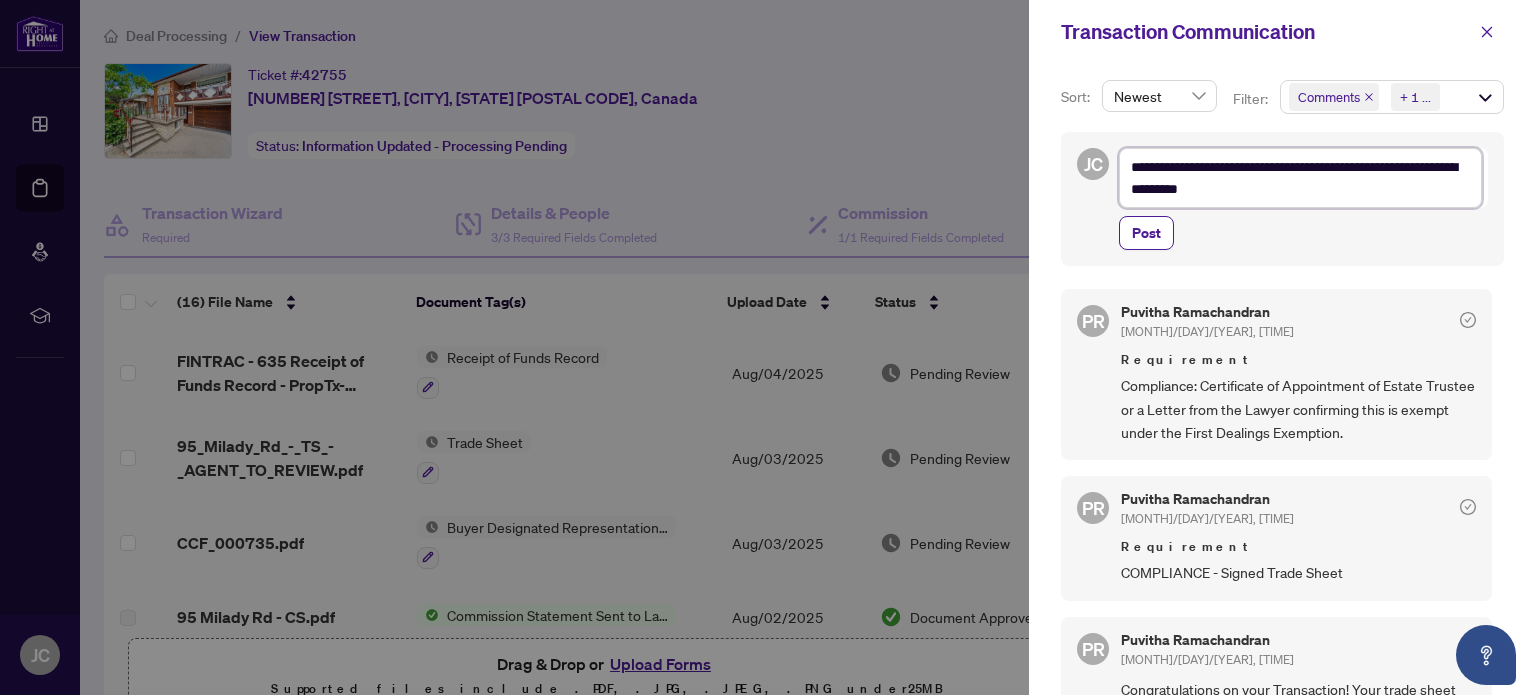 type on "**********" 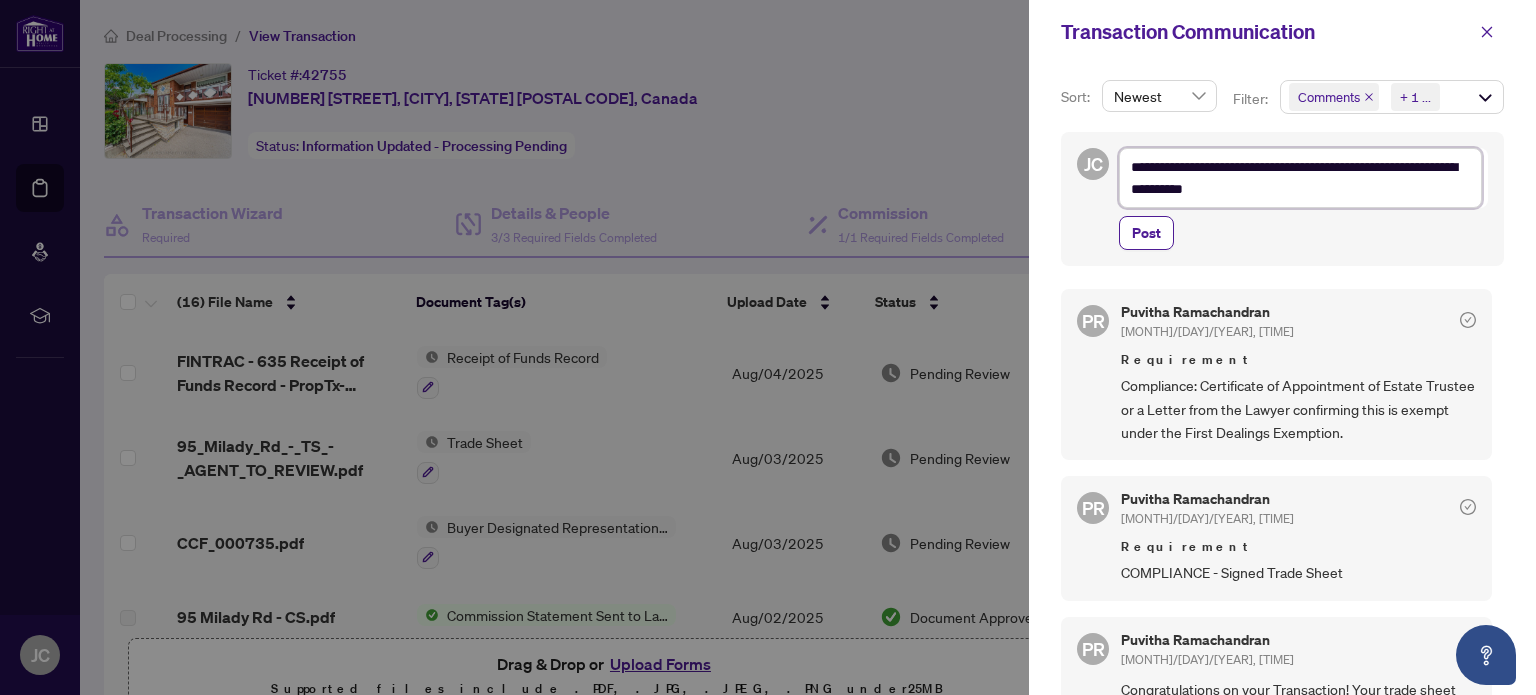type on "**********" 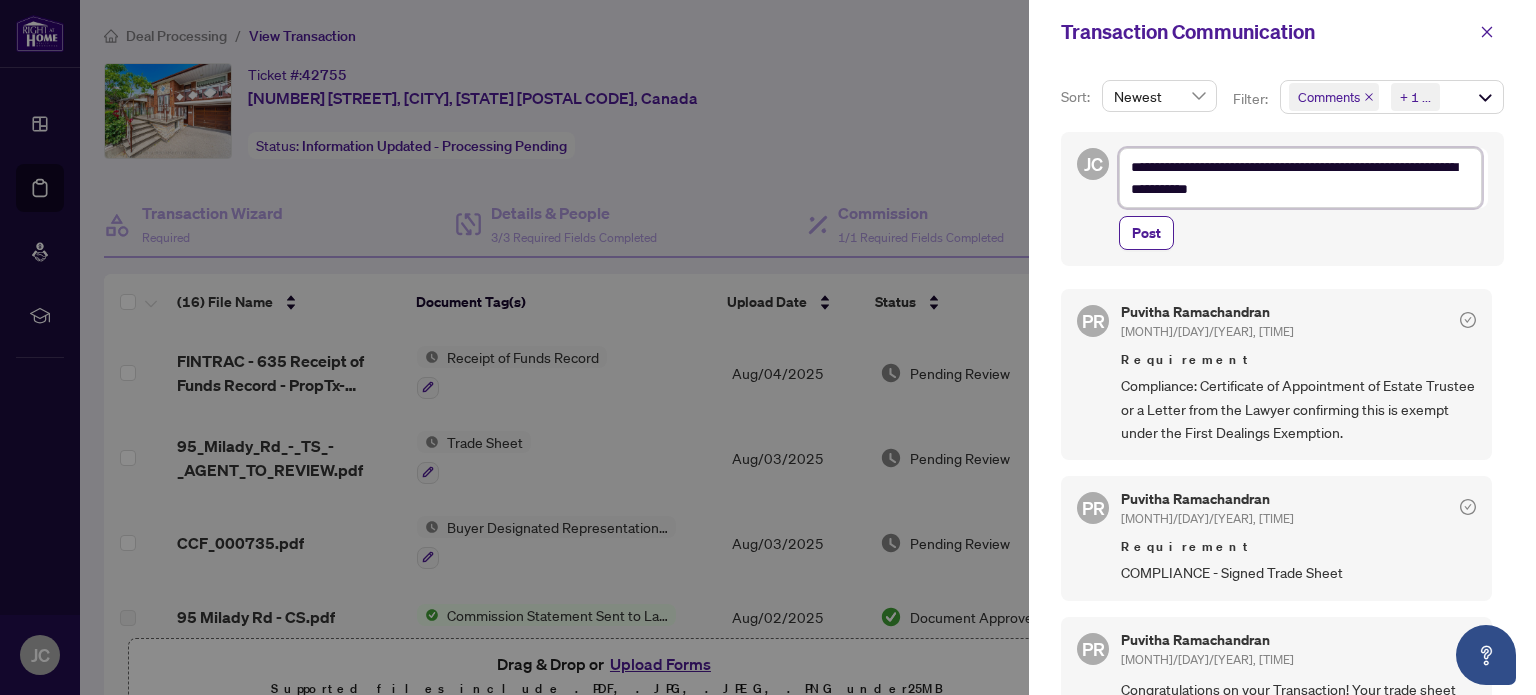 type on "**********" 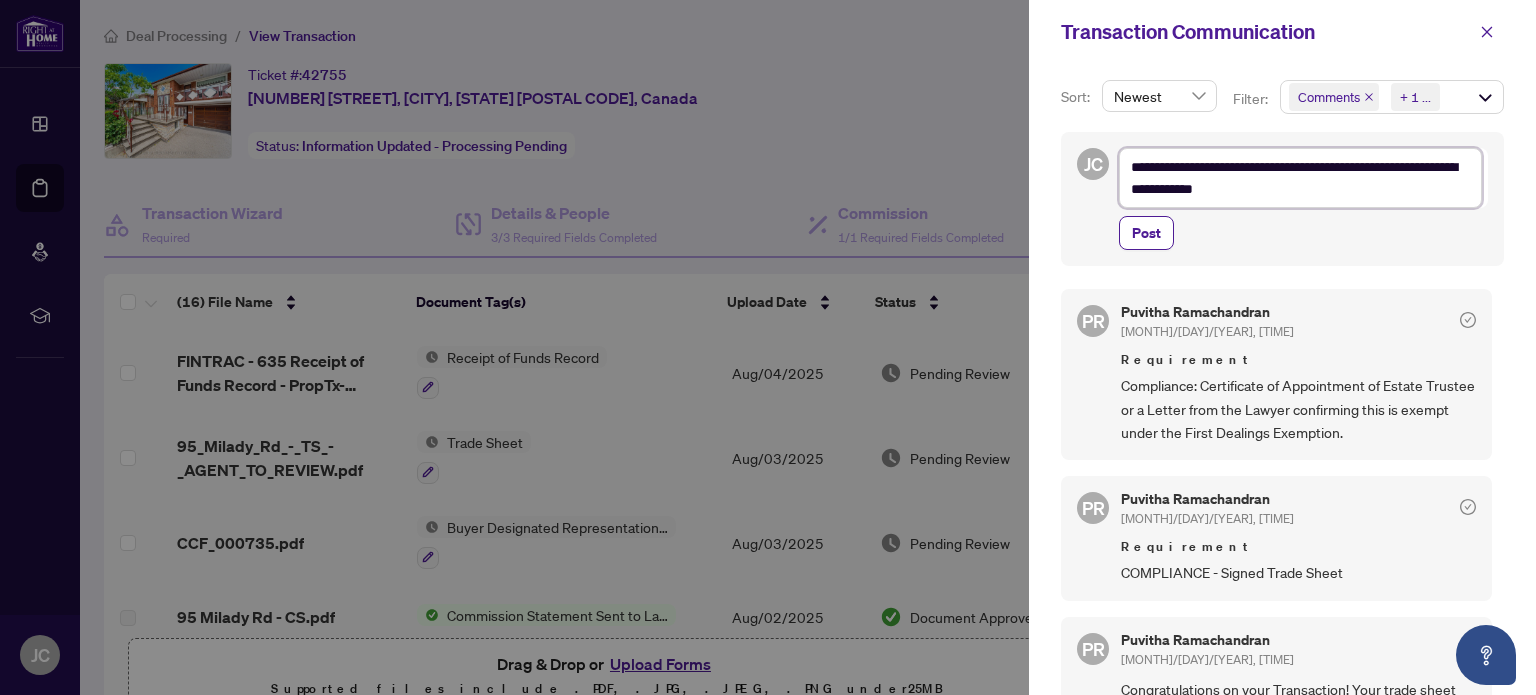 type on "**********" 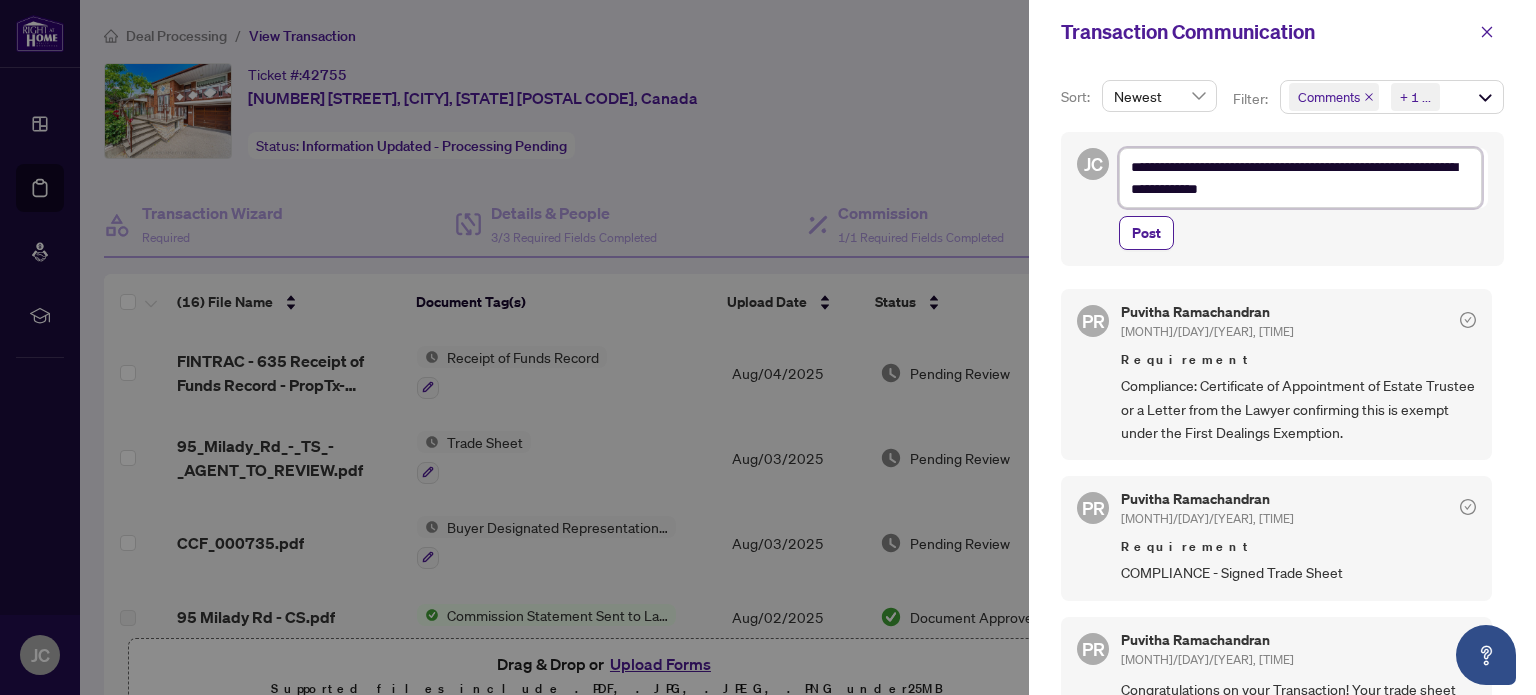 type on "**********" 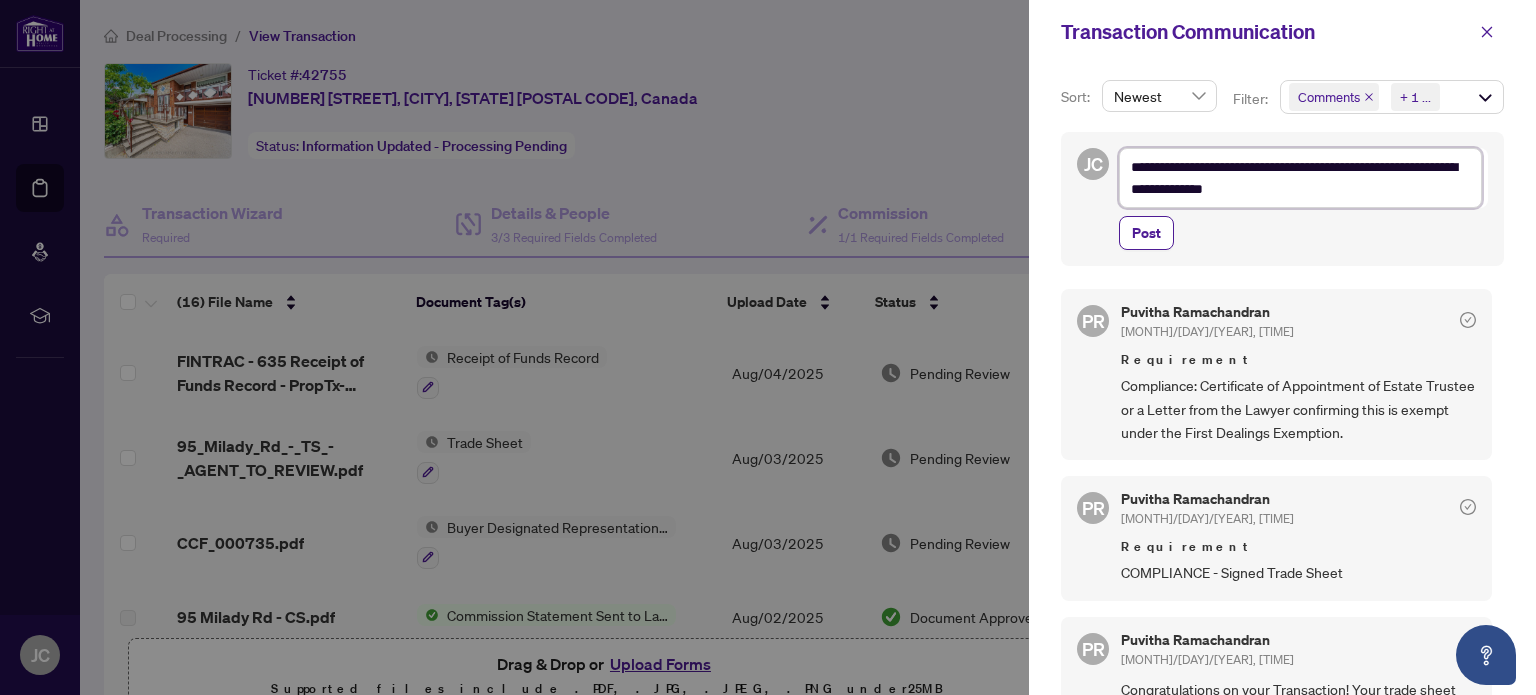 type on "**********" 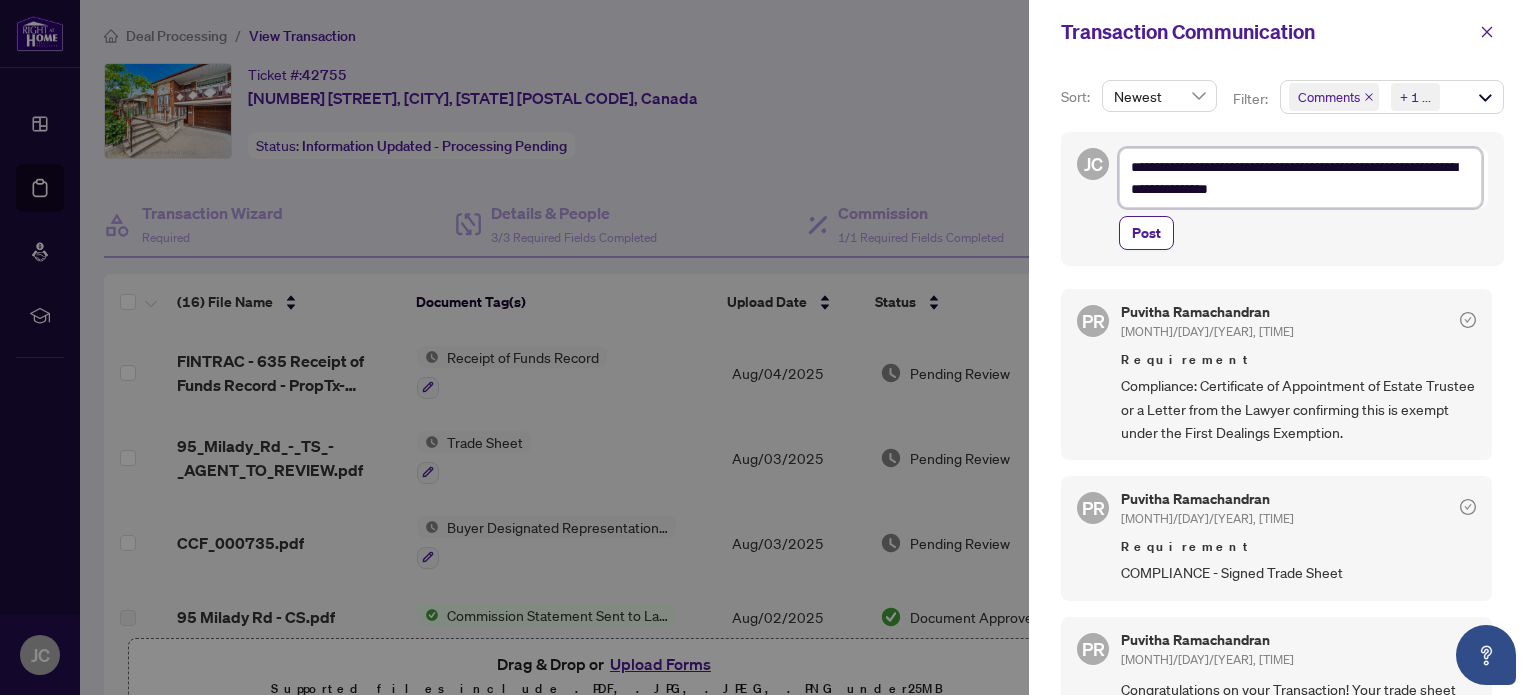 type on "**********" 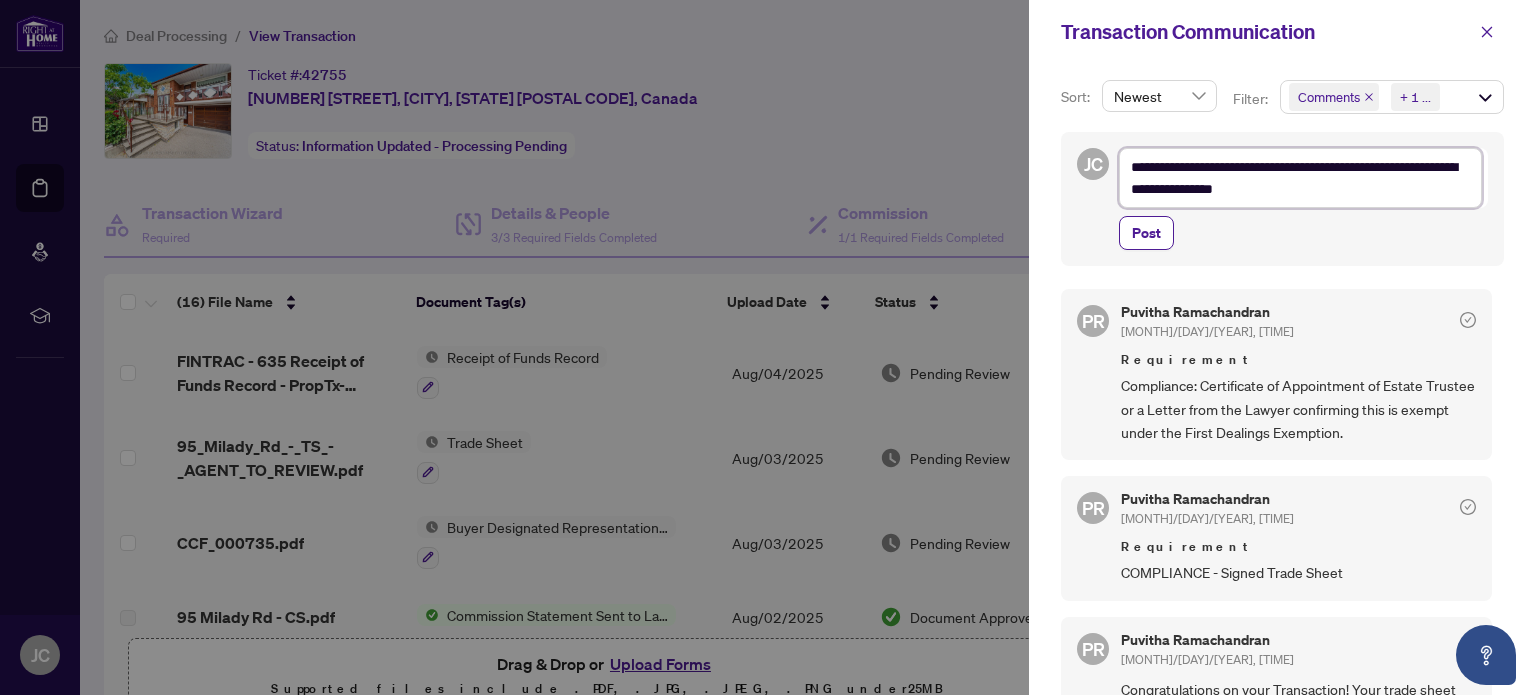 type on "**********" 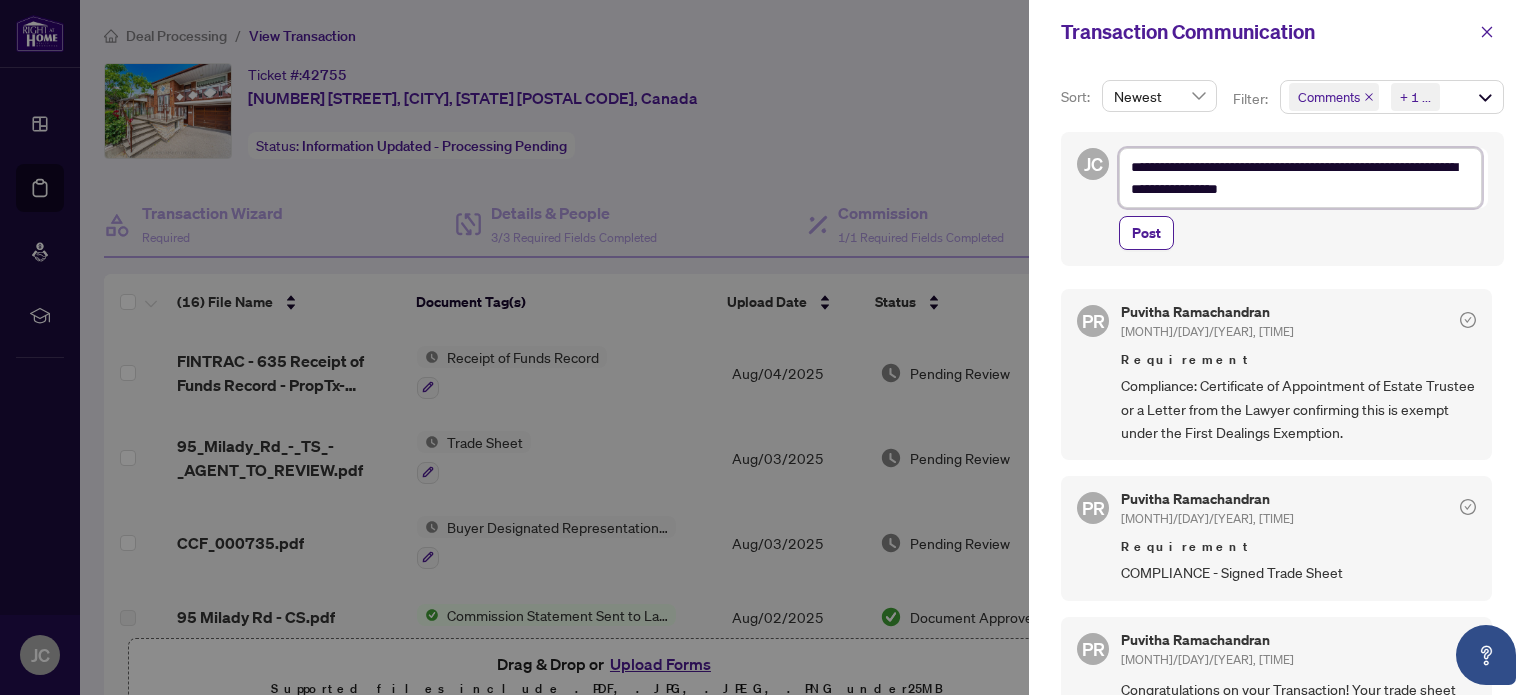 type on "**********" 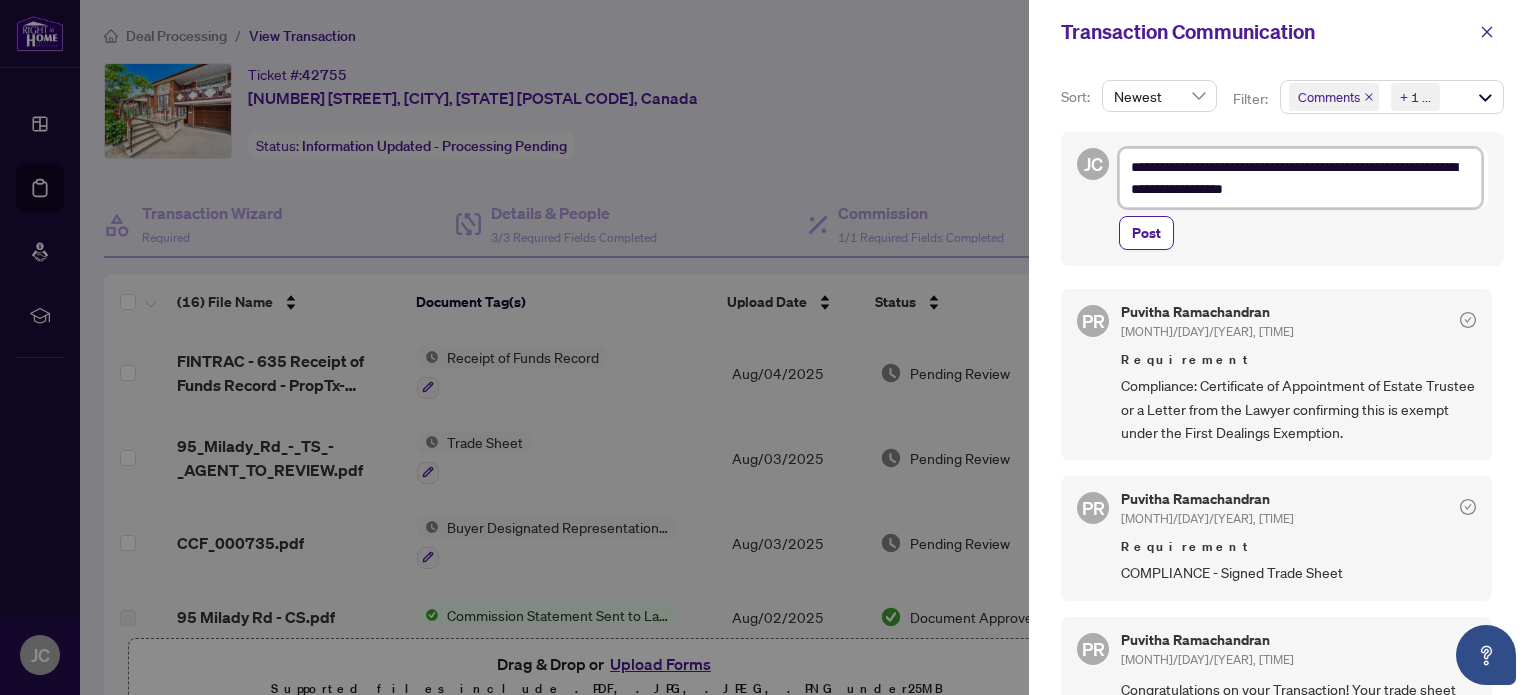 click on "**********" at bounding box center (1300, 178) 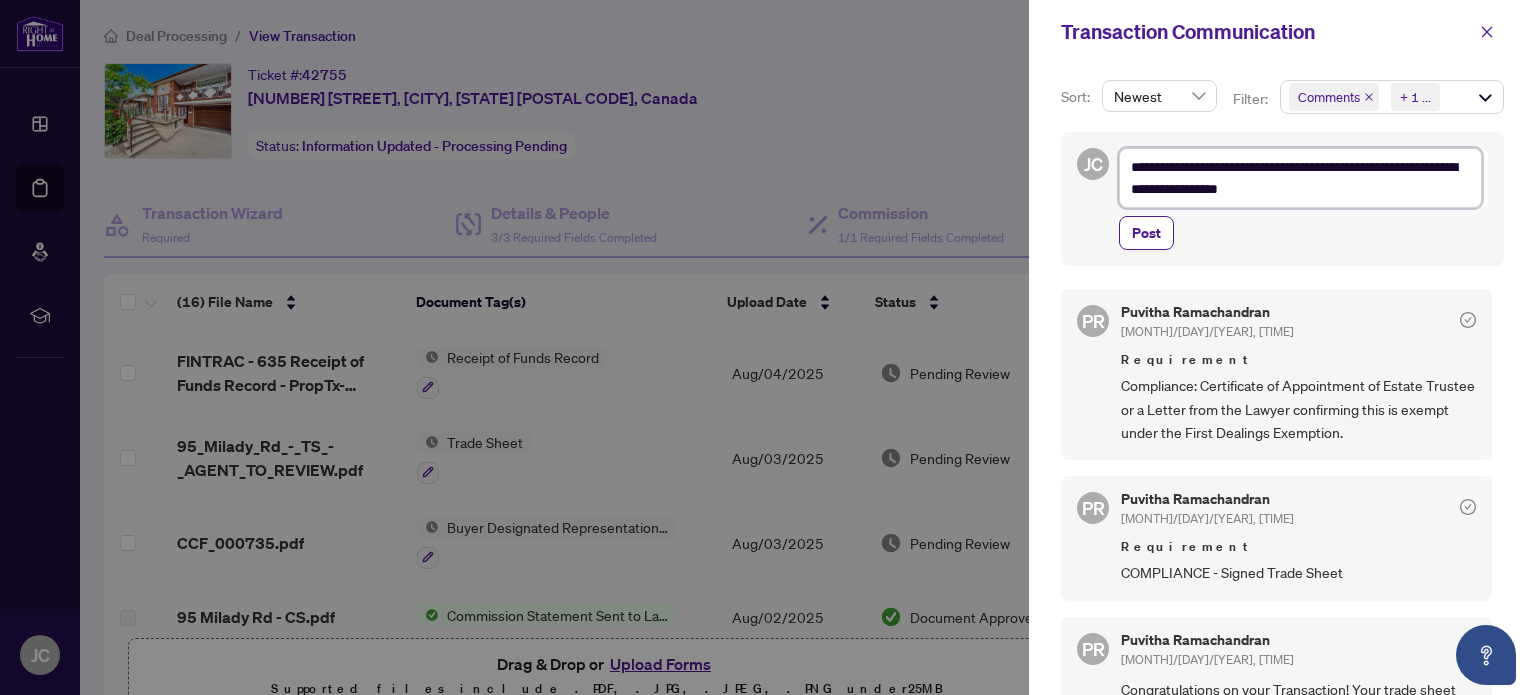 type on "**********" 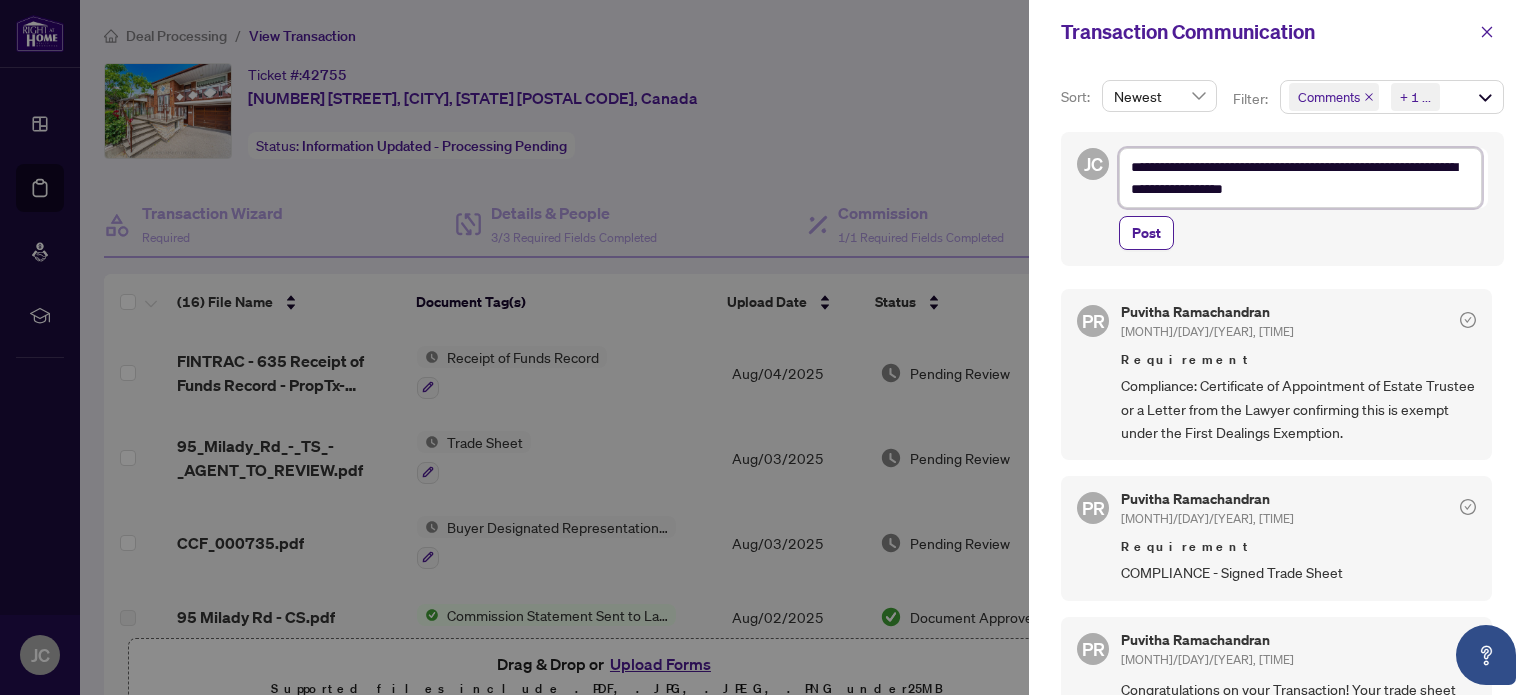 click on "**********" at bounding box center (1300, 178) 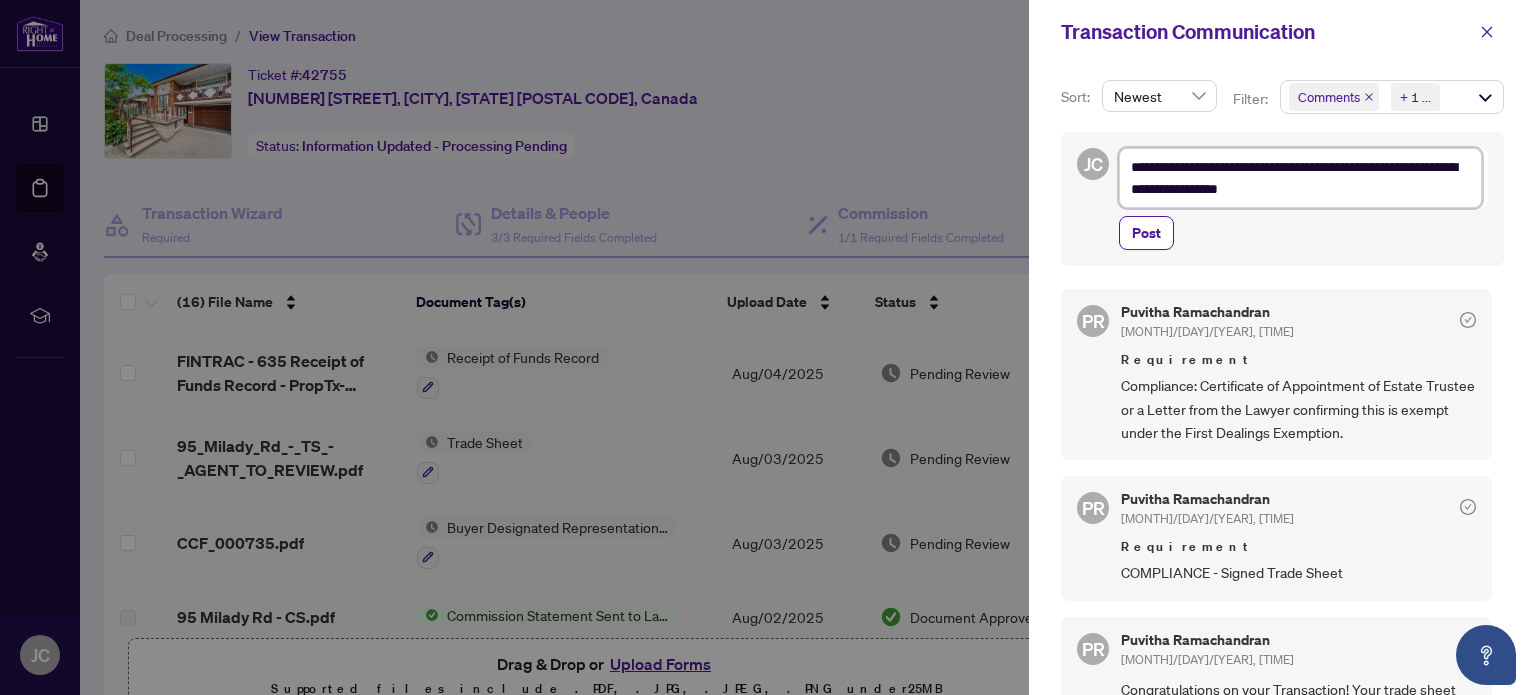 type on "**********" 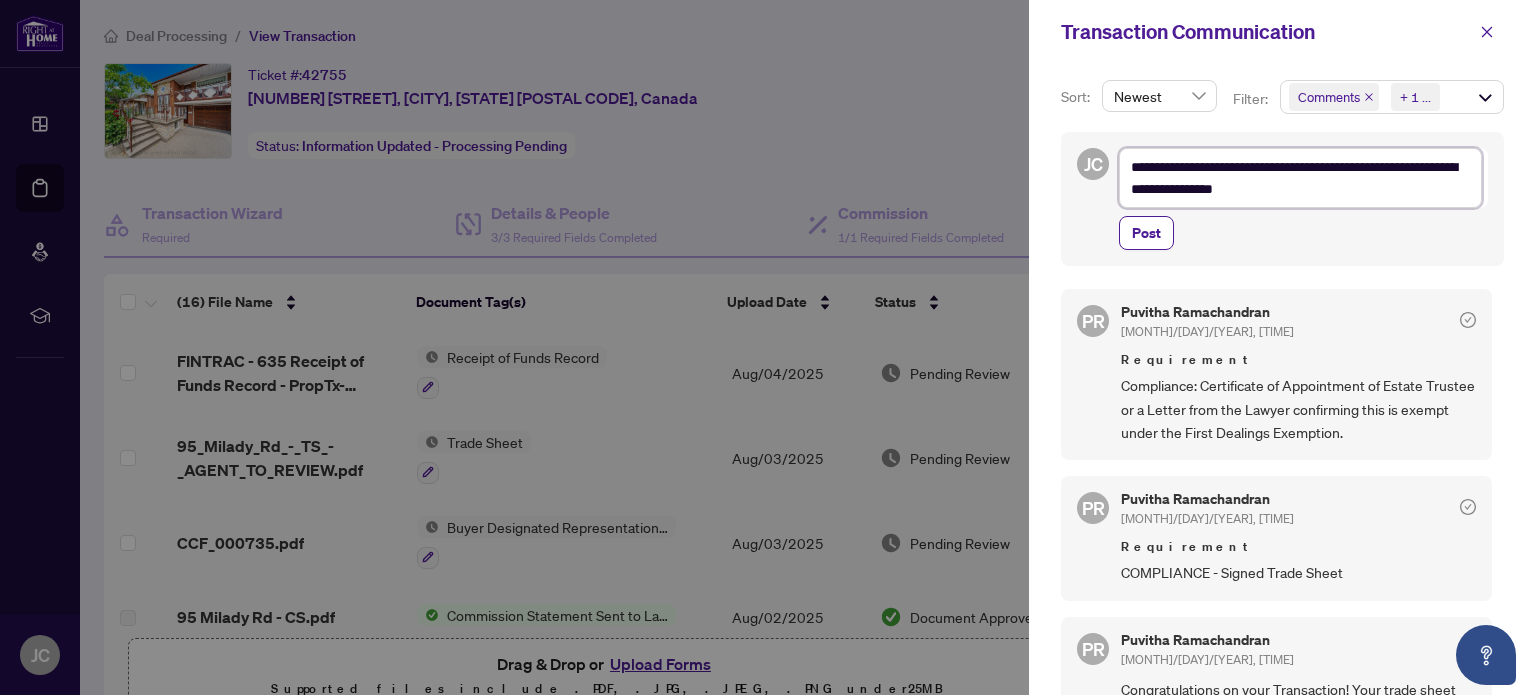 type on "**********" 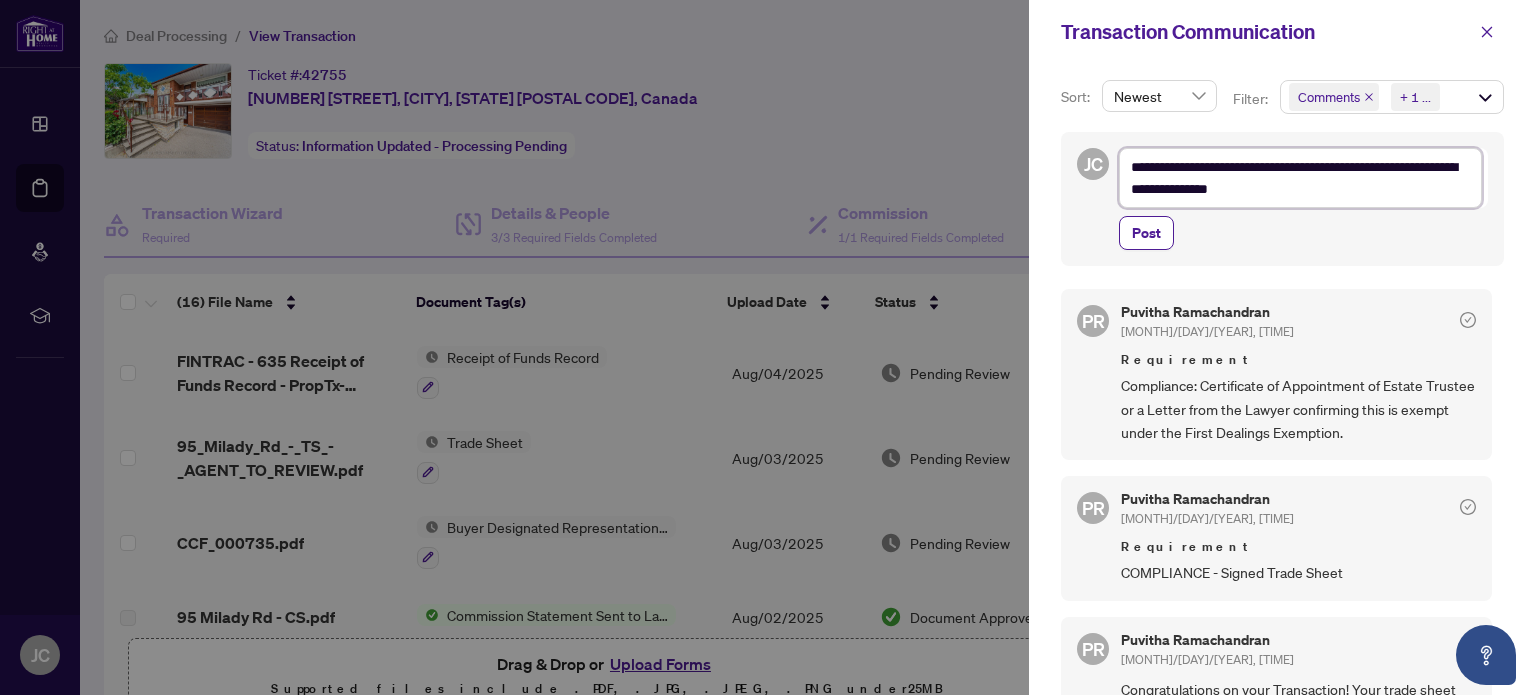 type on "**********" 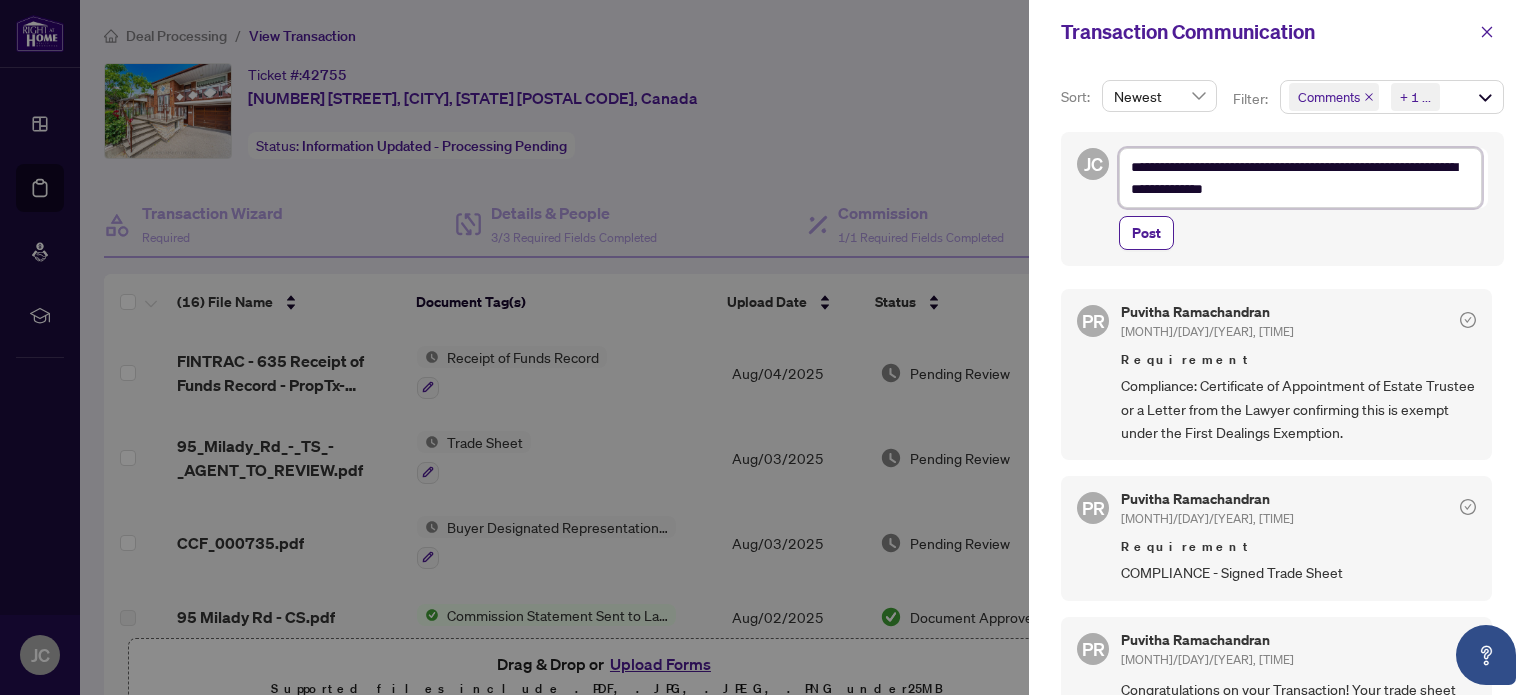 type on "**********" 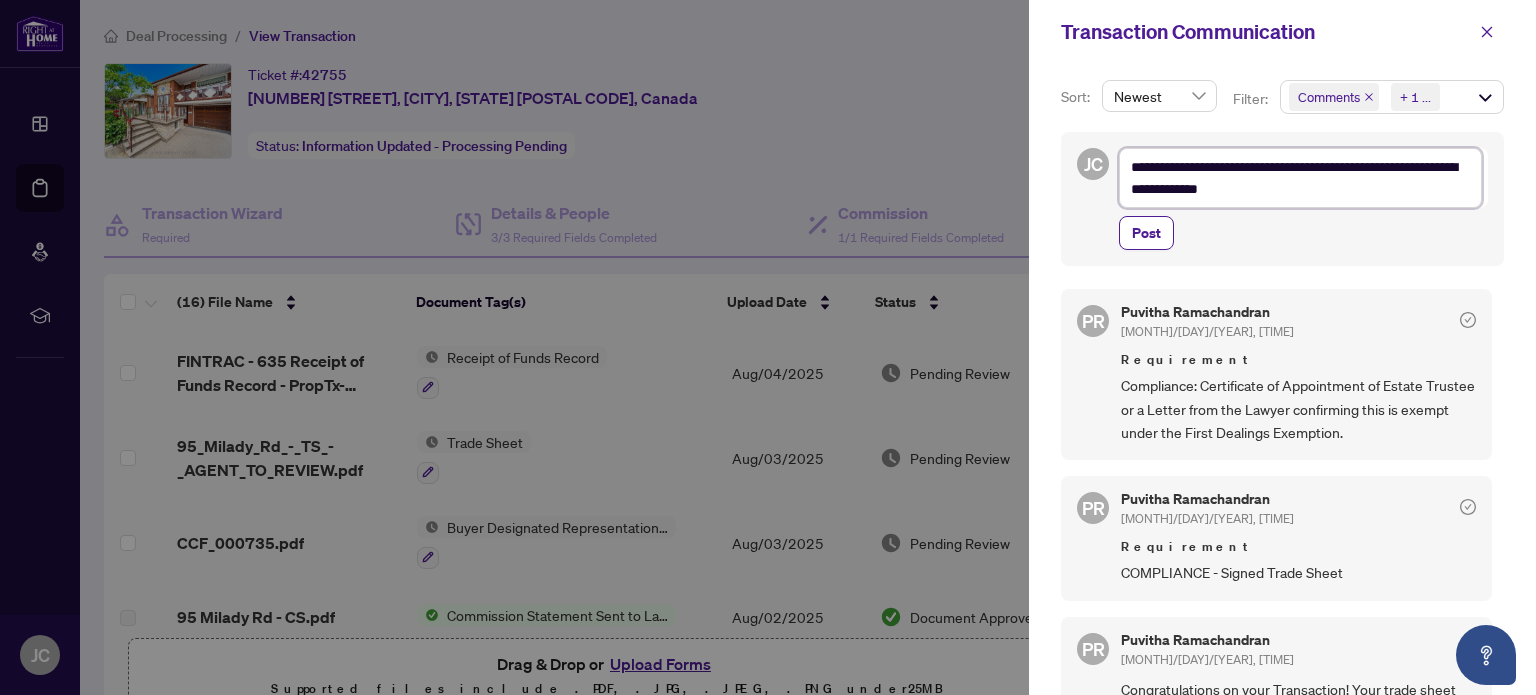 type on "**********" 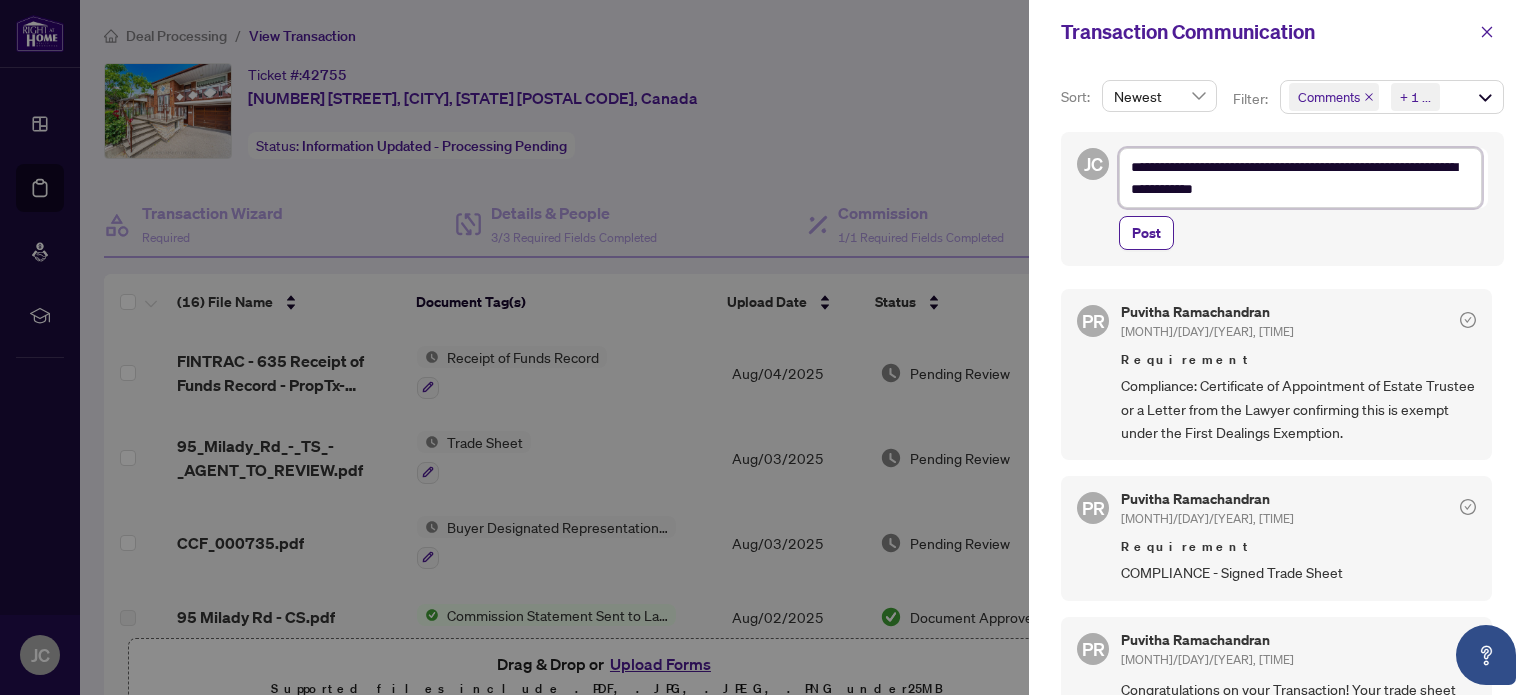 type on "**********" 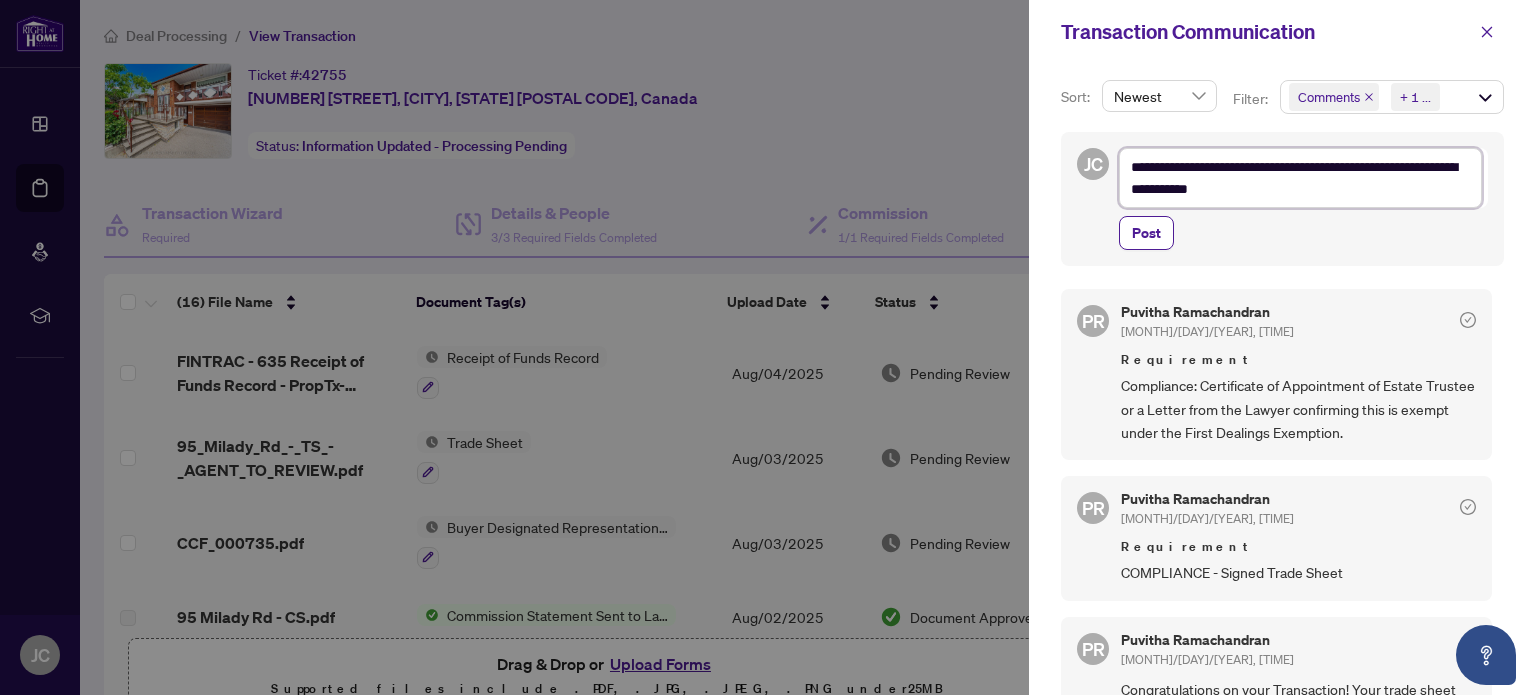 type on "**********" 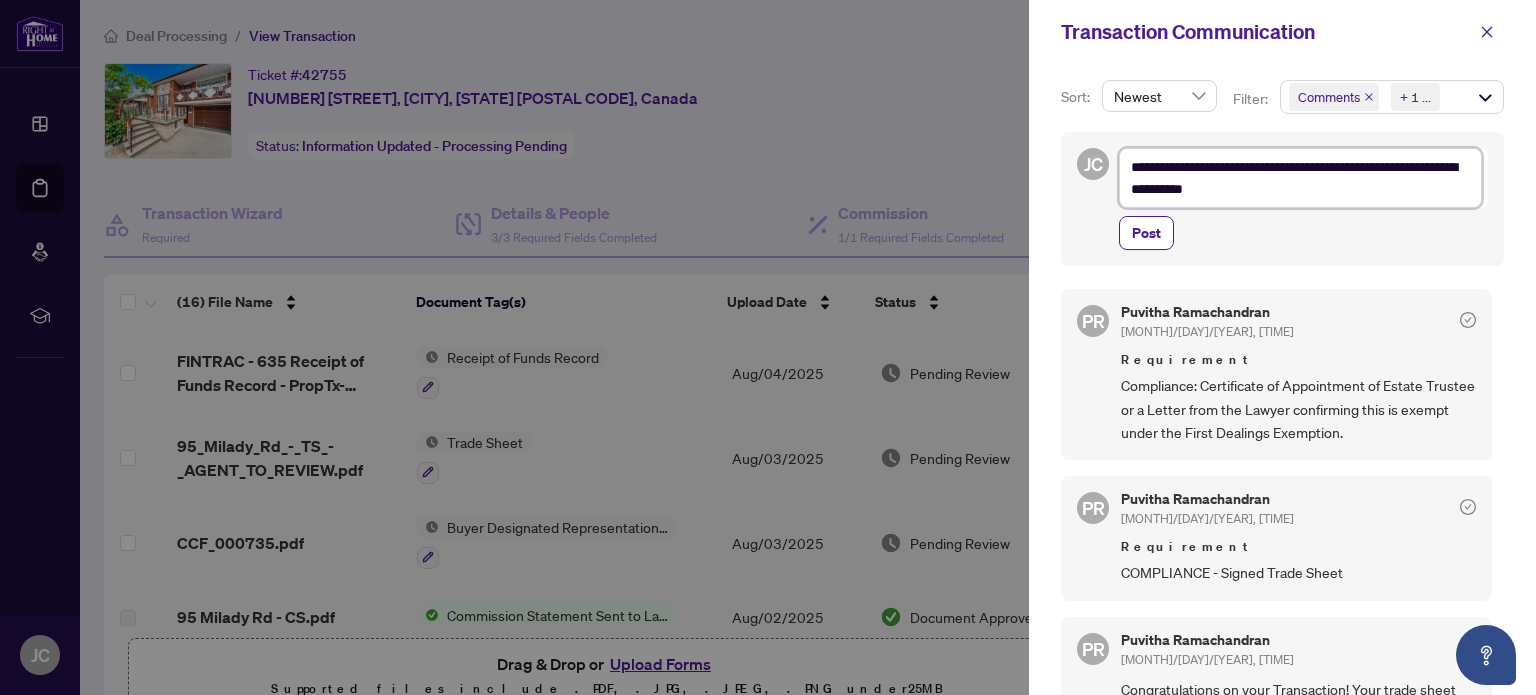 type on "**********" 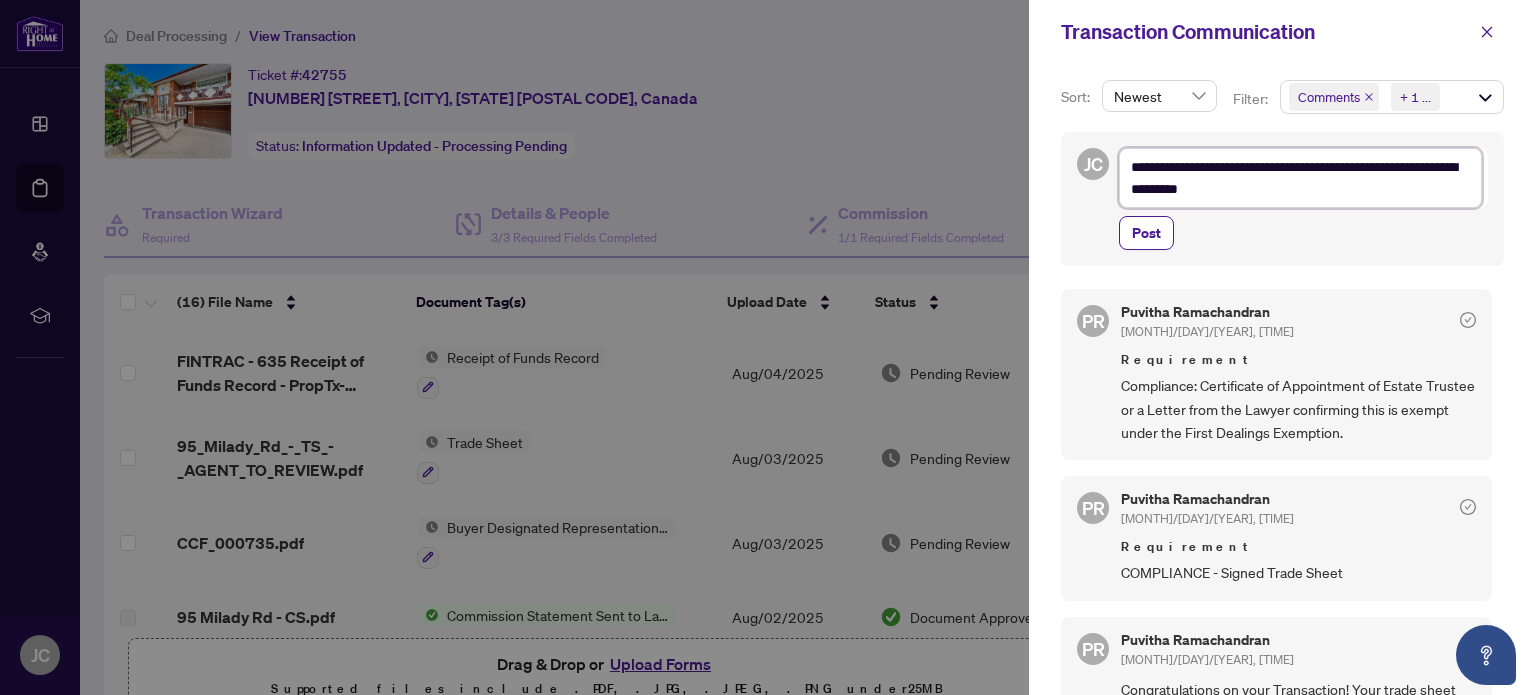type on "**********" 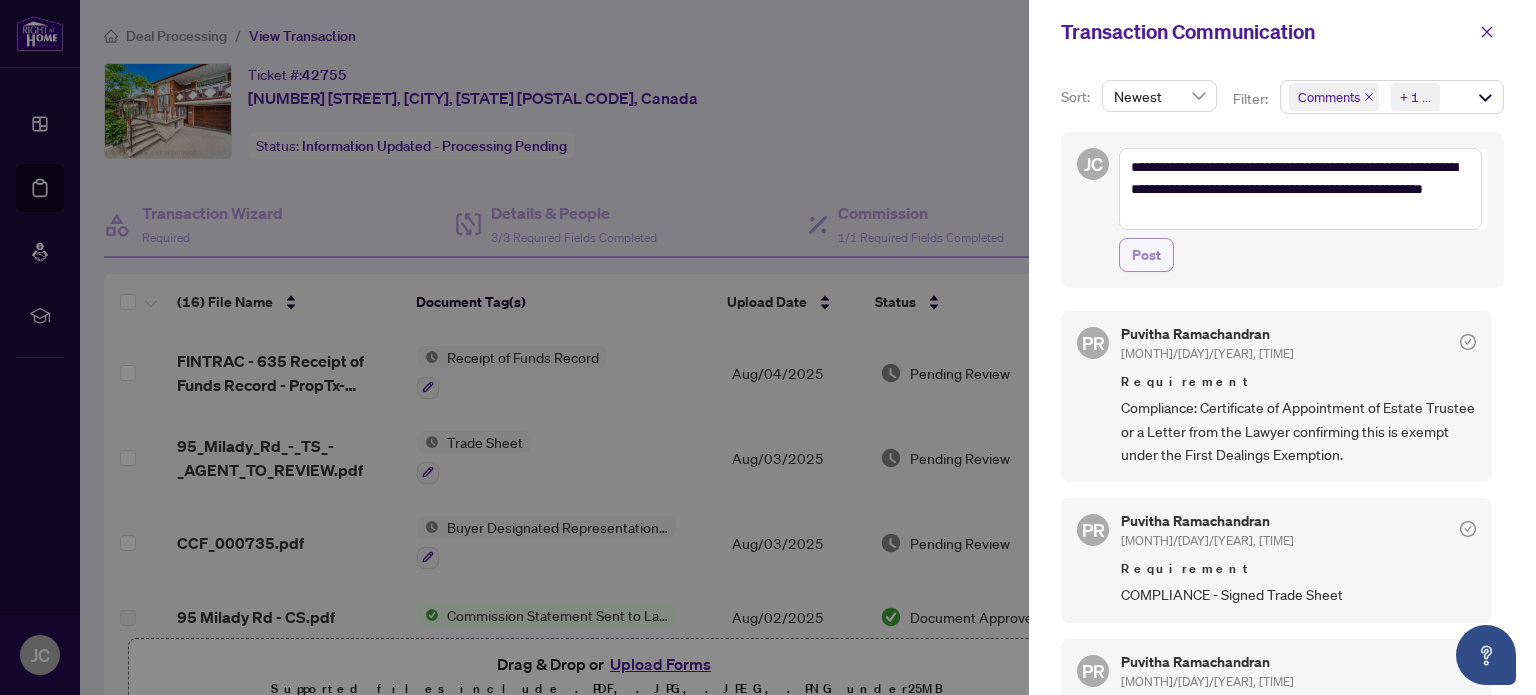 click on "Post" at bounding box center [1146, 255] 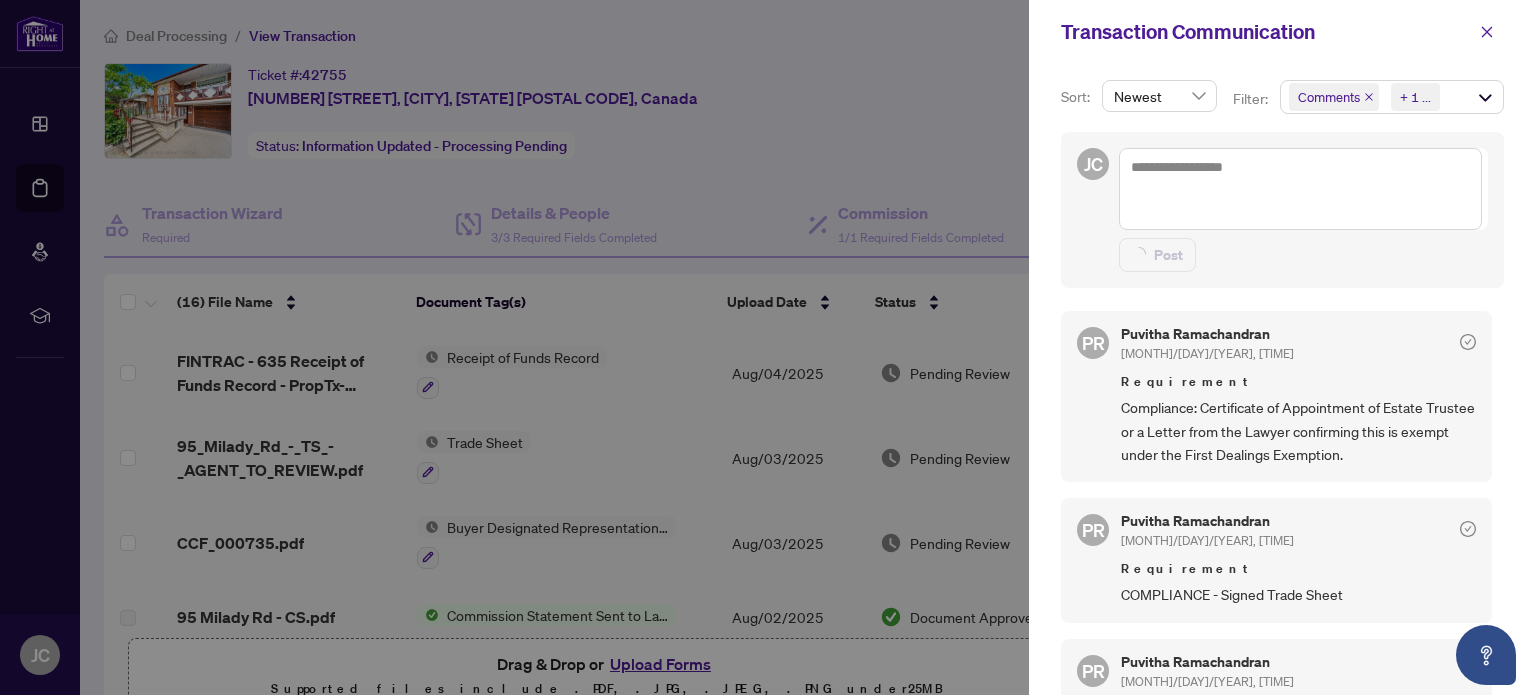 scroll, scrollTop: 0, scrollLeft: 0, axis: both 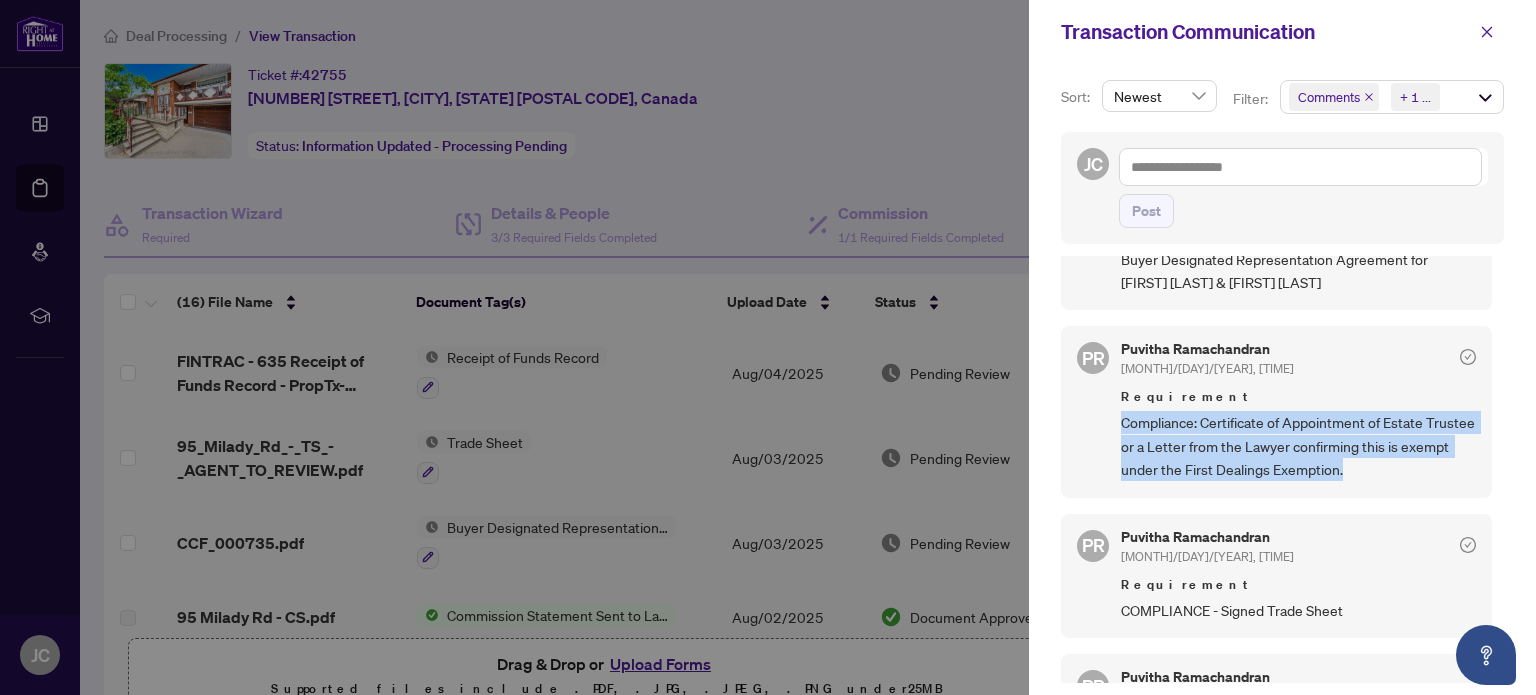 drag, startPoint x: 1122, startPoint y: 441, endPoint x: 1404, endPoint y: 498, distance: 287.70297 